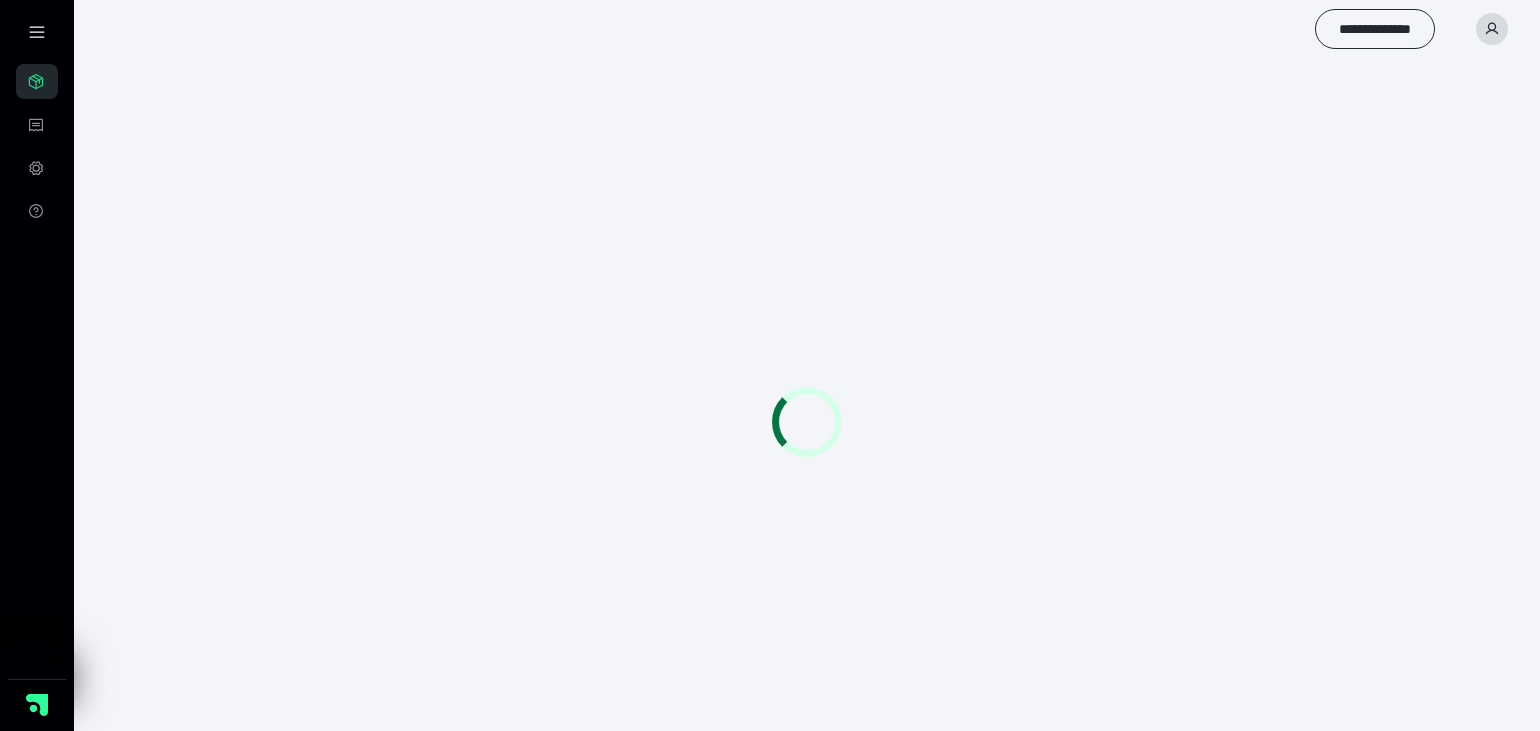 scroll, scrollTop: 0, scrollLeft: 0, axis: both 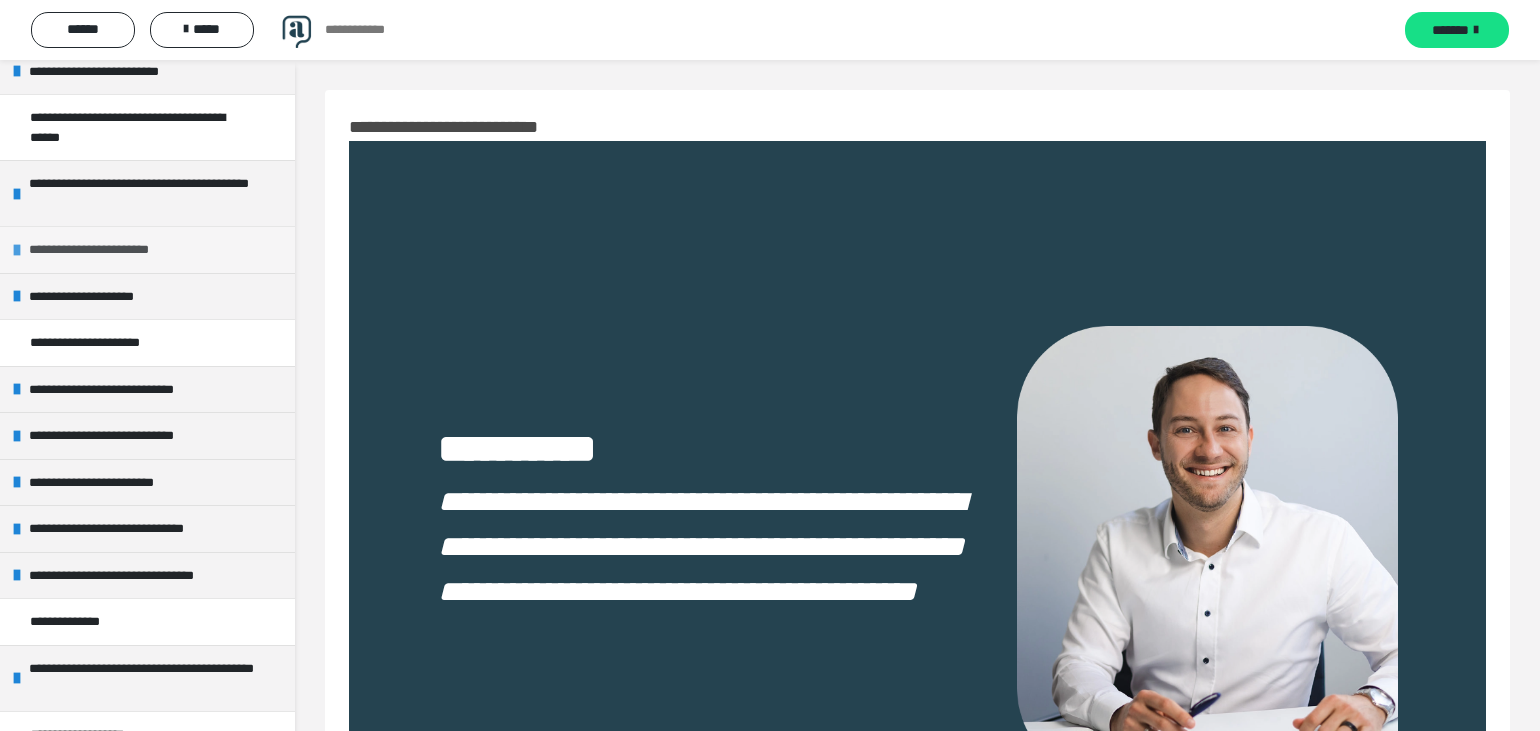 click on "**********" at bounding box center [147, 249] 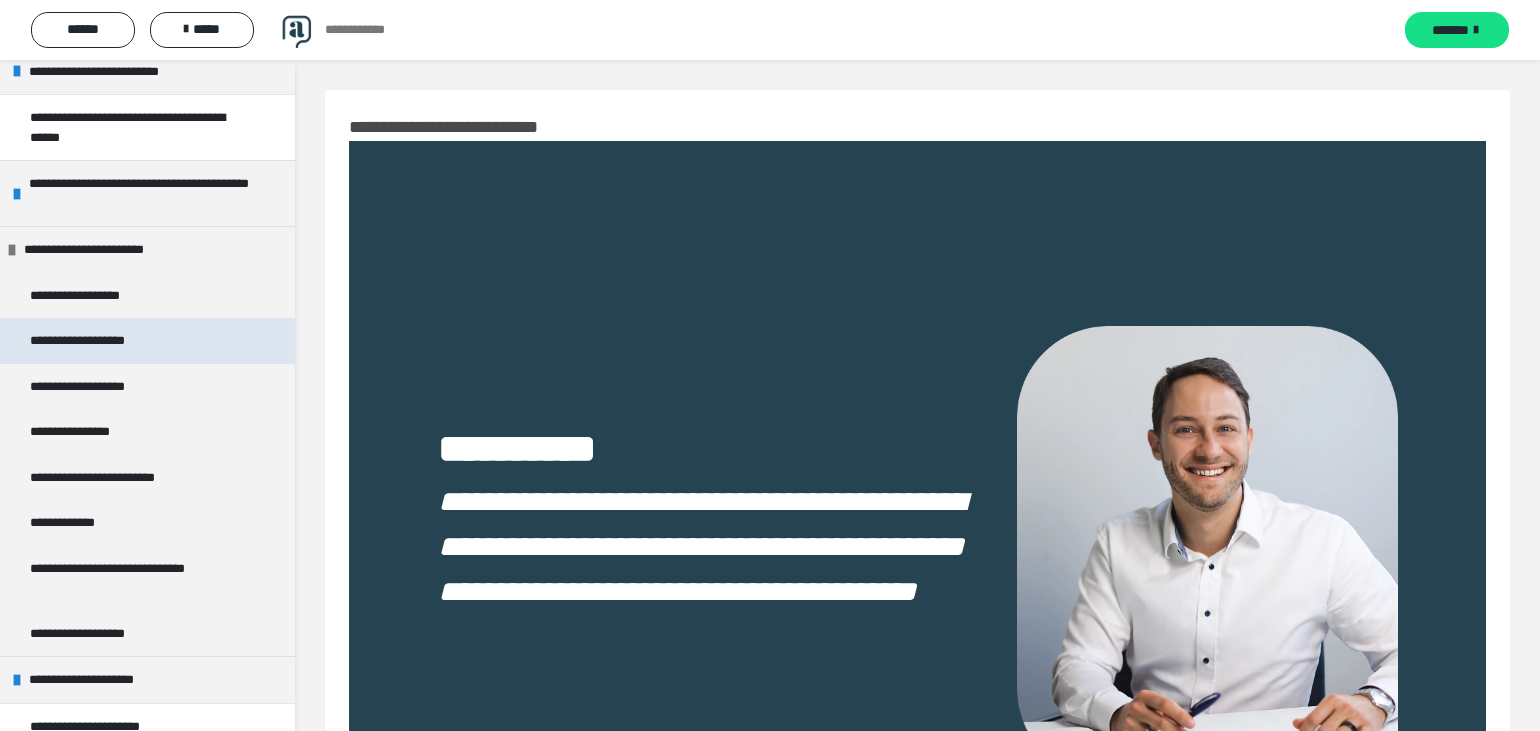 click on "**********" at bounding box center [105, 341] 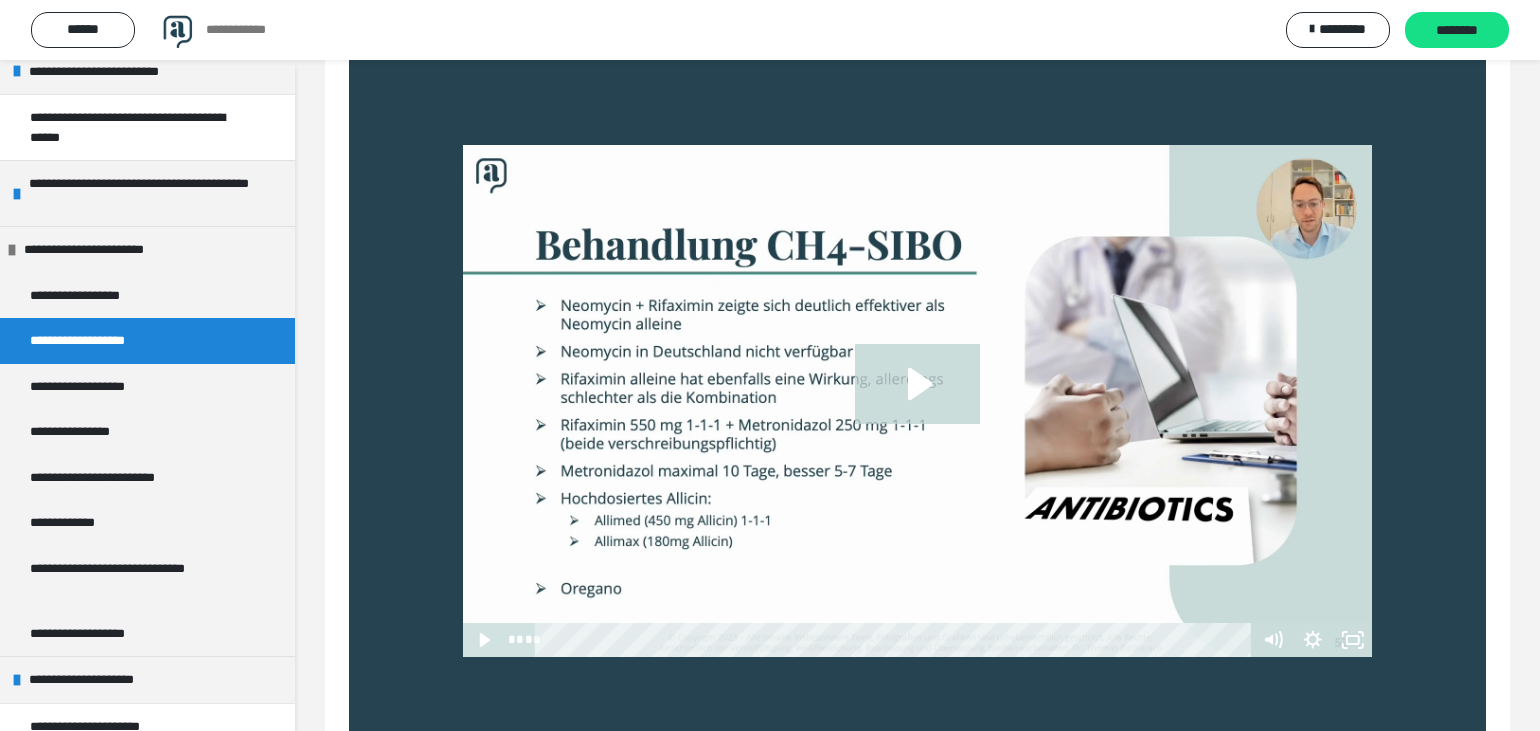 scroll, scrollTop: 765, scrollLeft: 0, axis: vertical 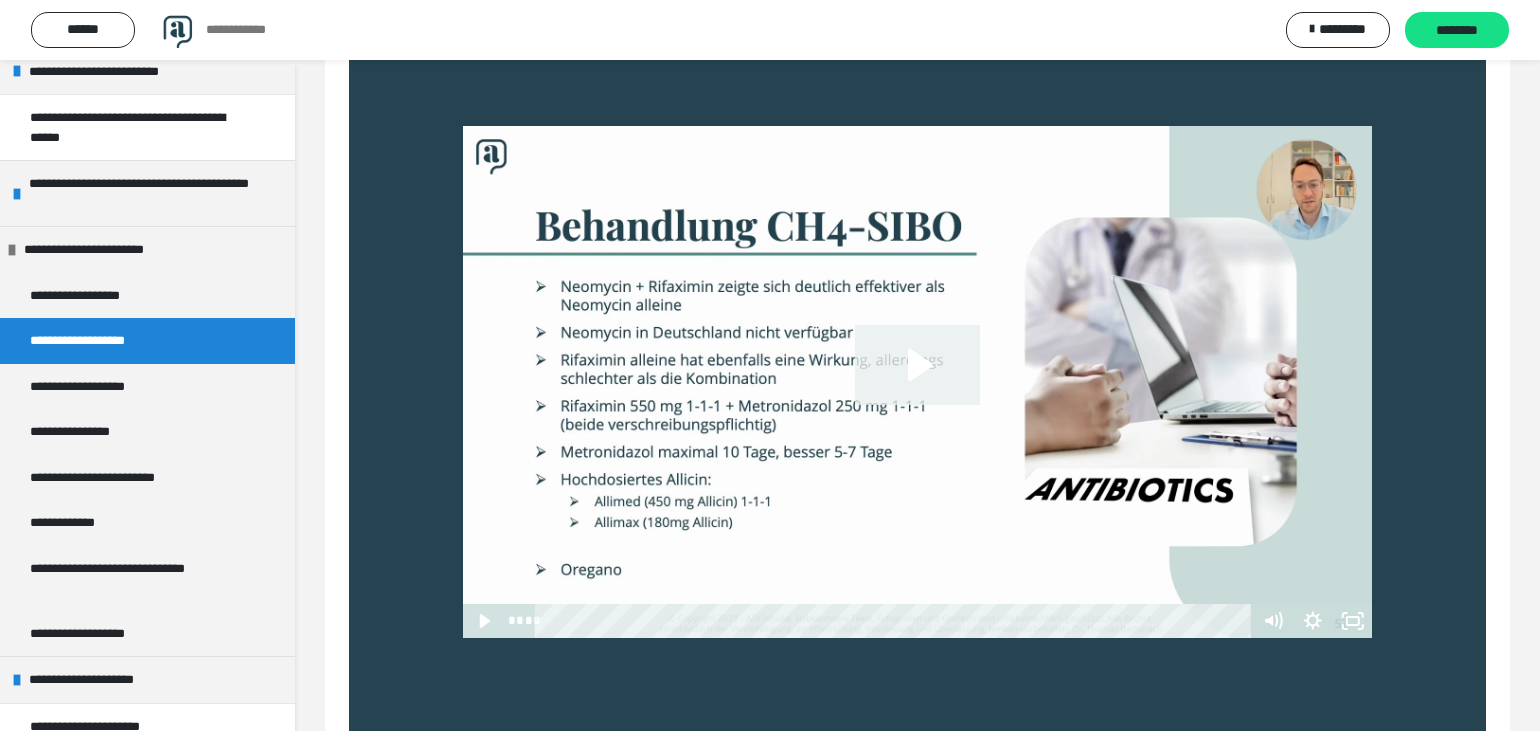 click 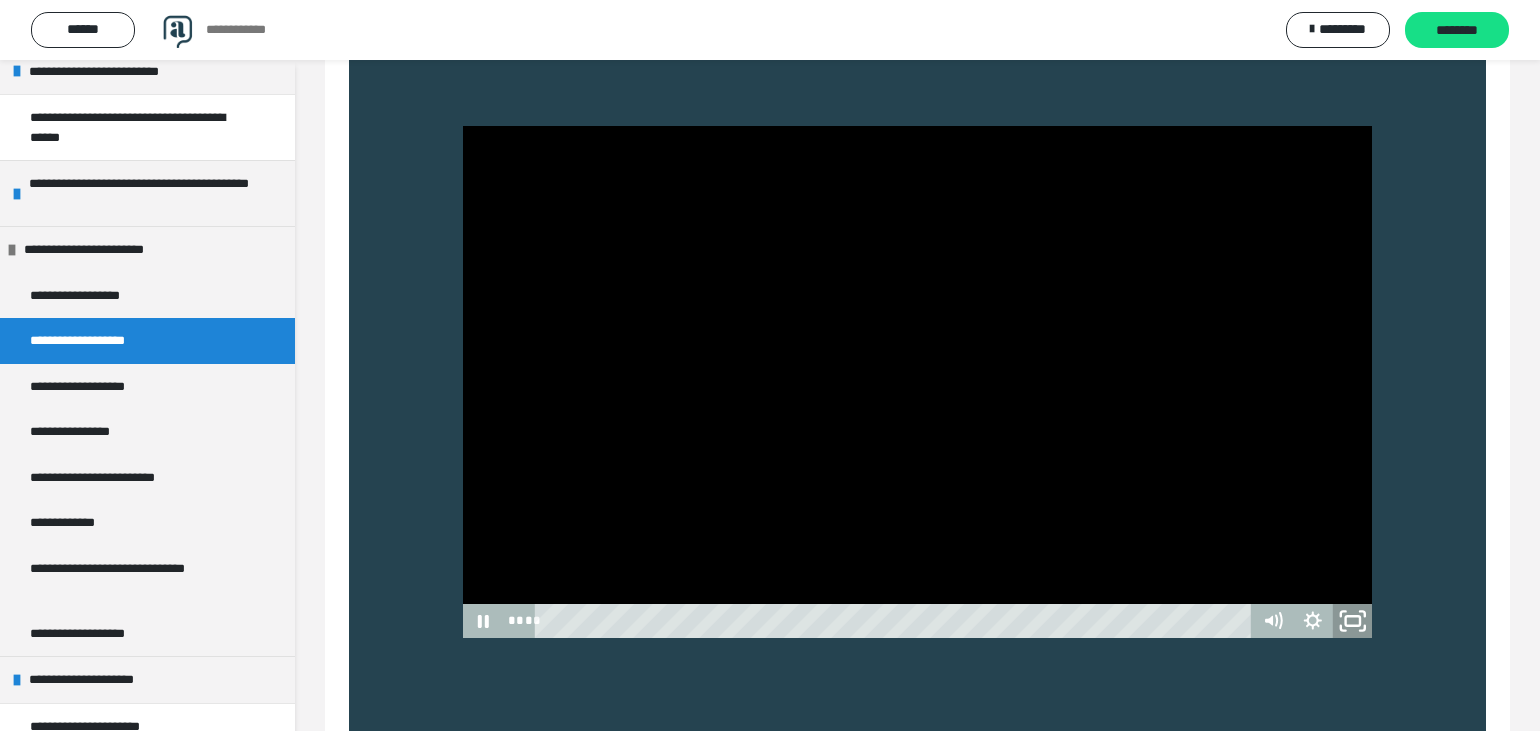 click 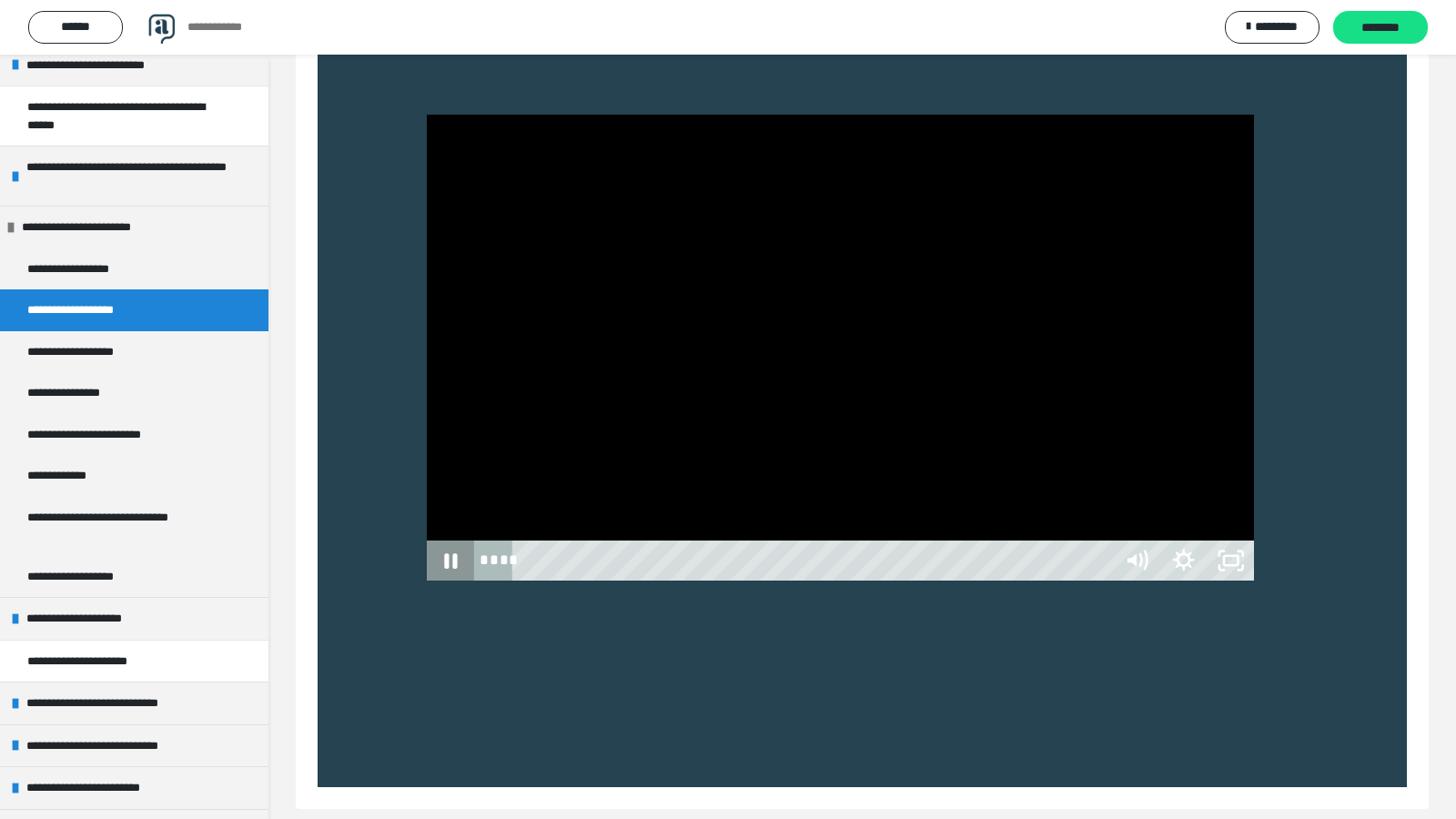 type 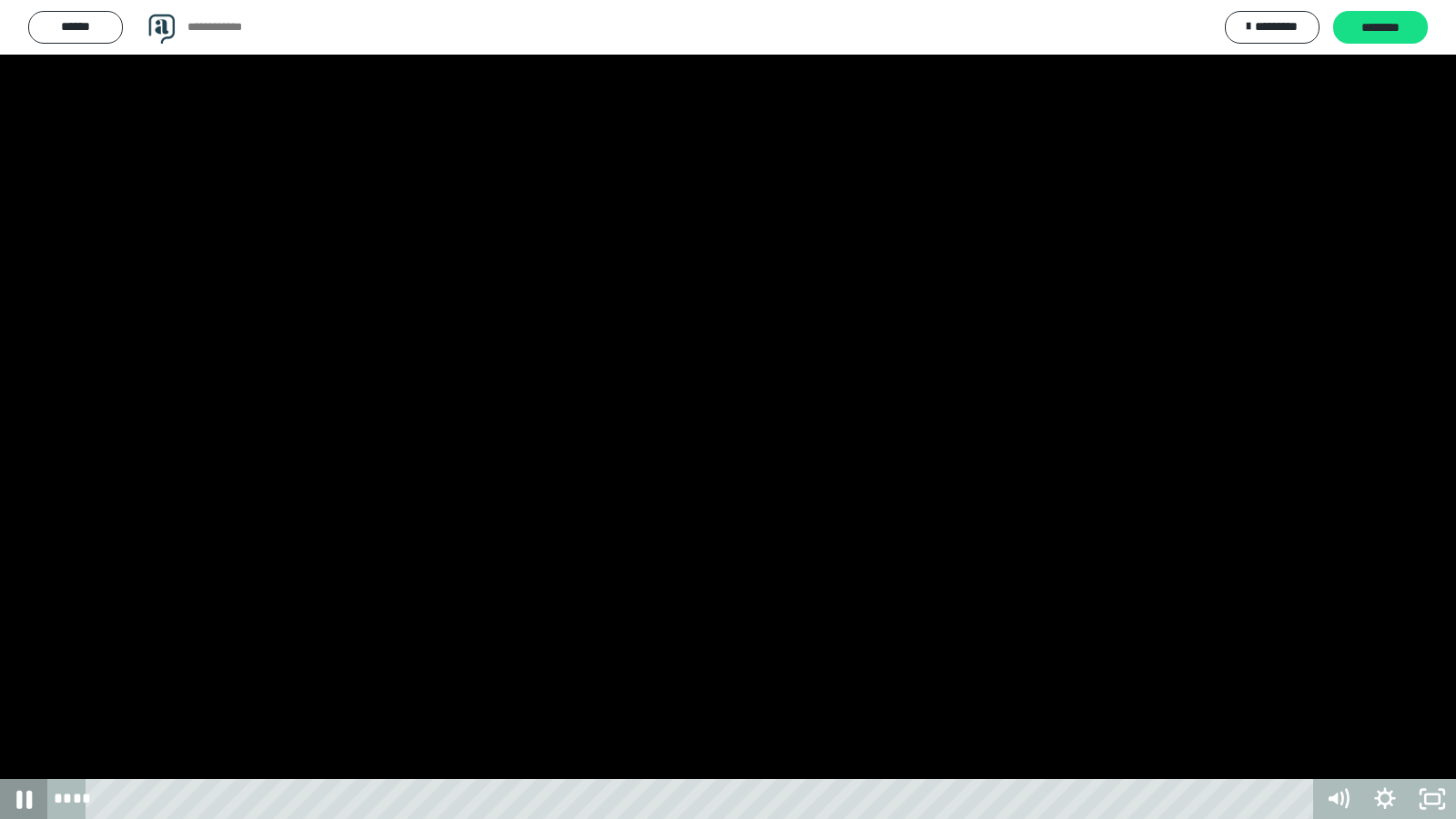 click 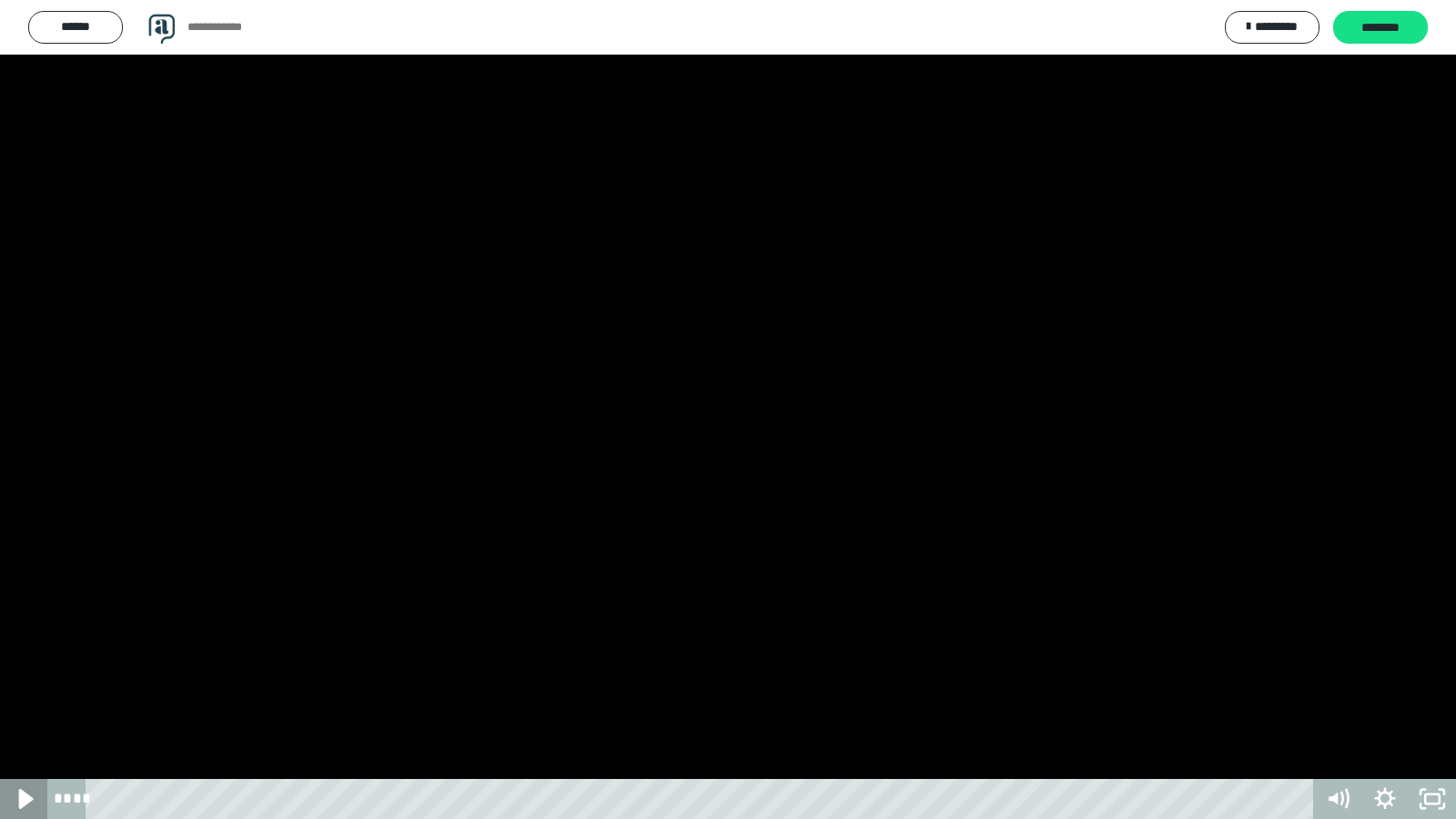 click 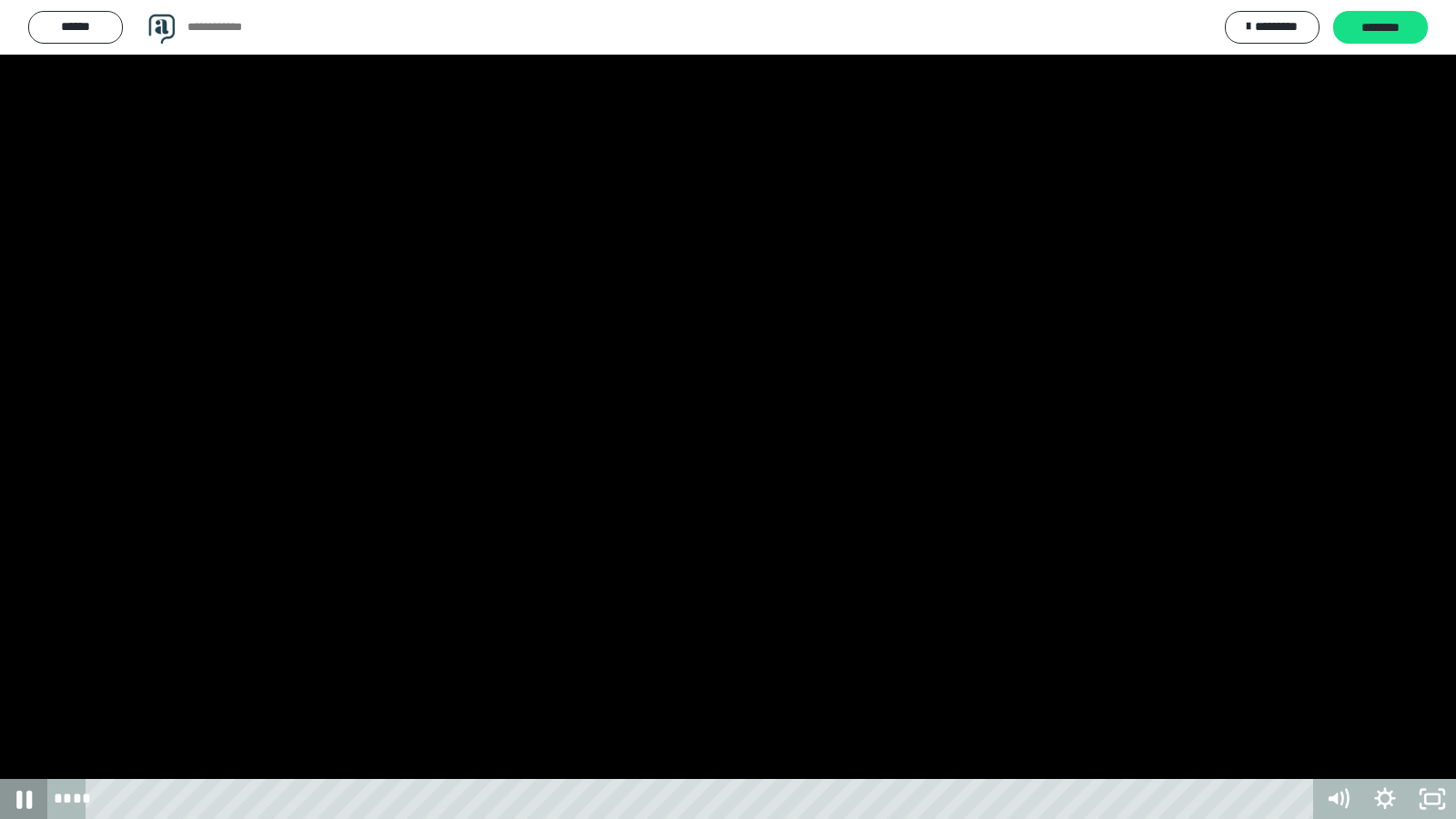 click 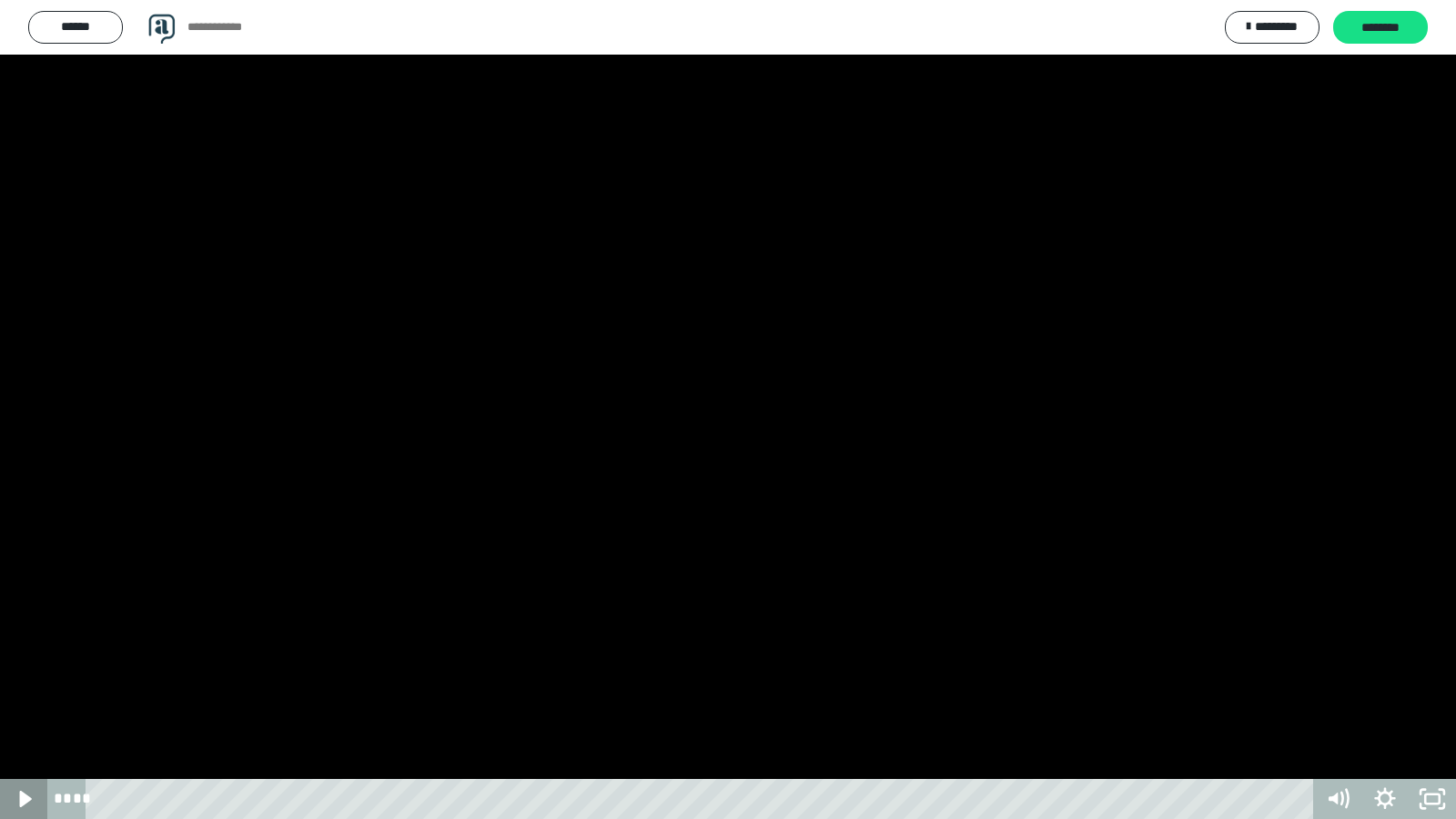 click 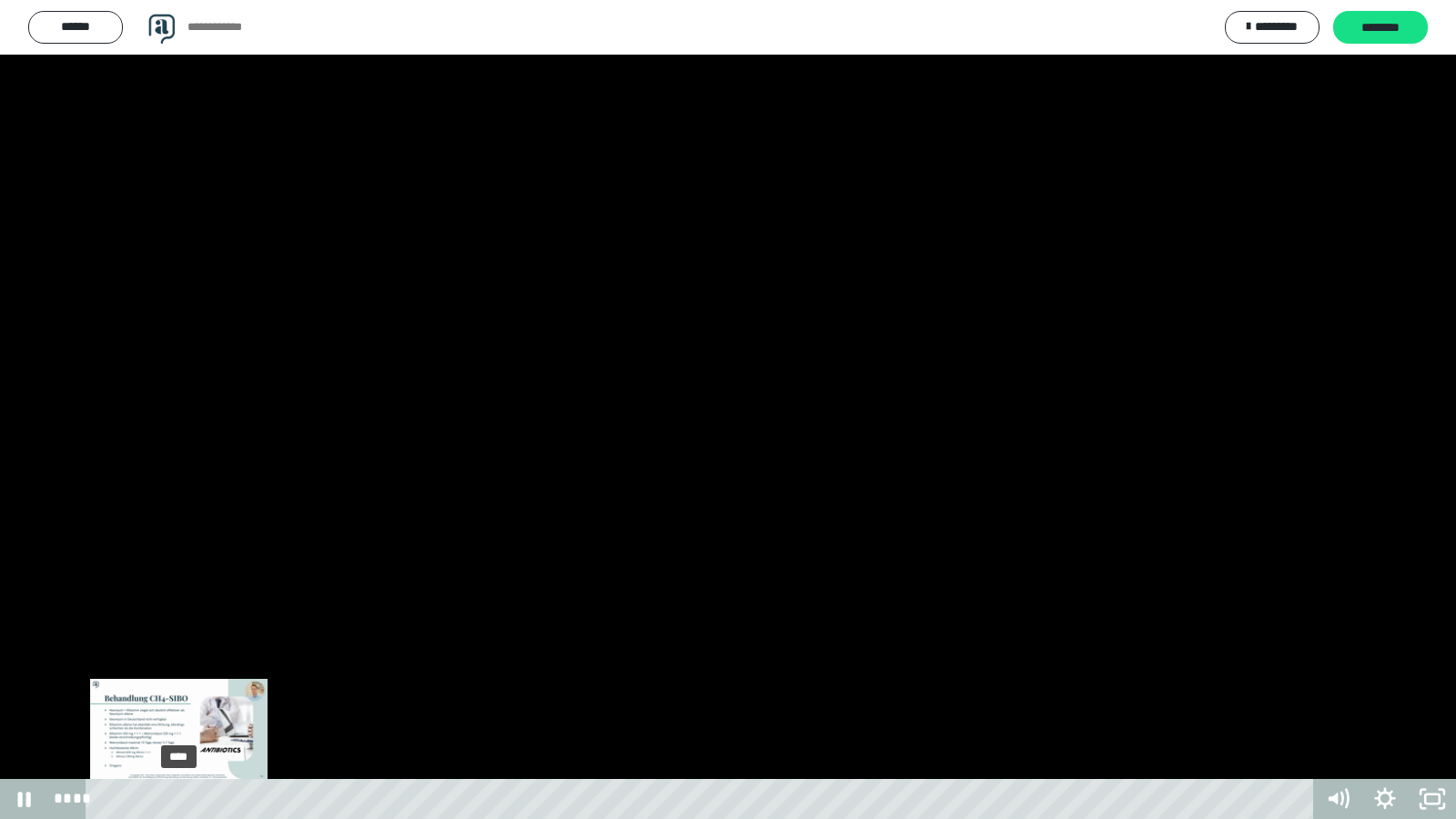 click on "****" at bounding box center [703, 799] 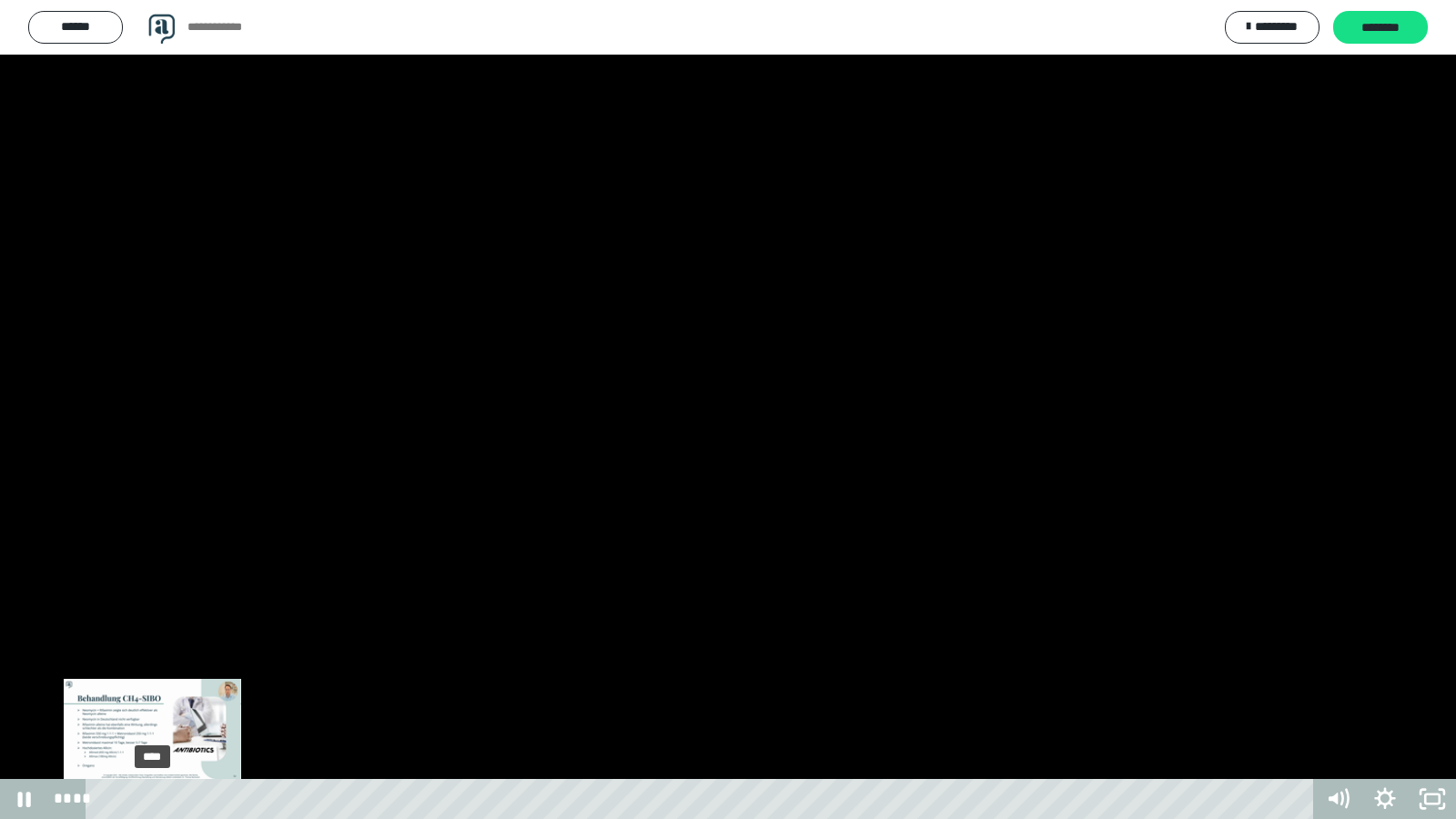 click on "****" at bounding box center [703, 799] 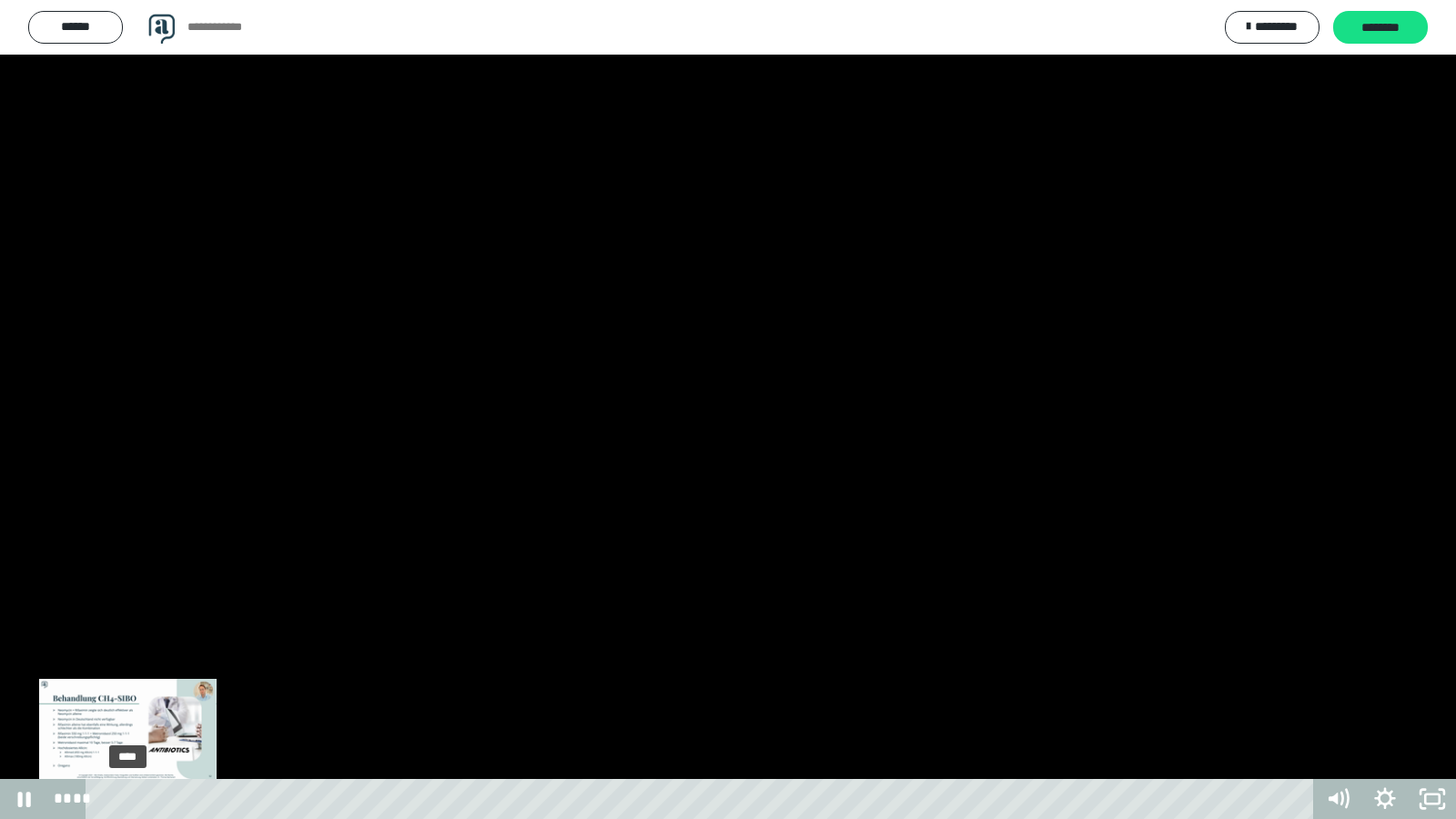 click on "****" at bounding box center (703, 799) 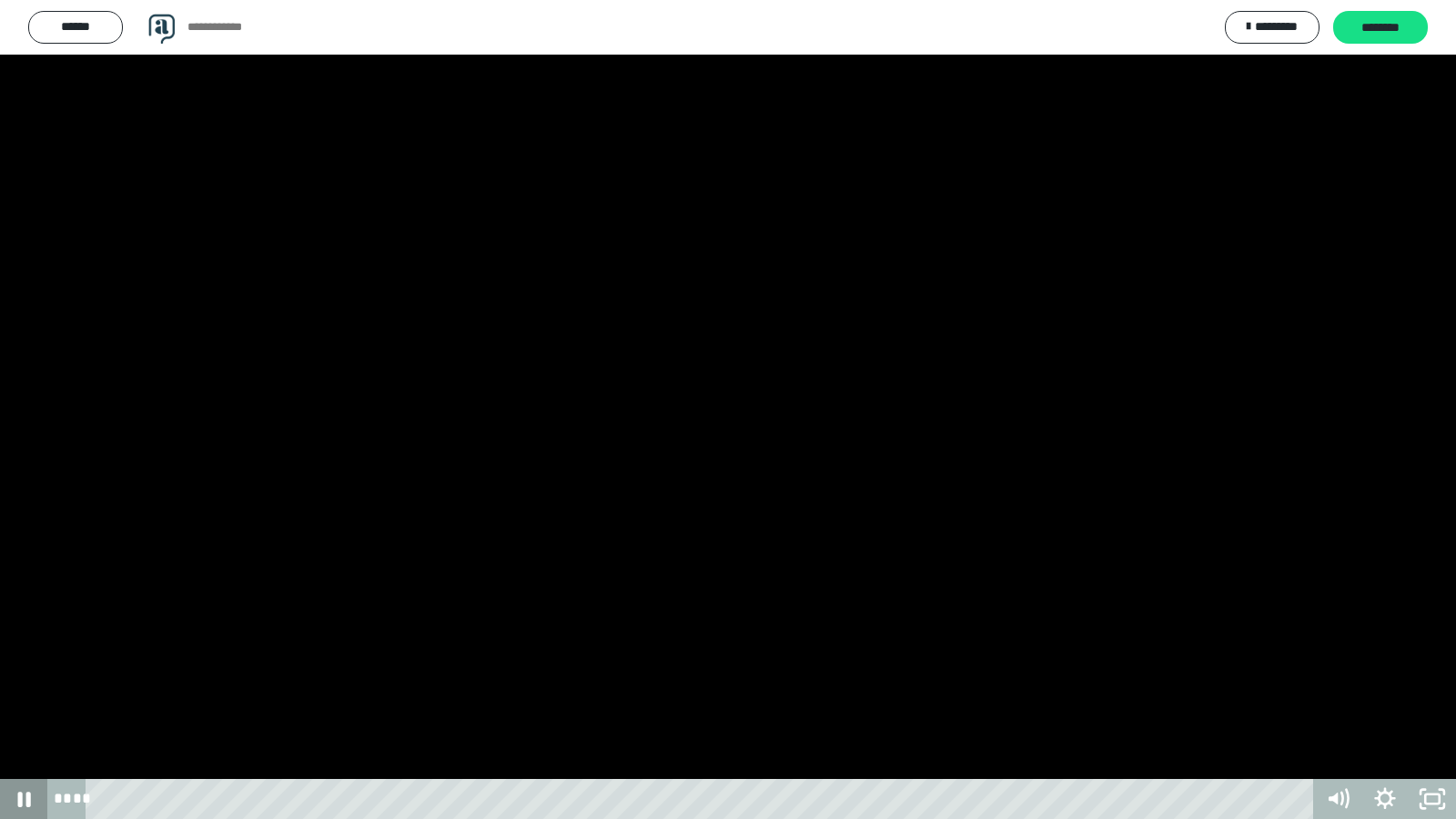 click 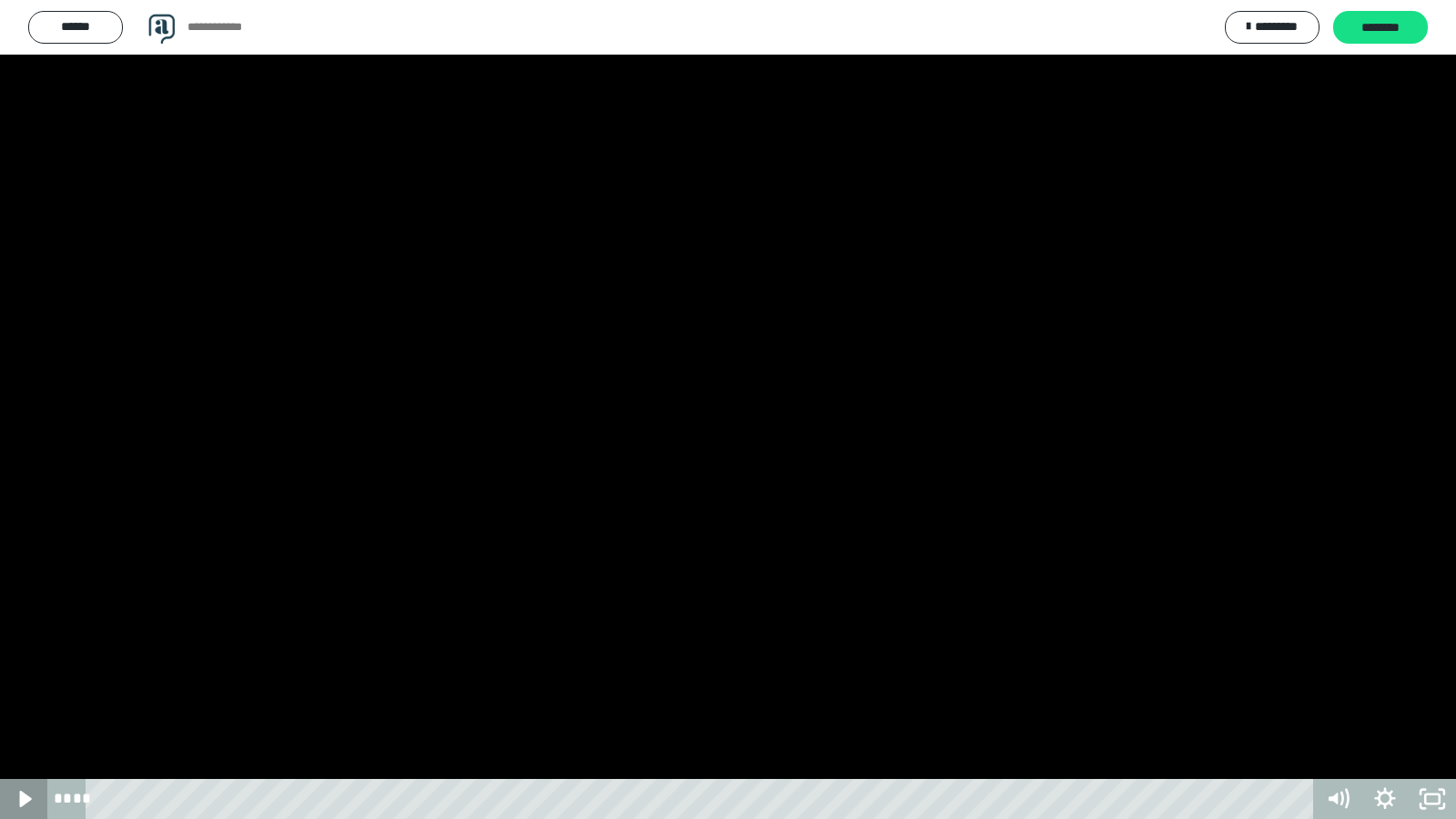 click 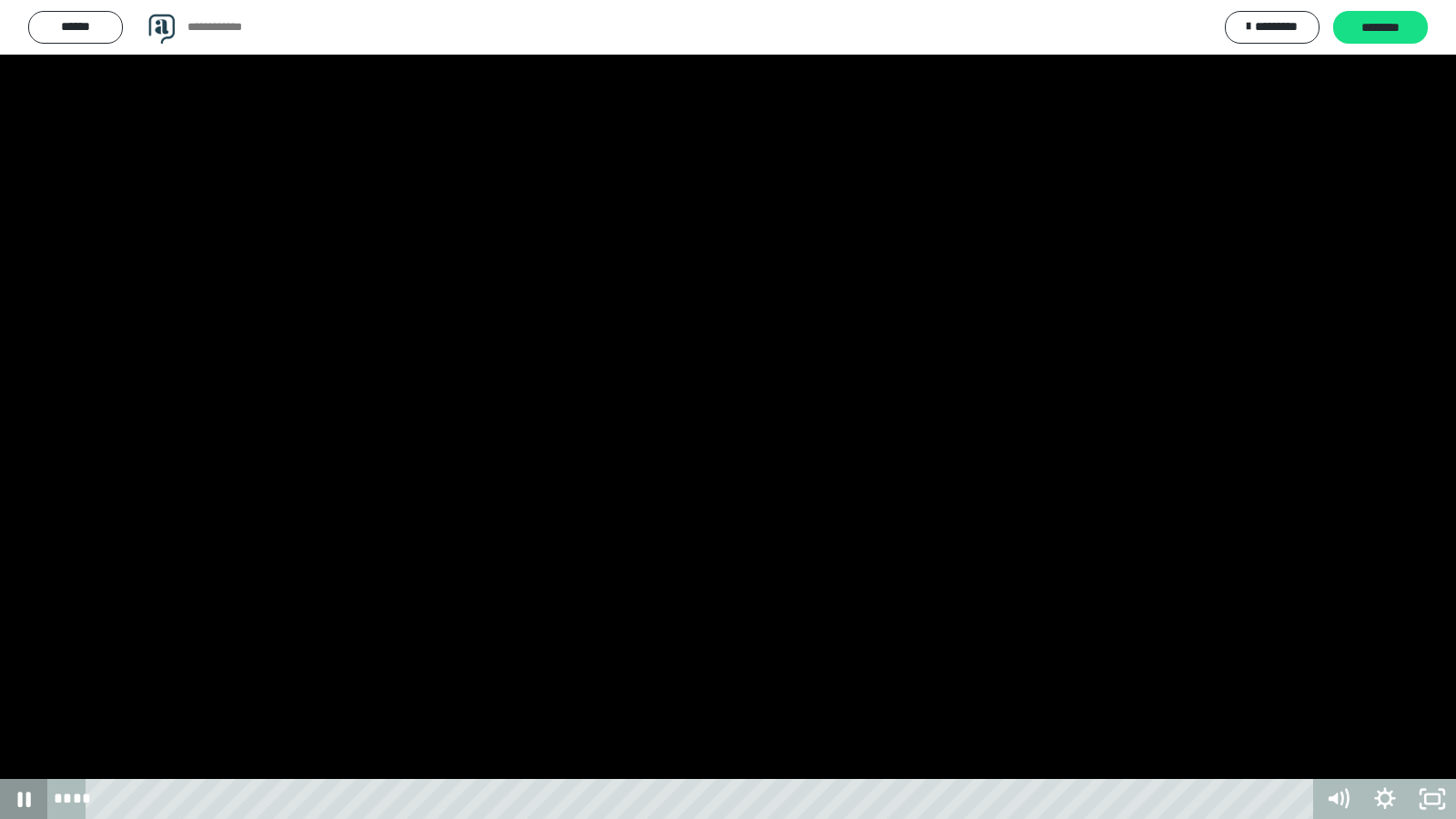 click 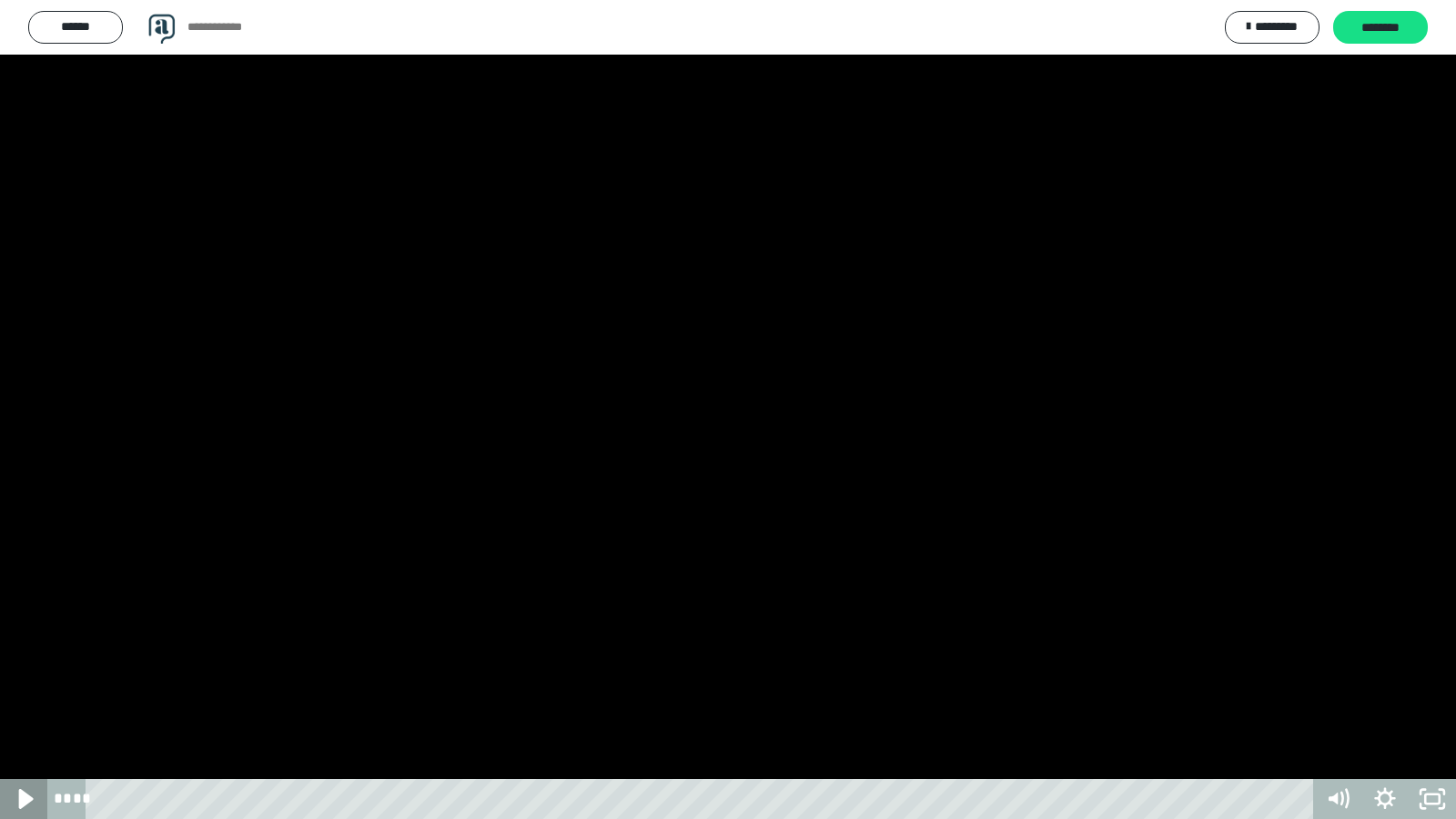 click 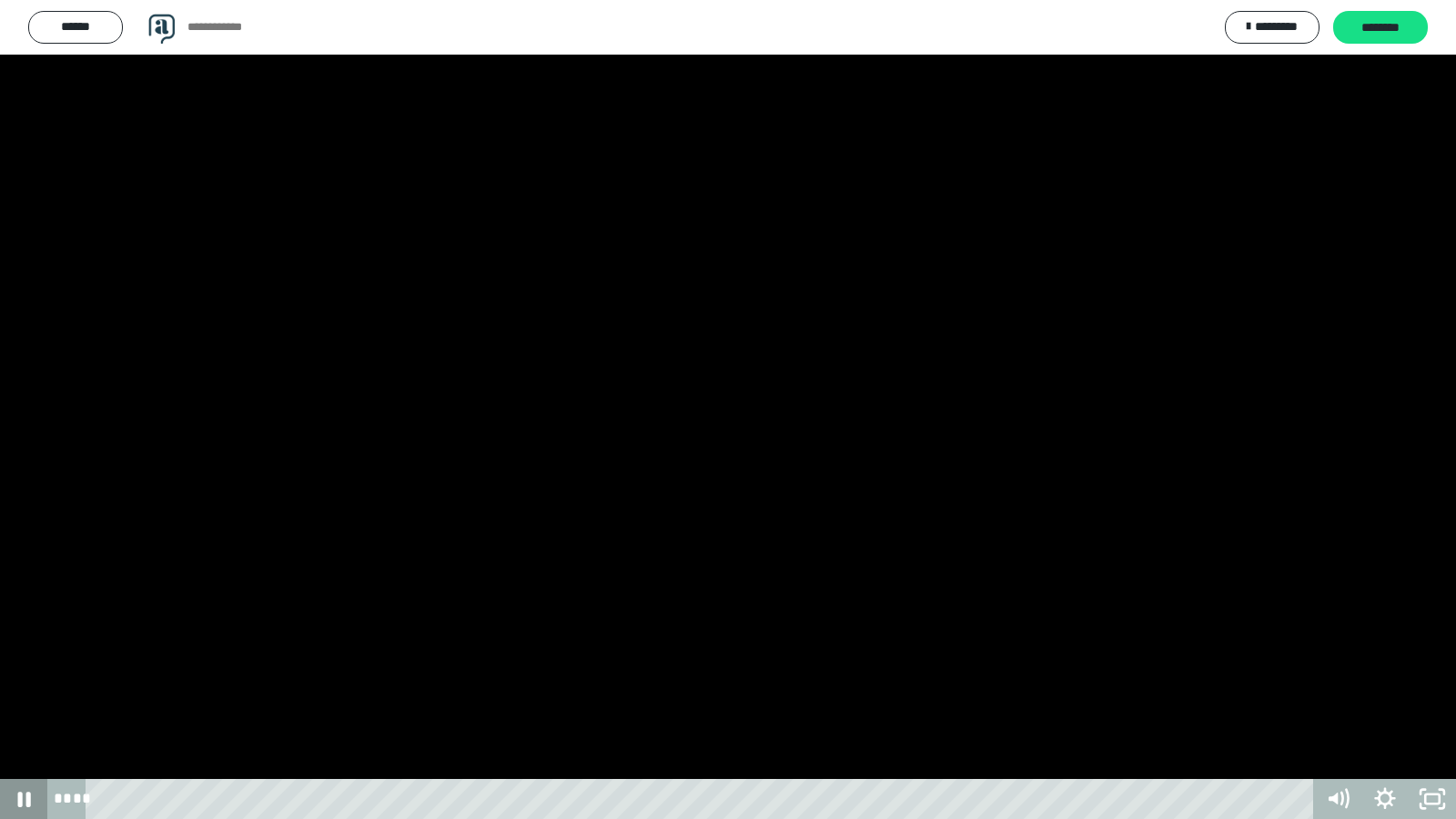 click 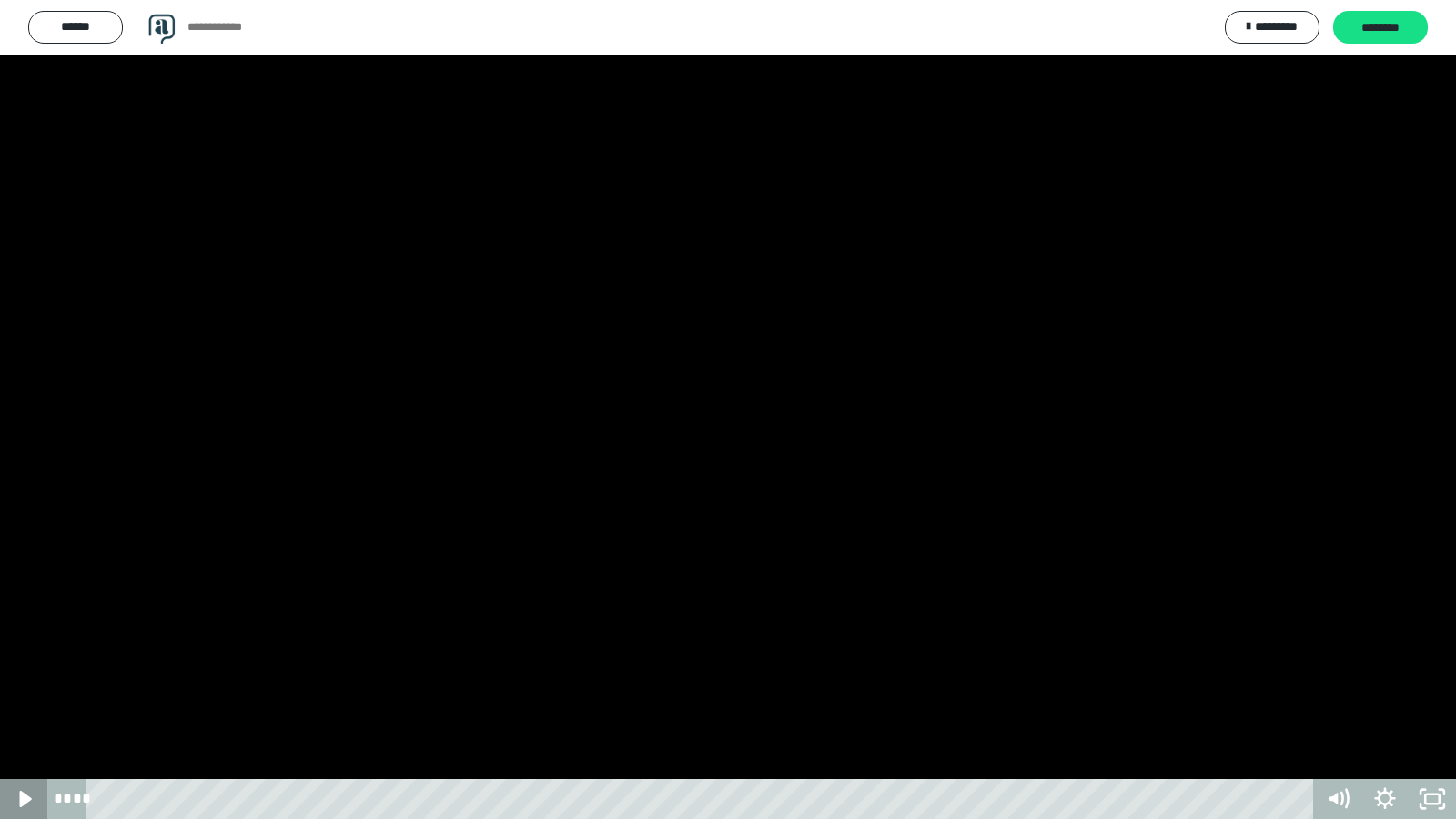 click 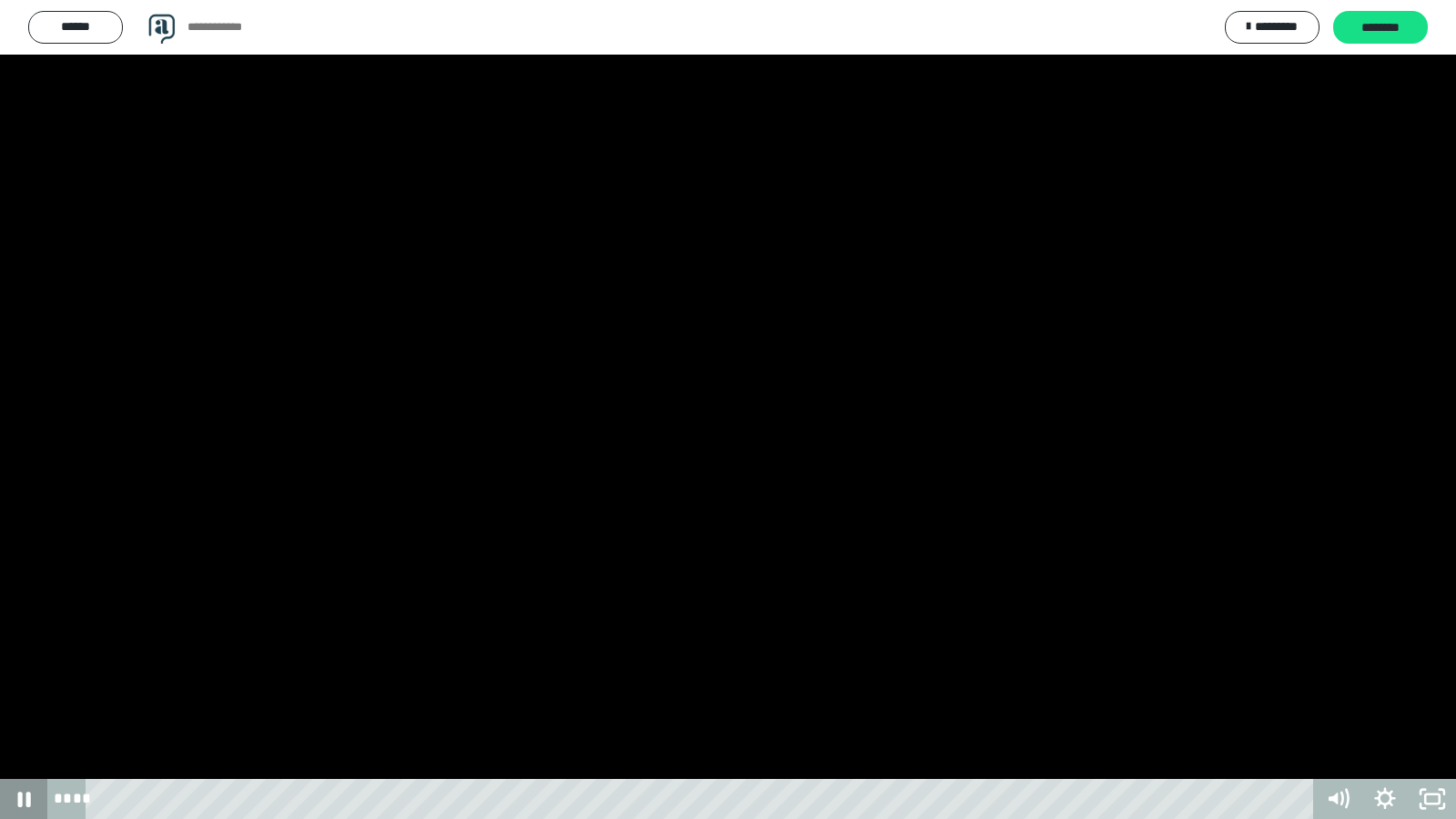 click 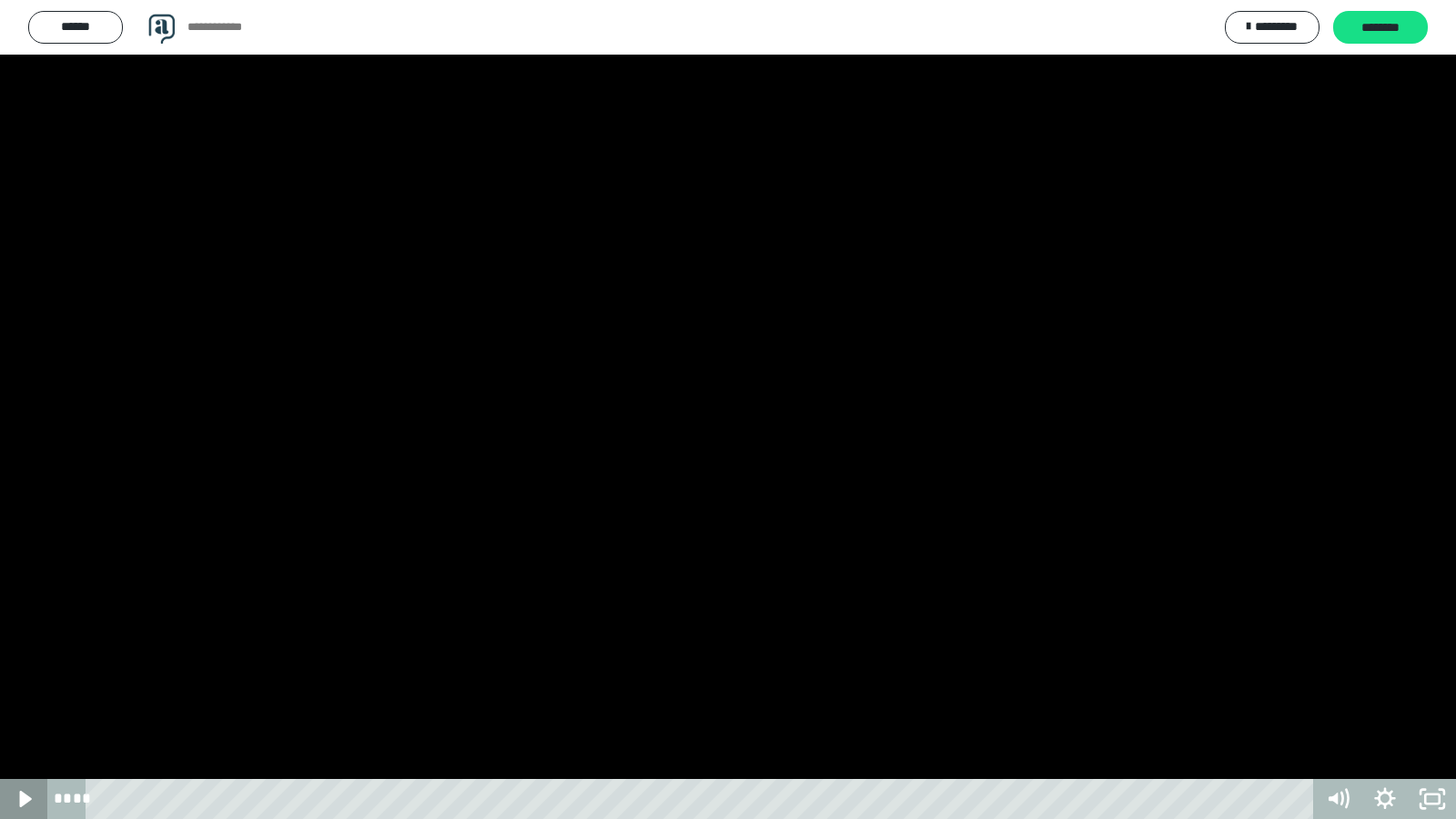 click 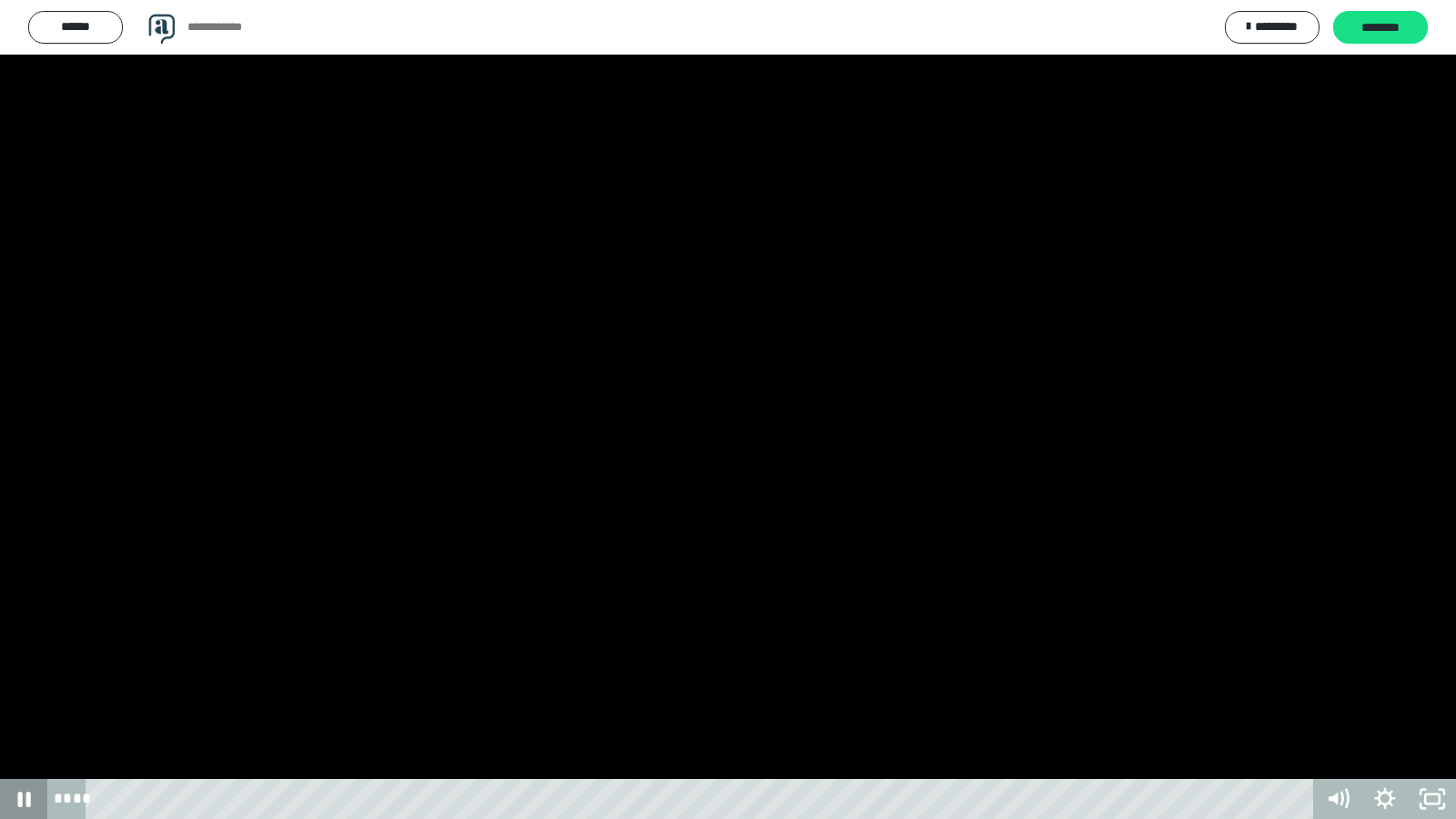 click 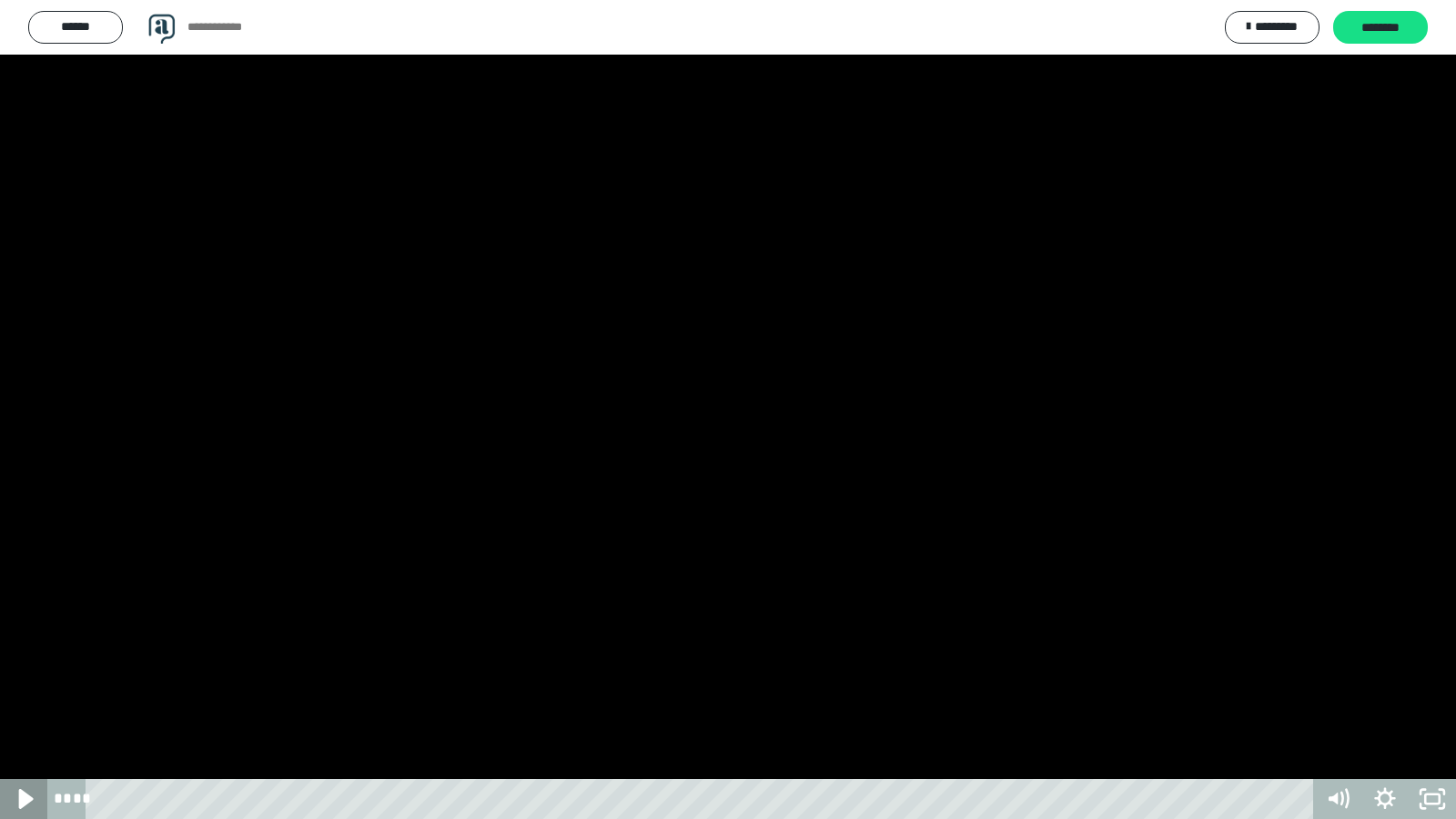 click 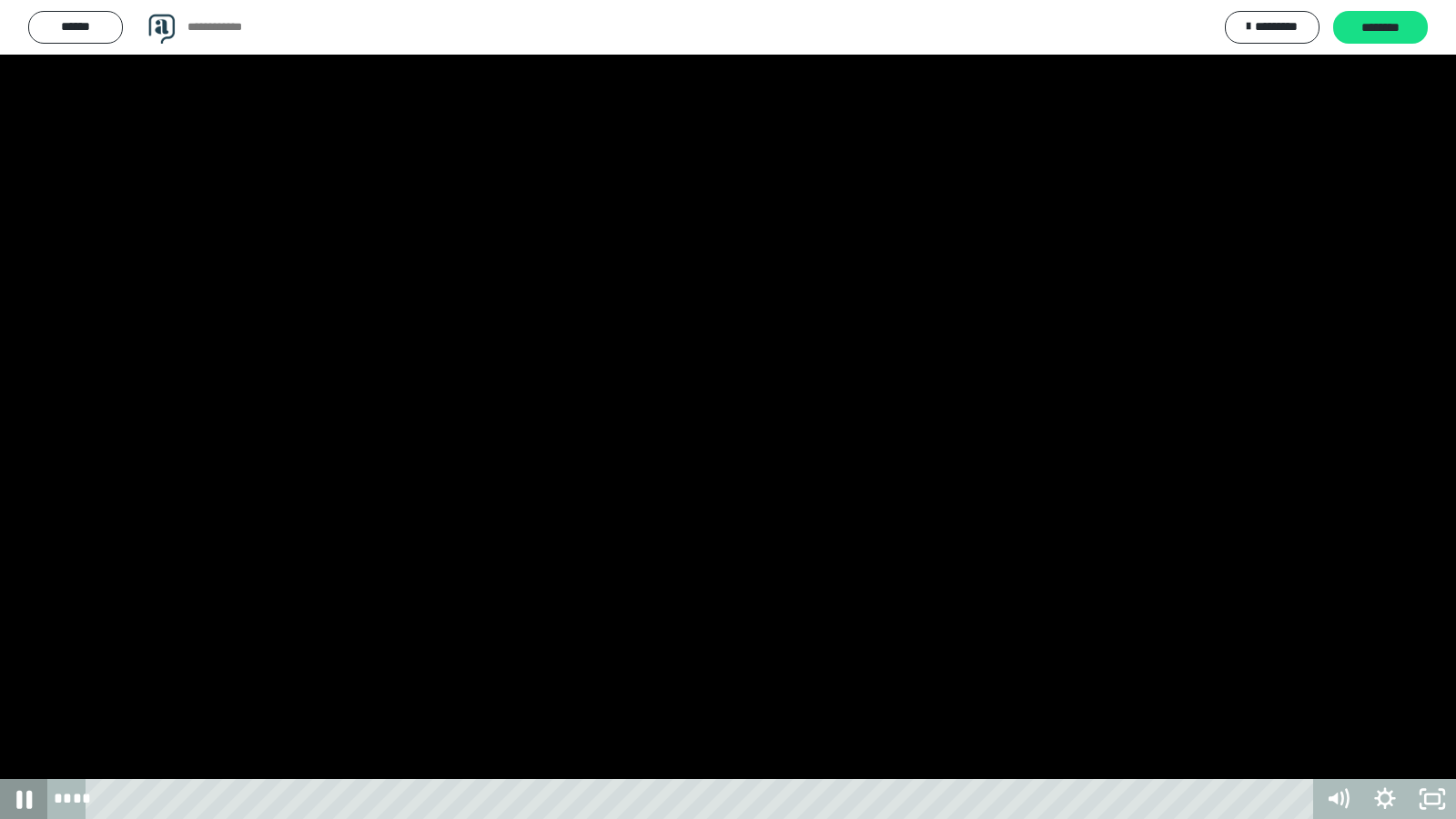 click 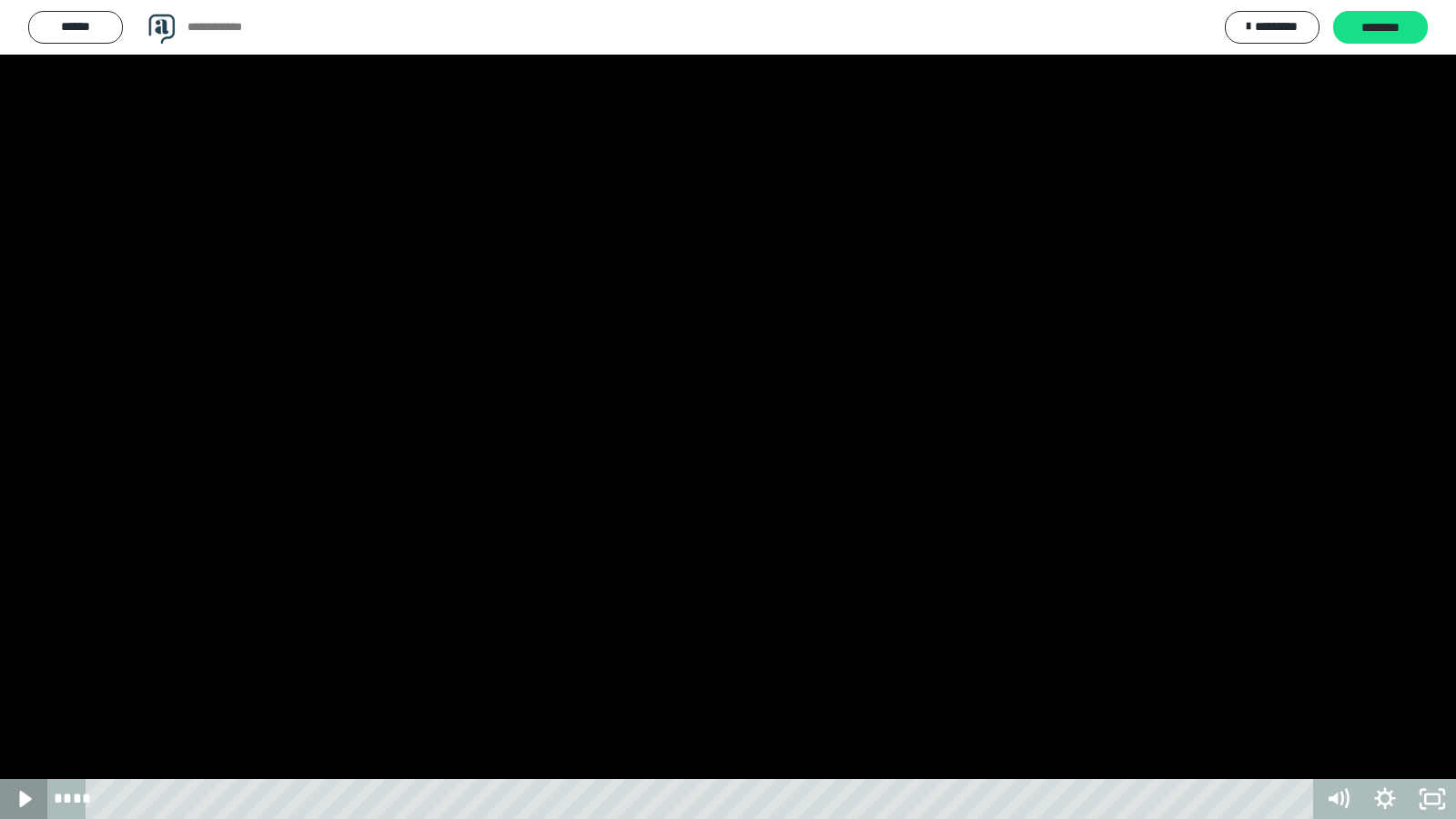 click 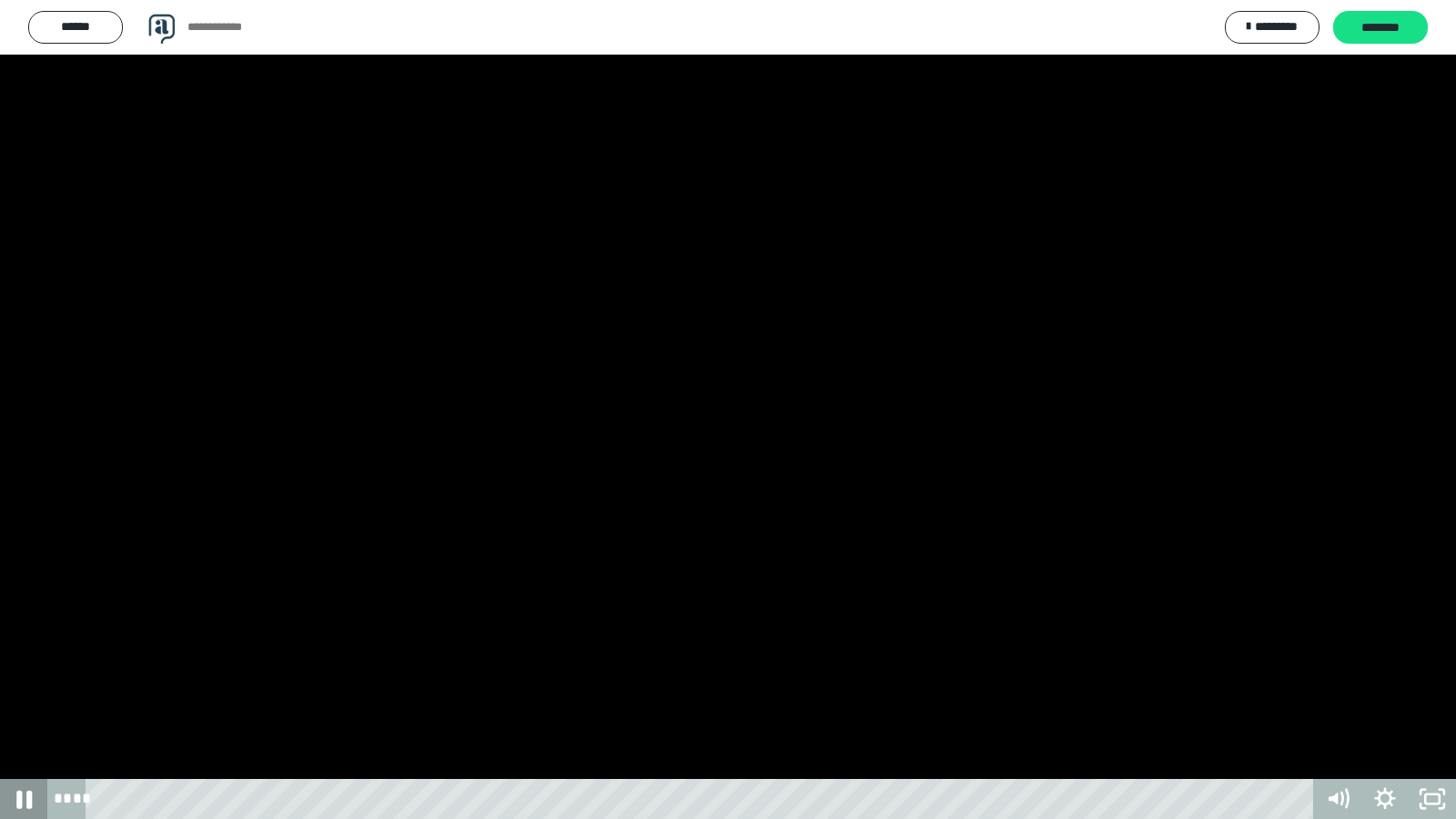 click 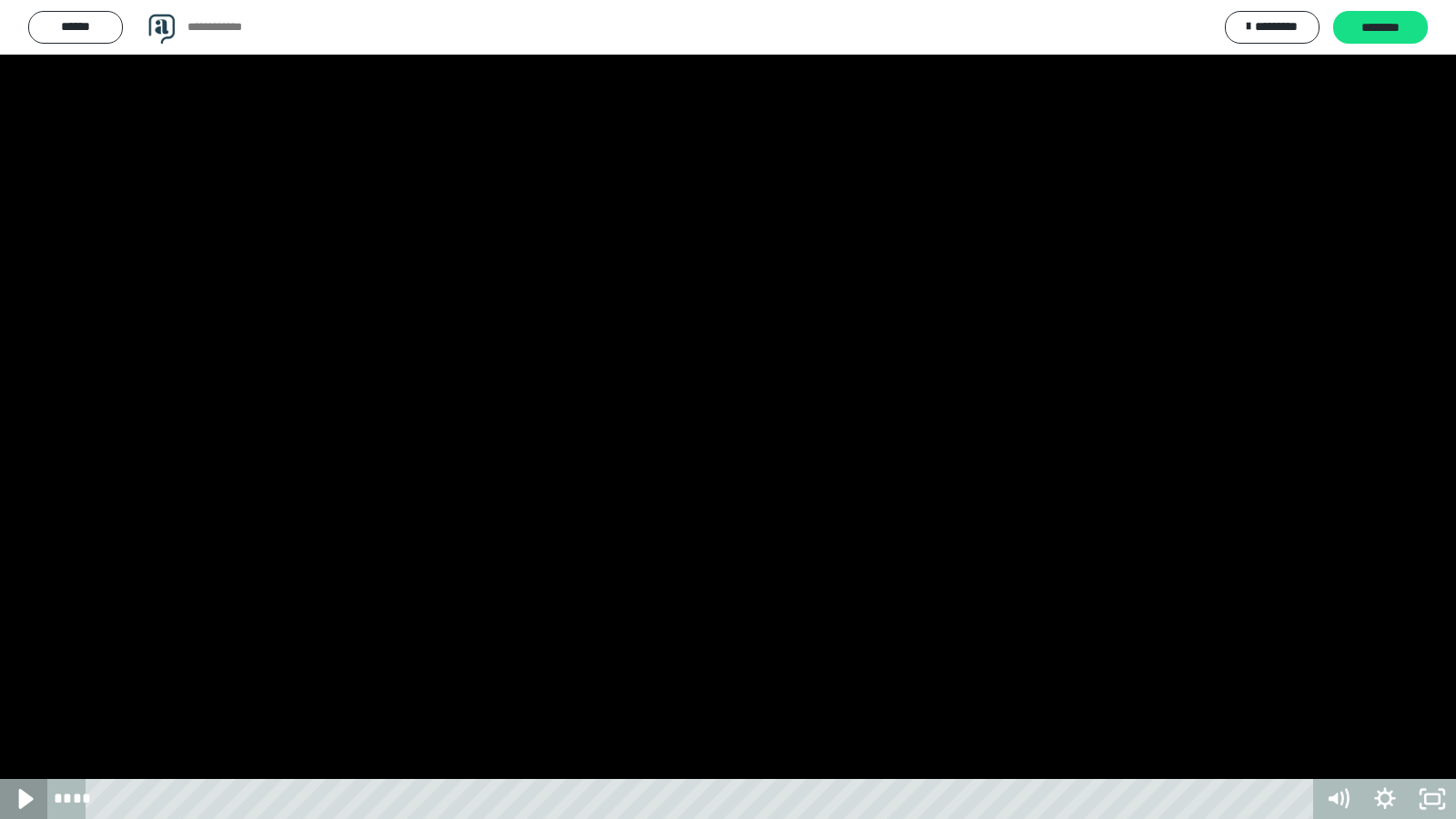 click 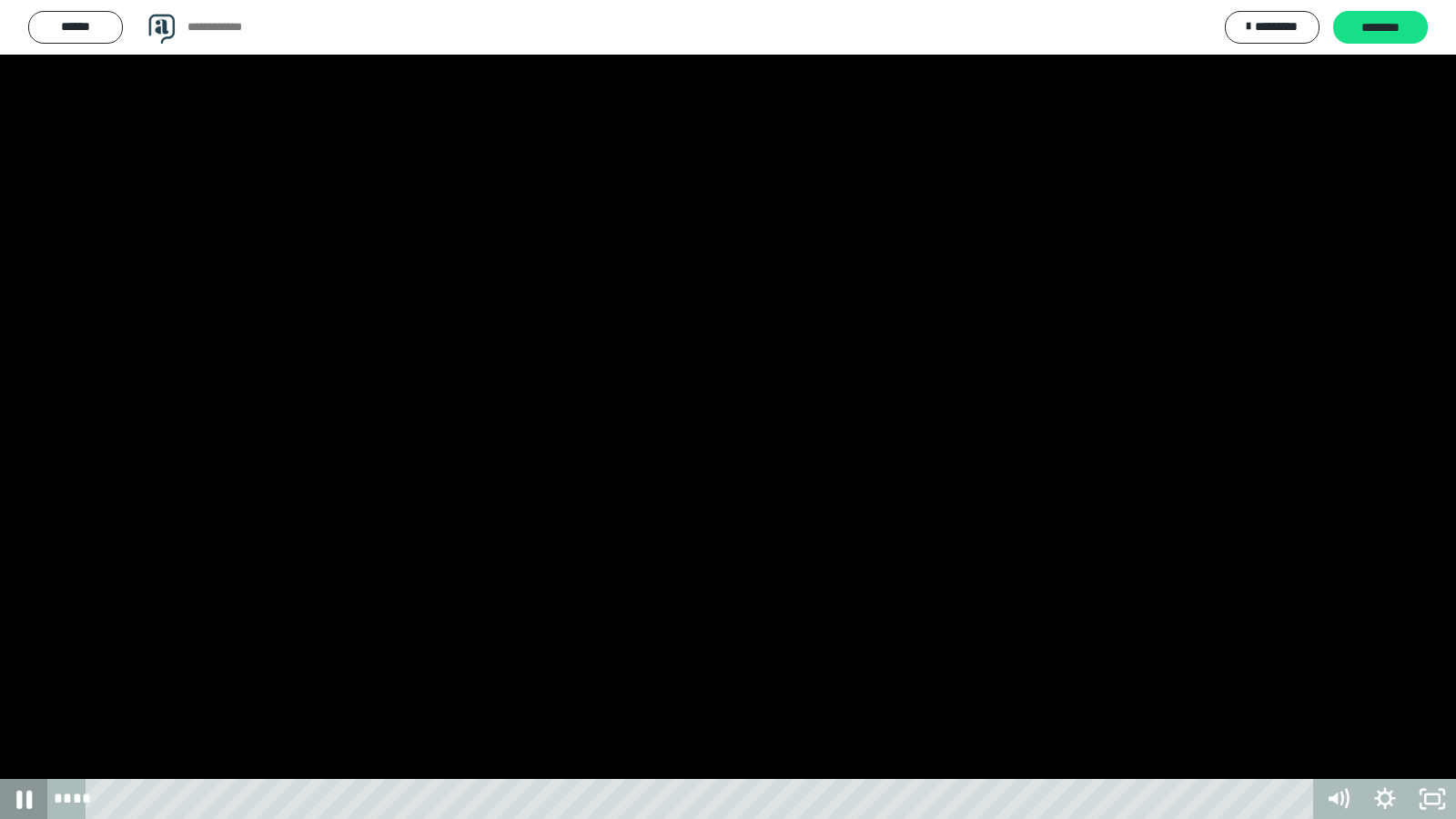 click 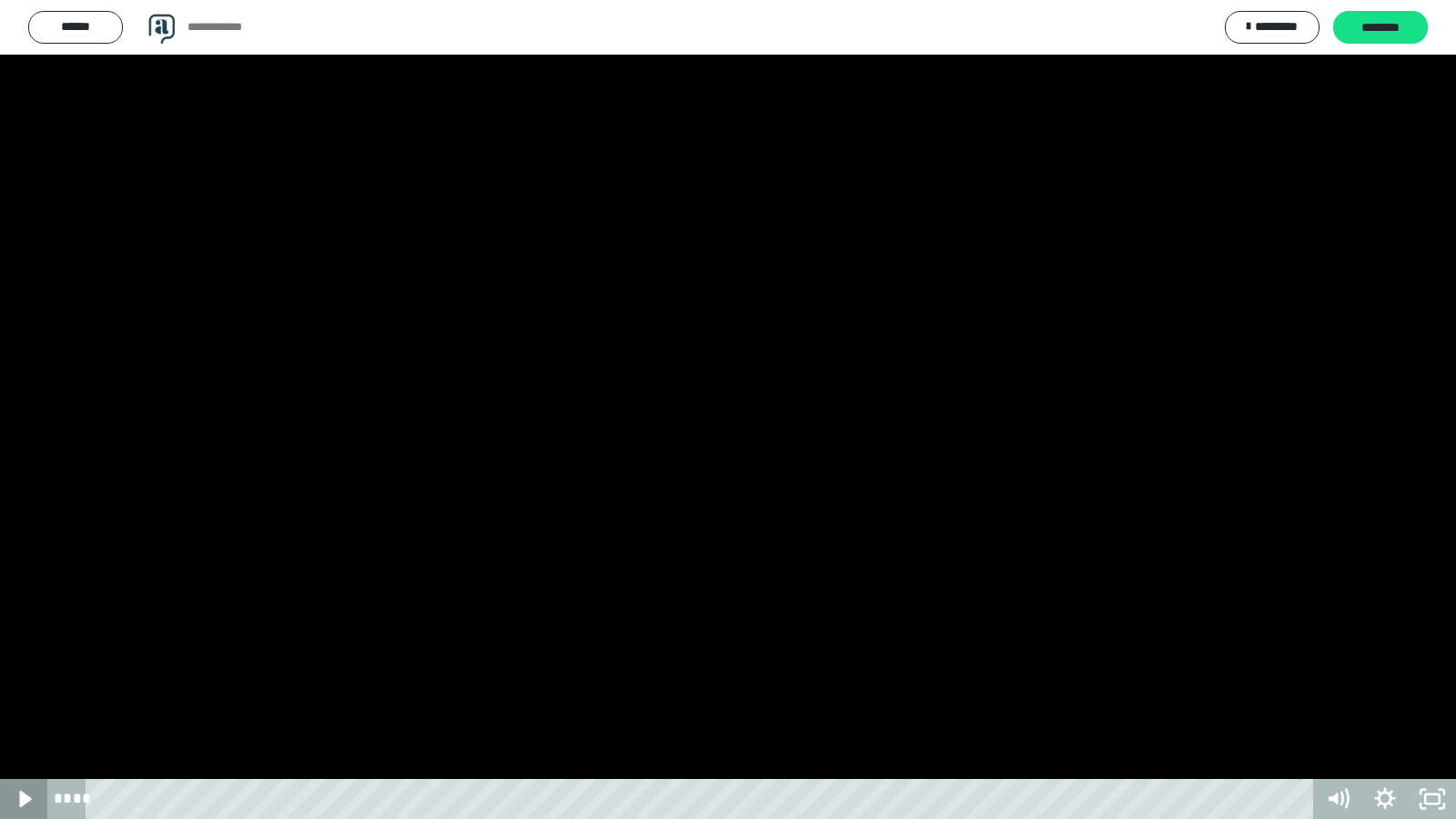 click 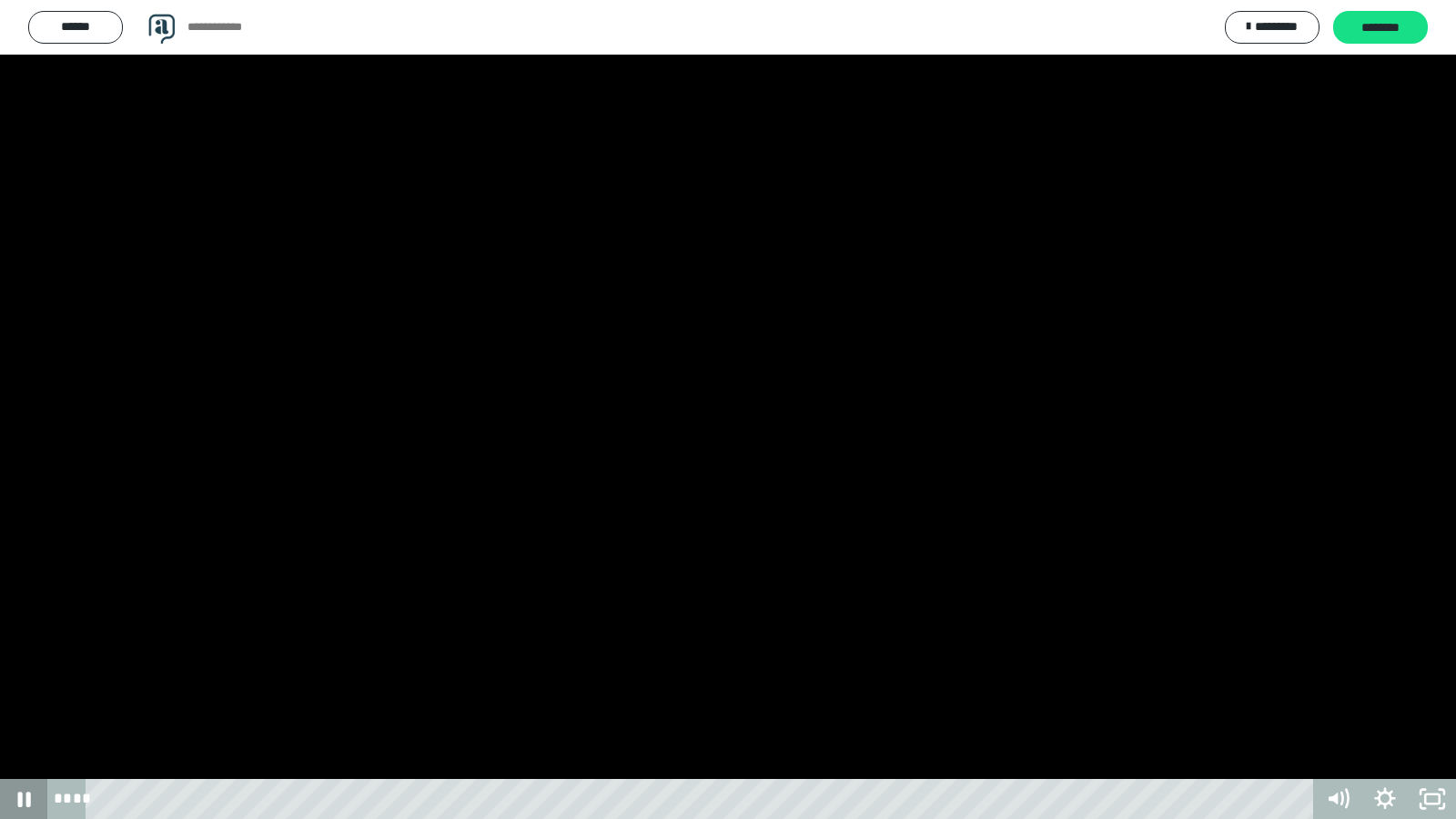 click 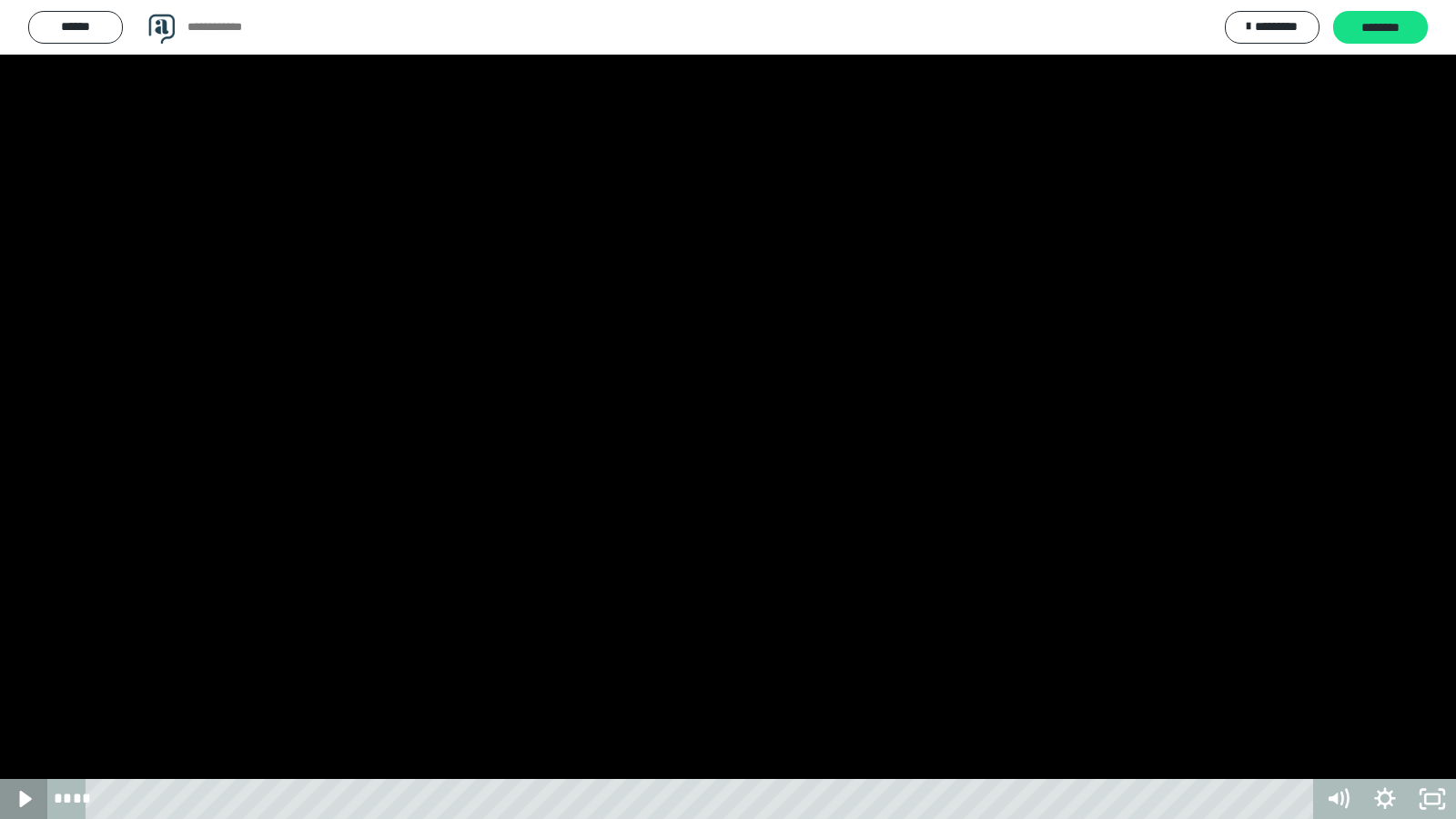 click 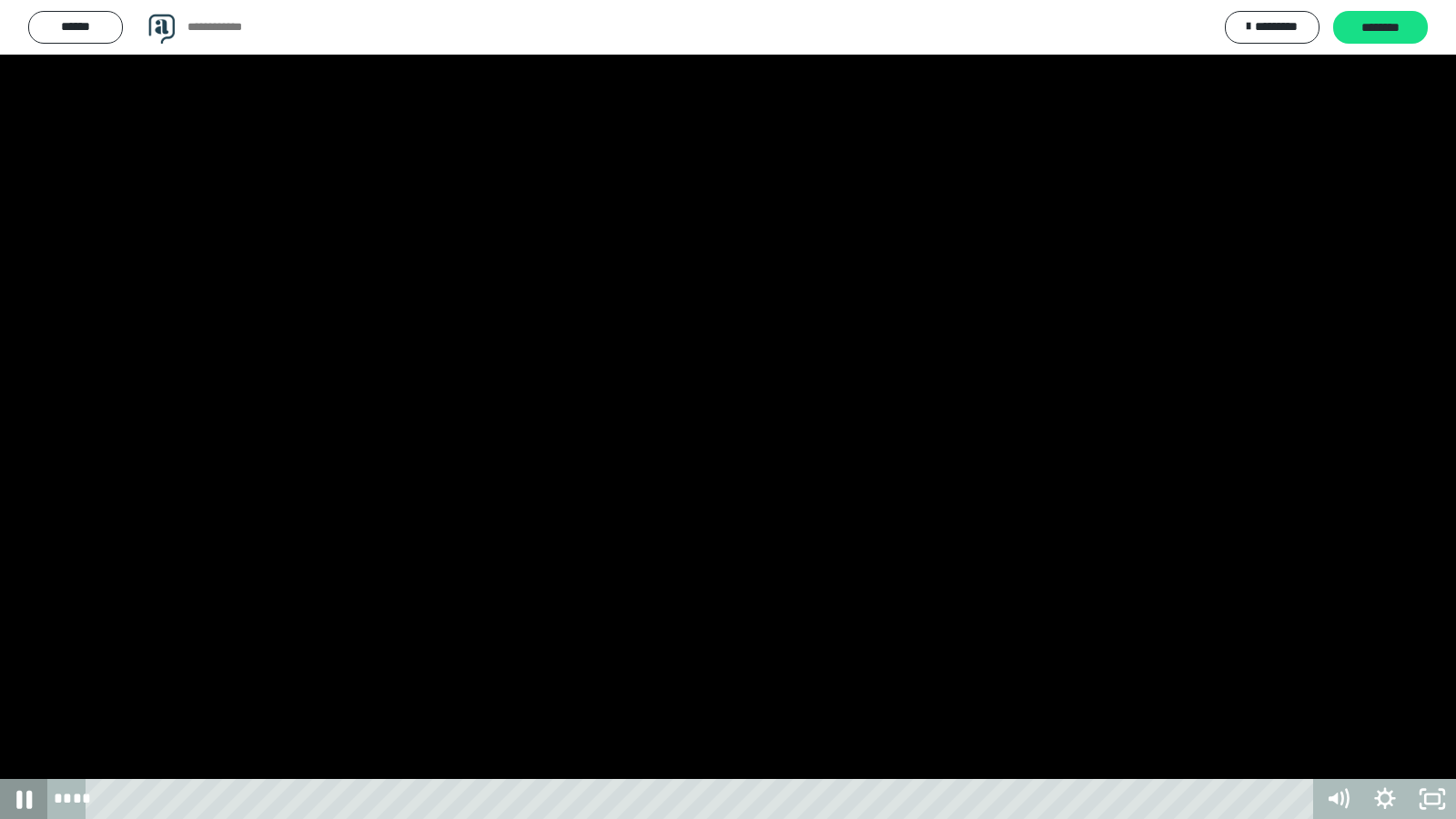 click 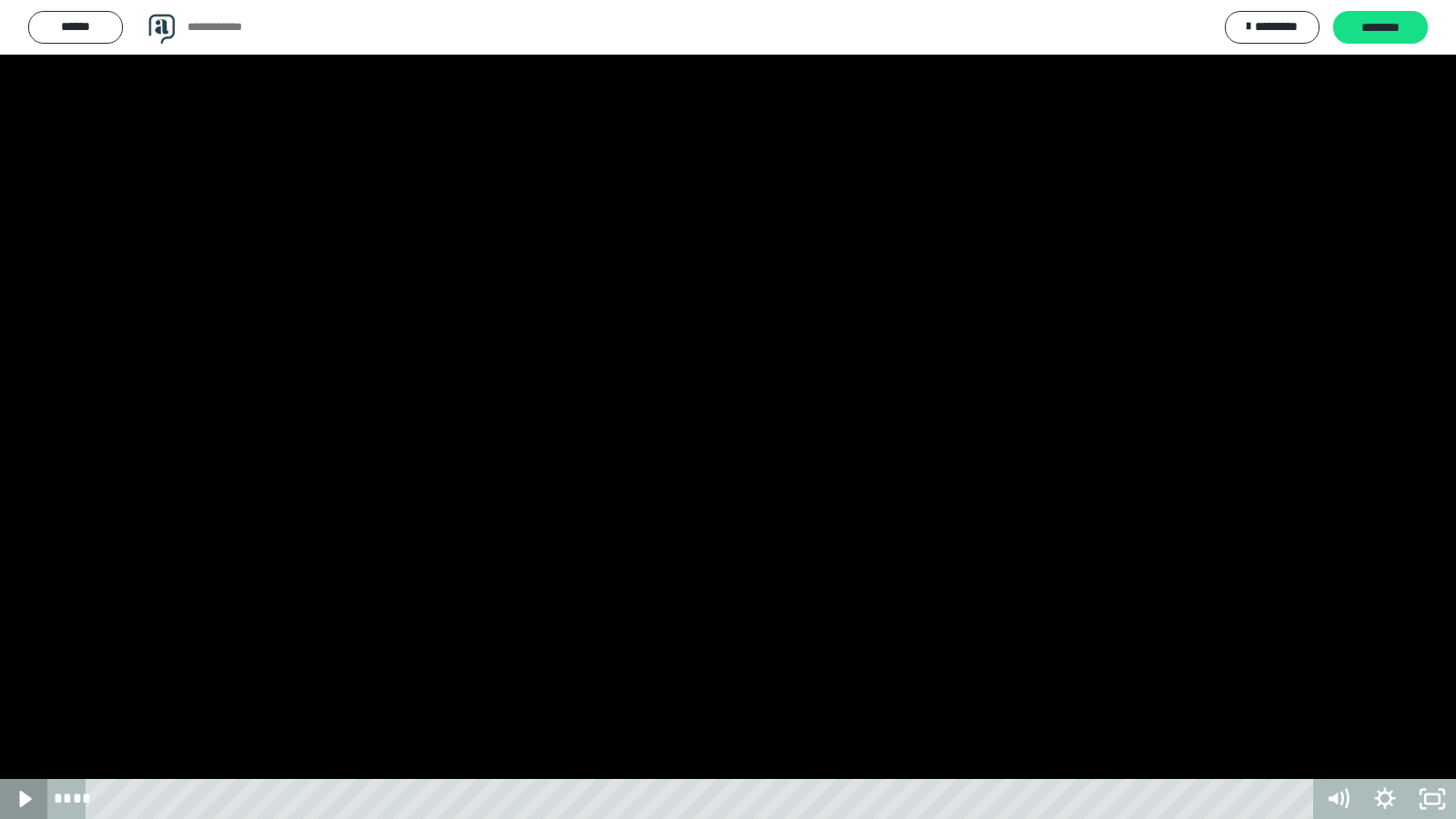 click 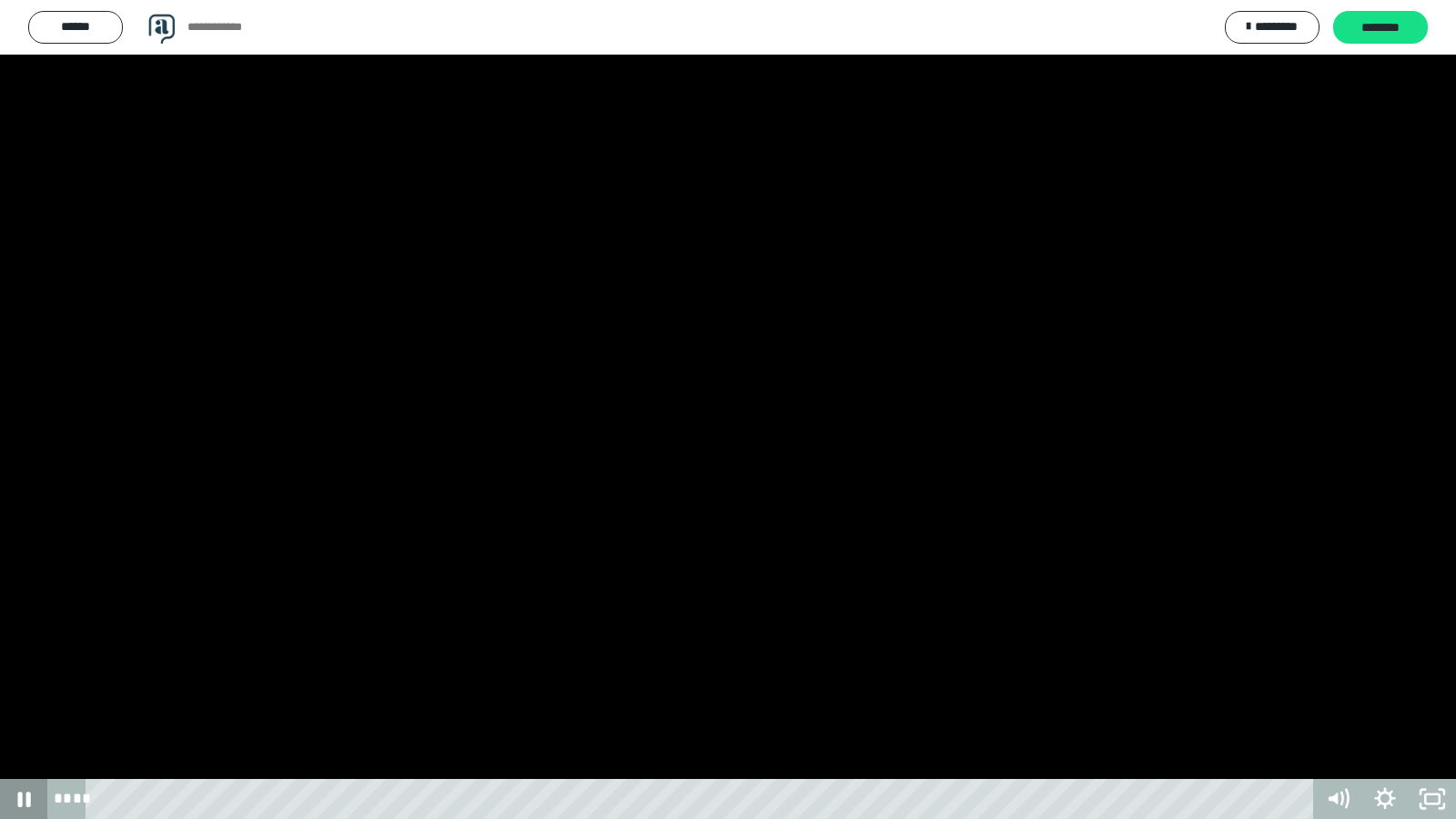 click 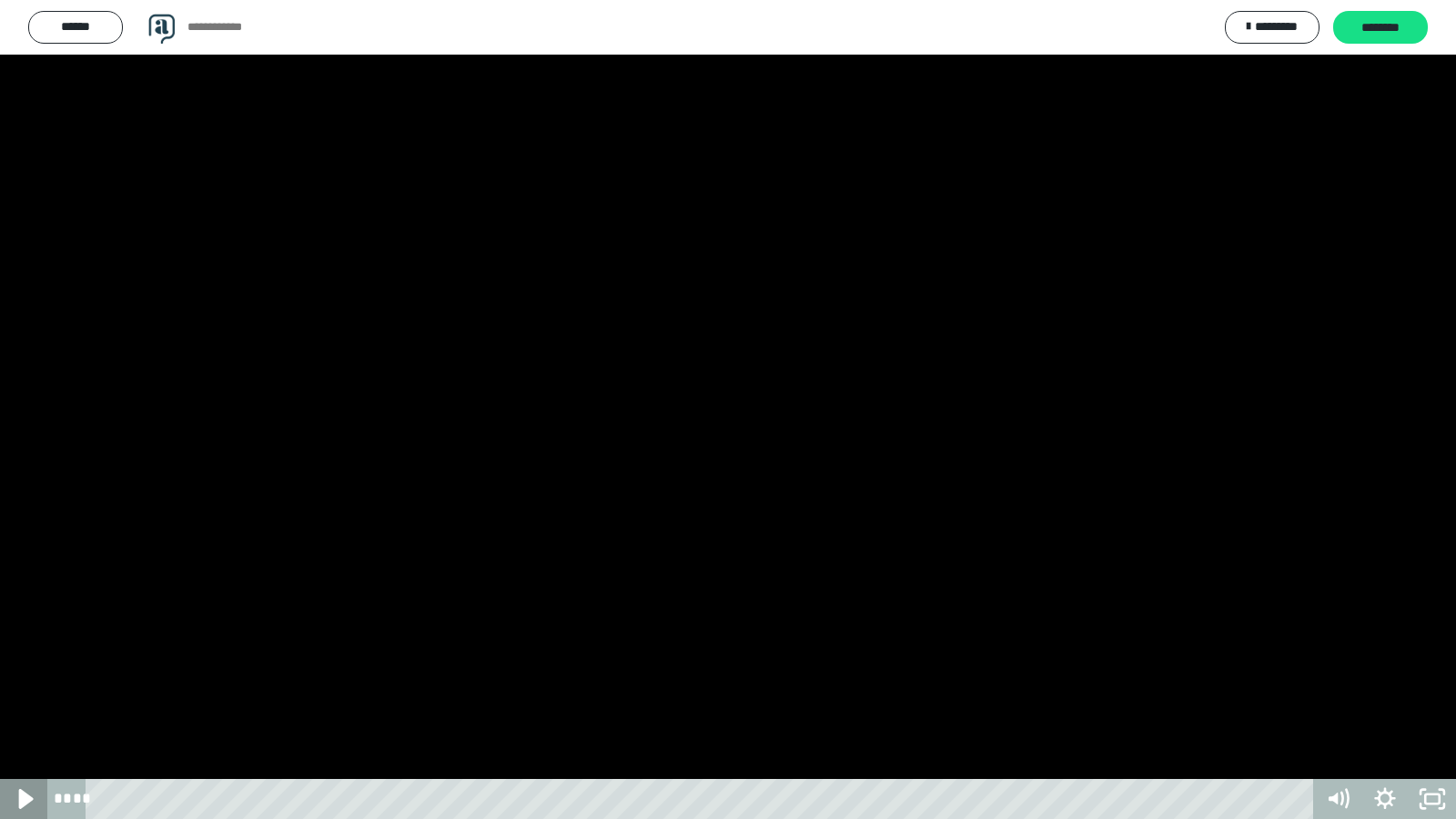 click 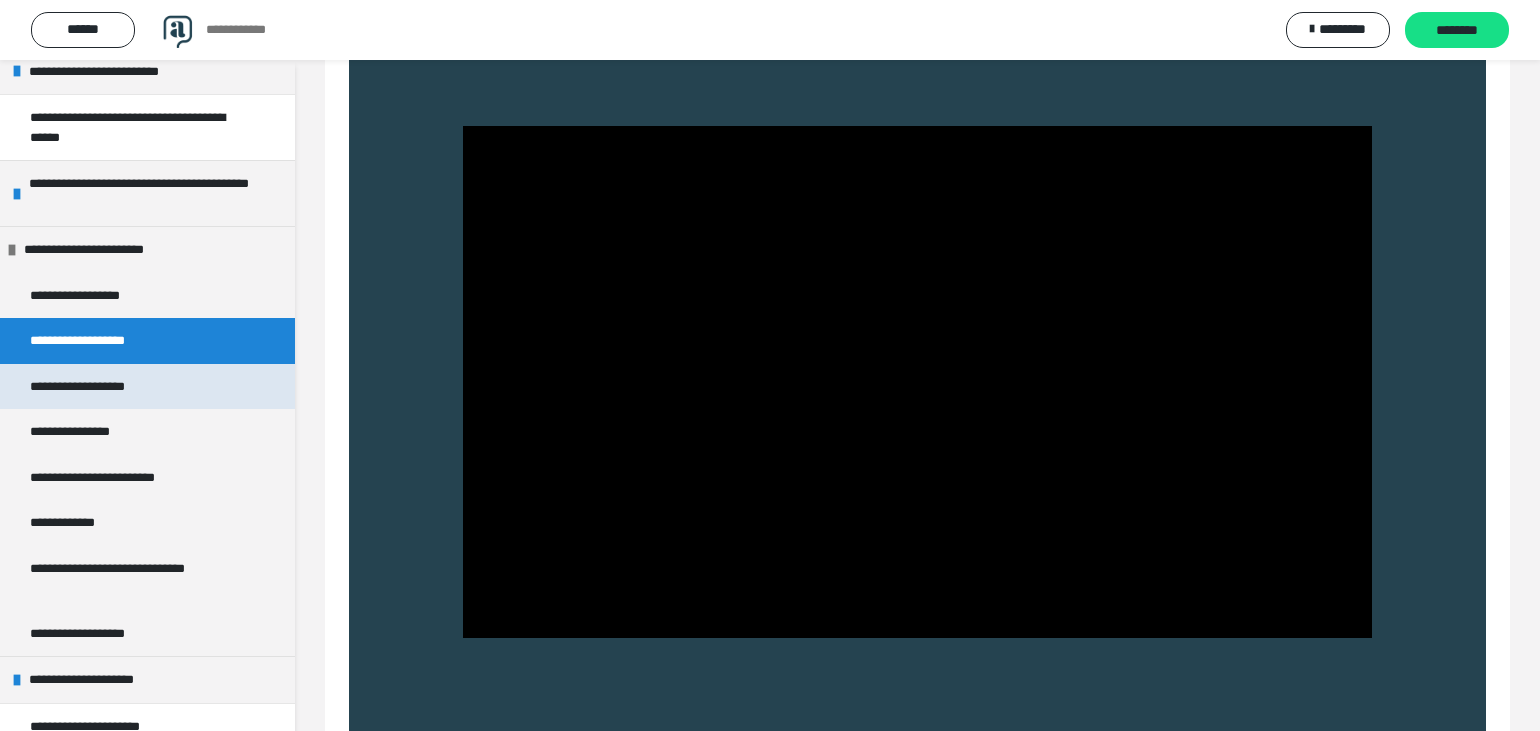 click on "**********" at bounding box center (104, 387) 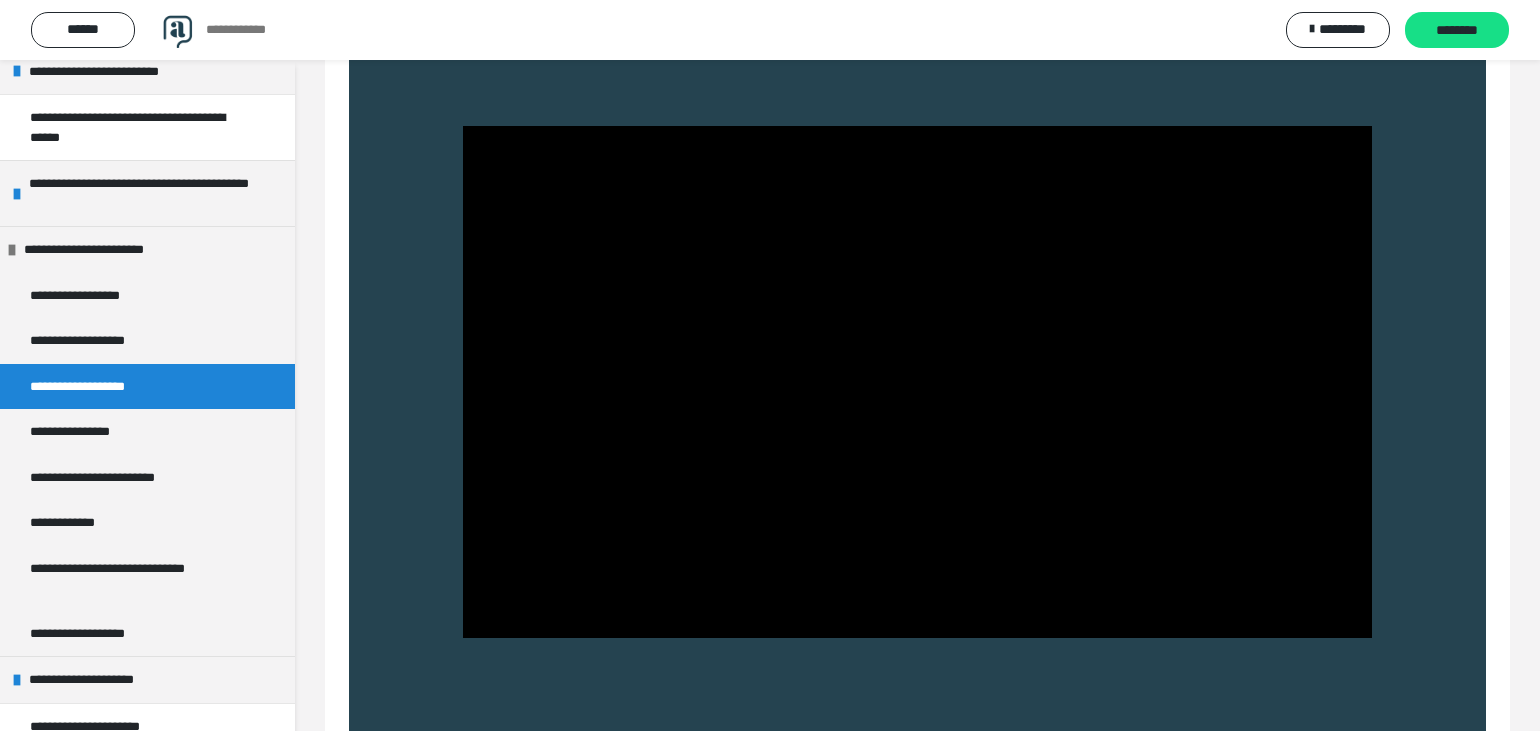 scroll, scrollTop: 366, scrollLeft: 0, axis: vertical 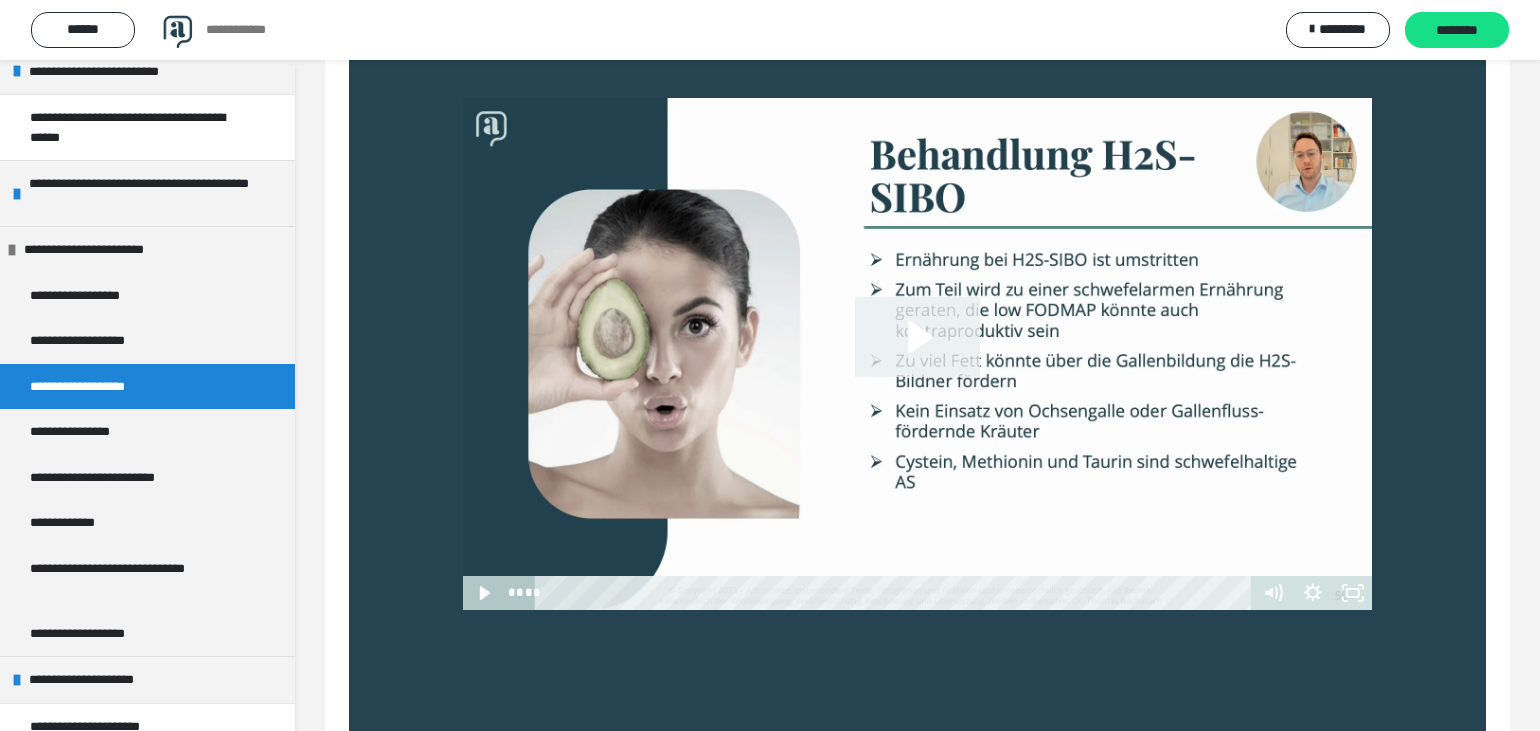 click 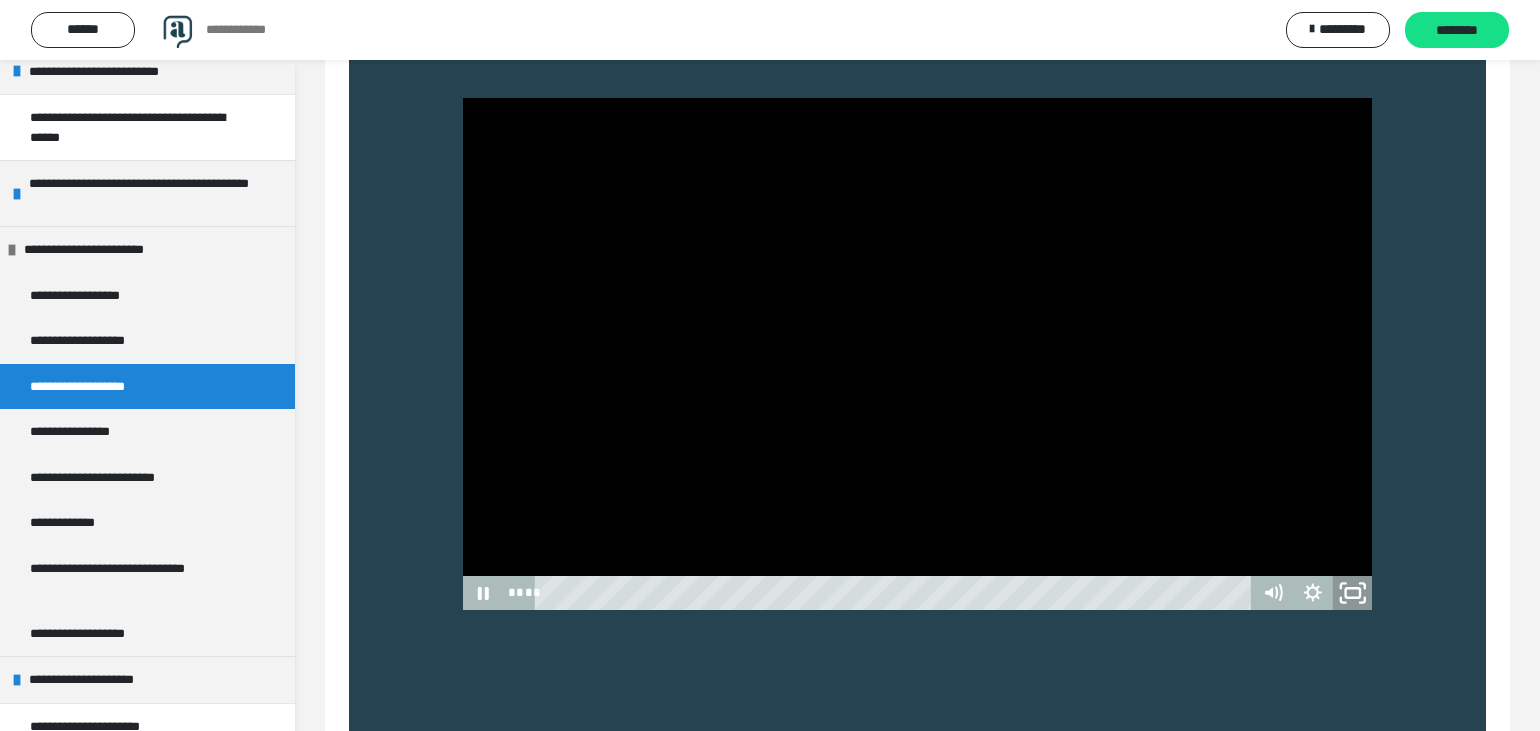 click 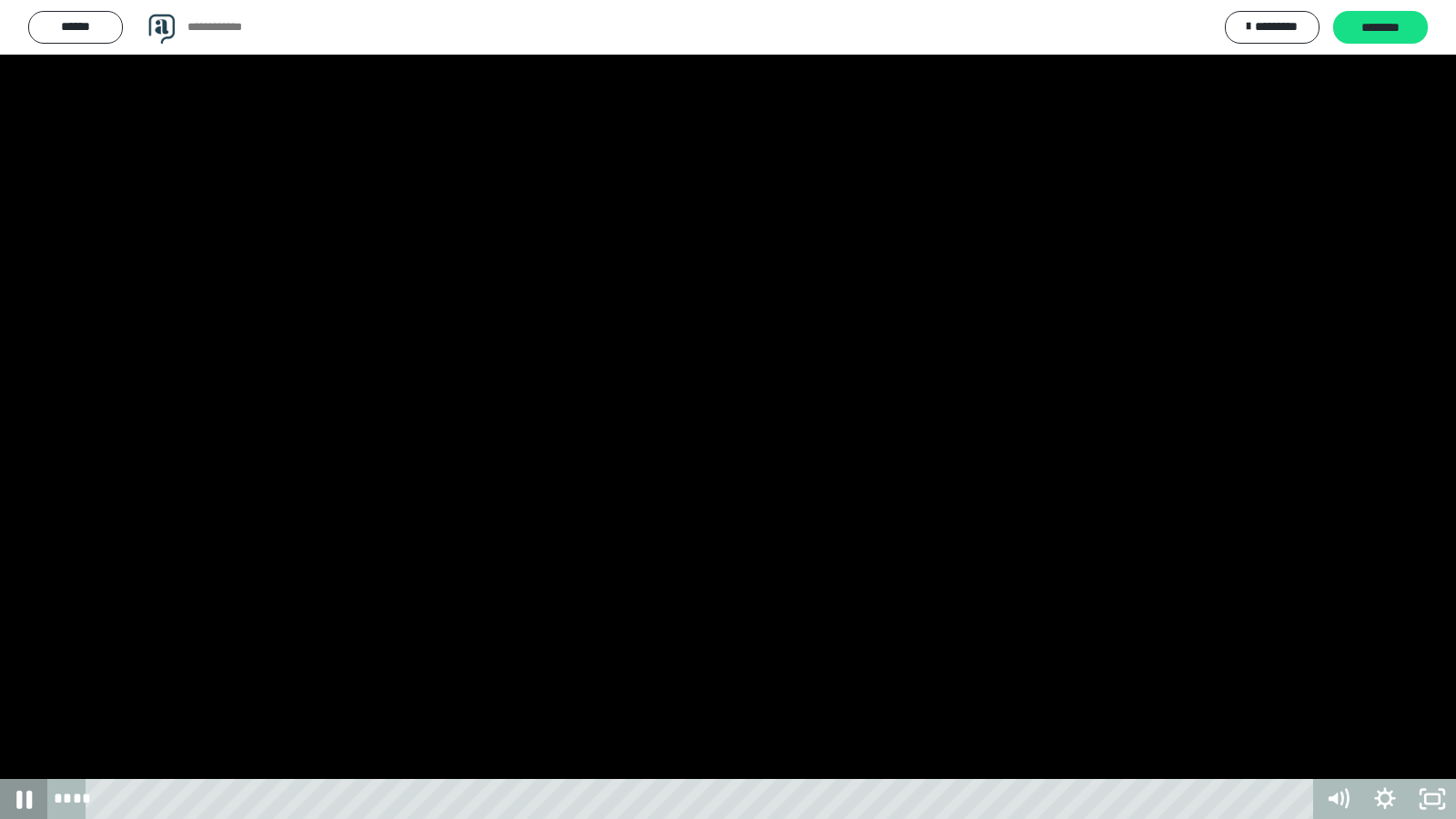 click 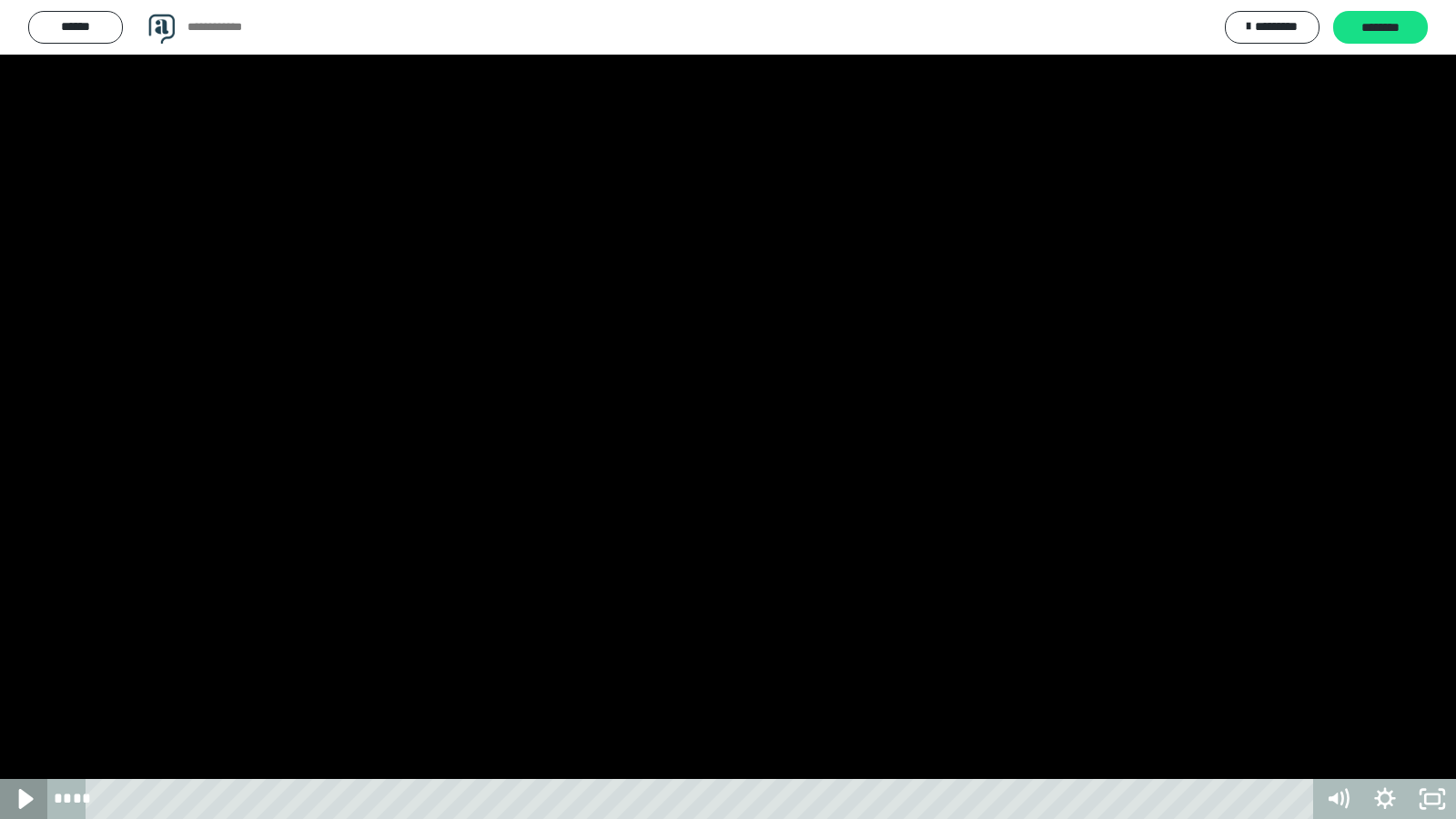 click 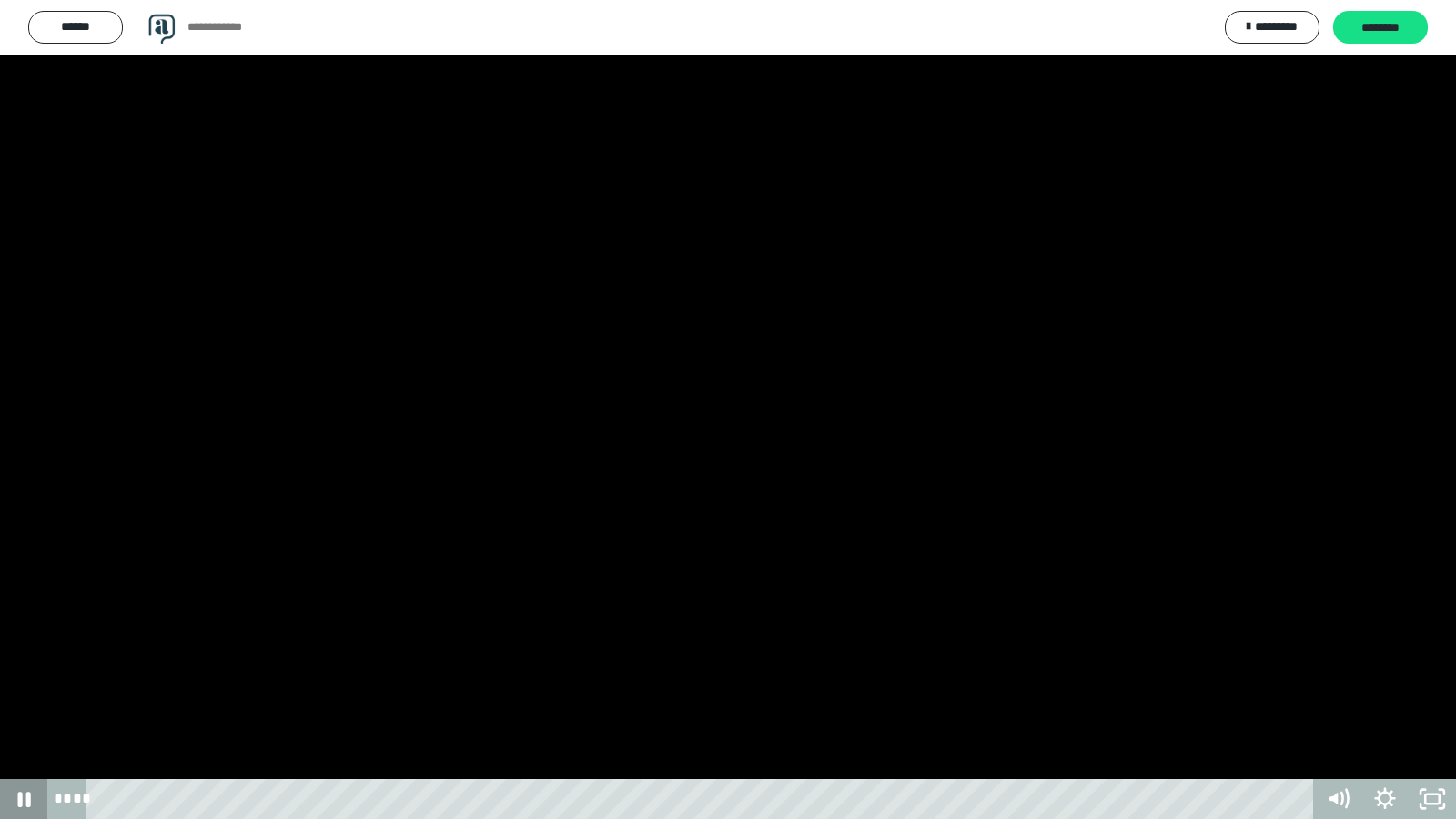 click 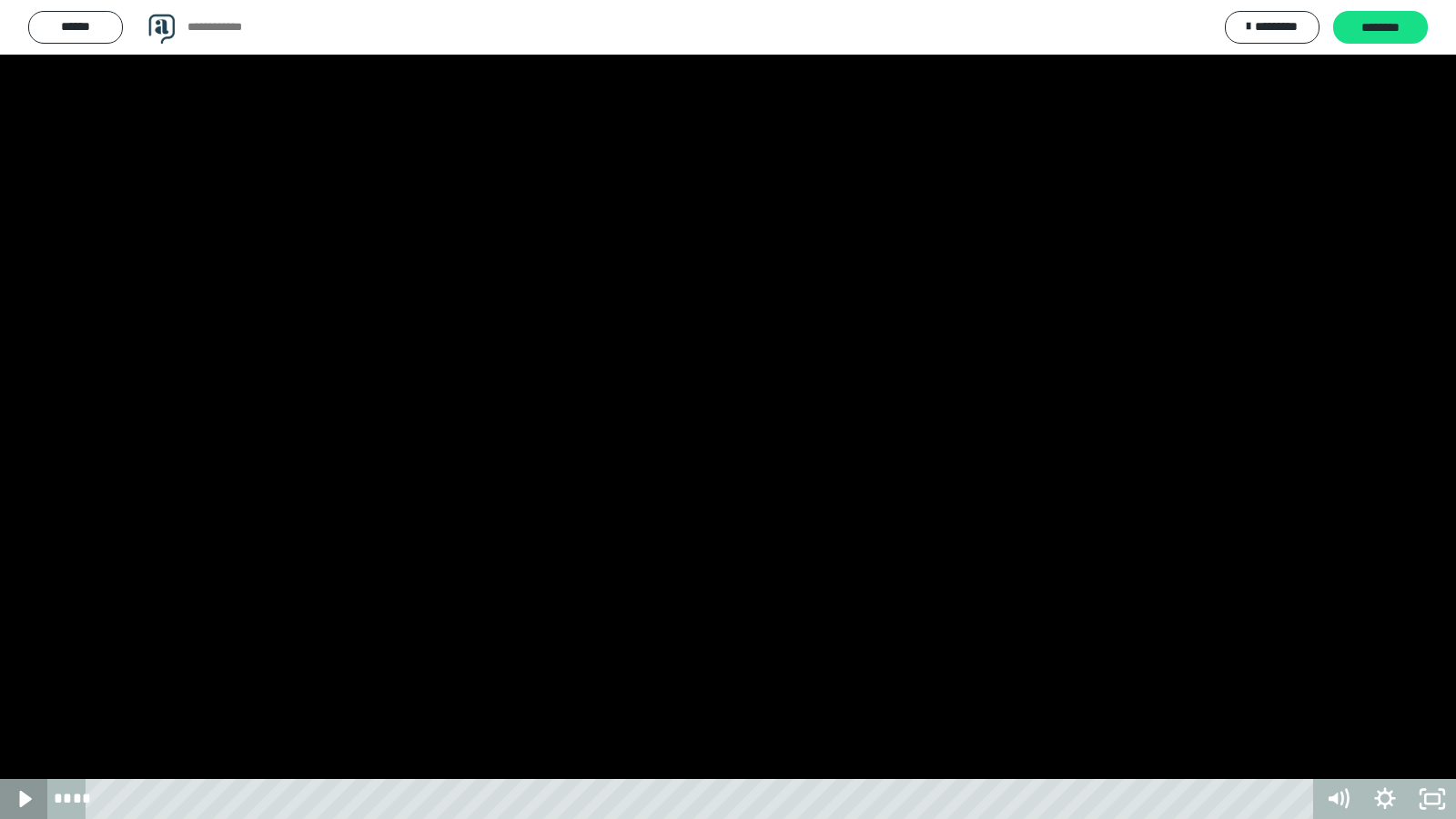 click 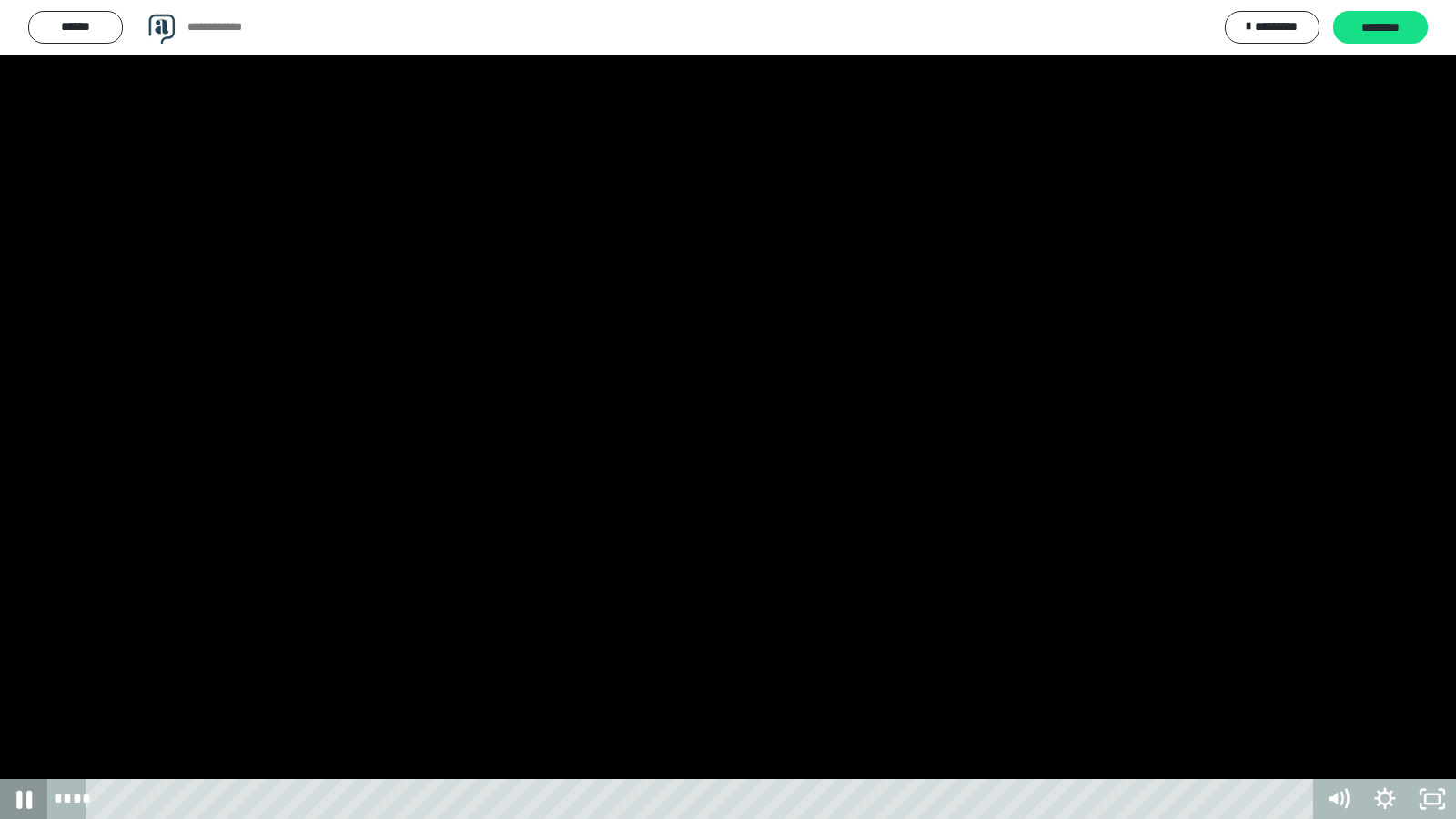 click 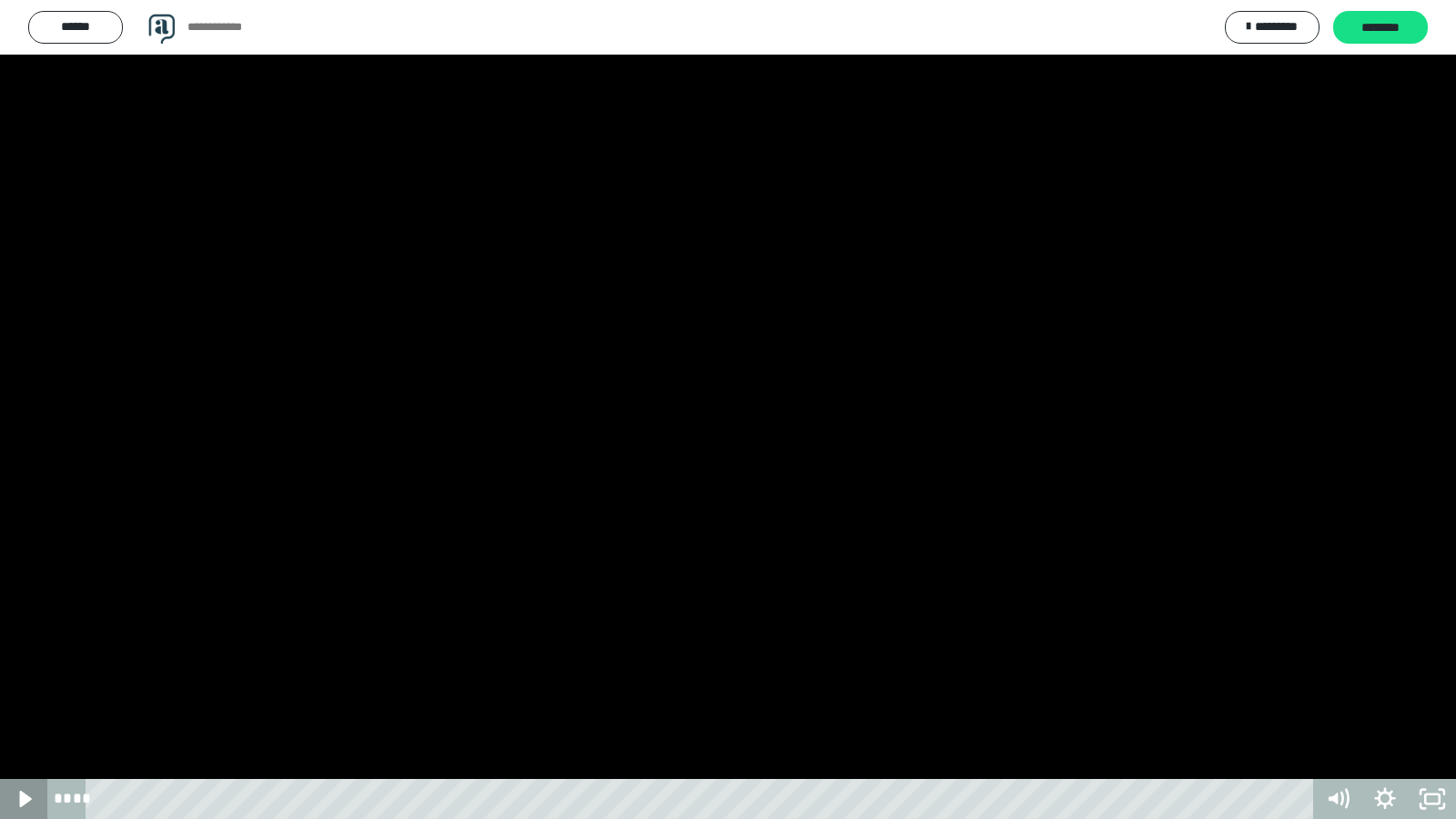 click 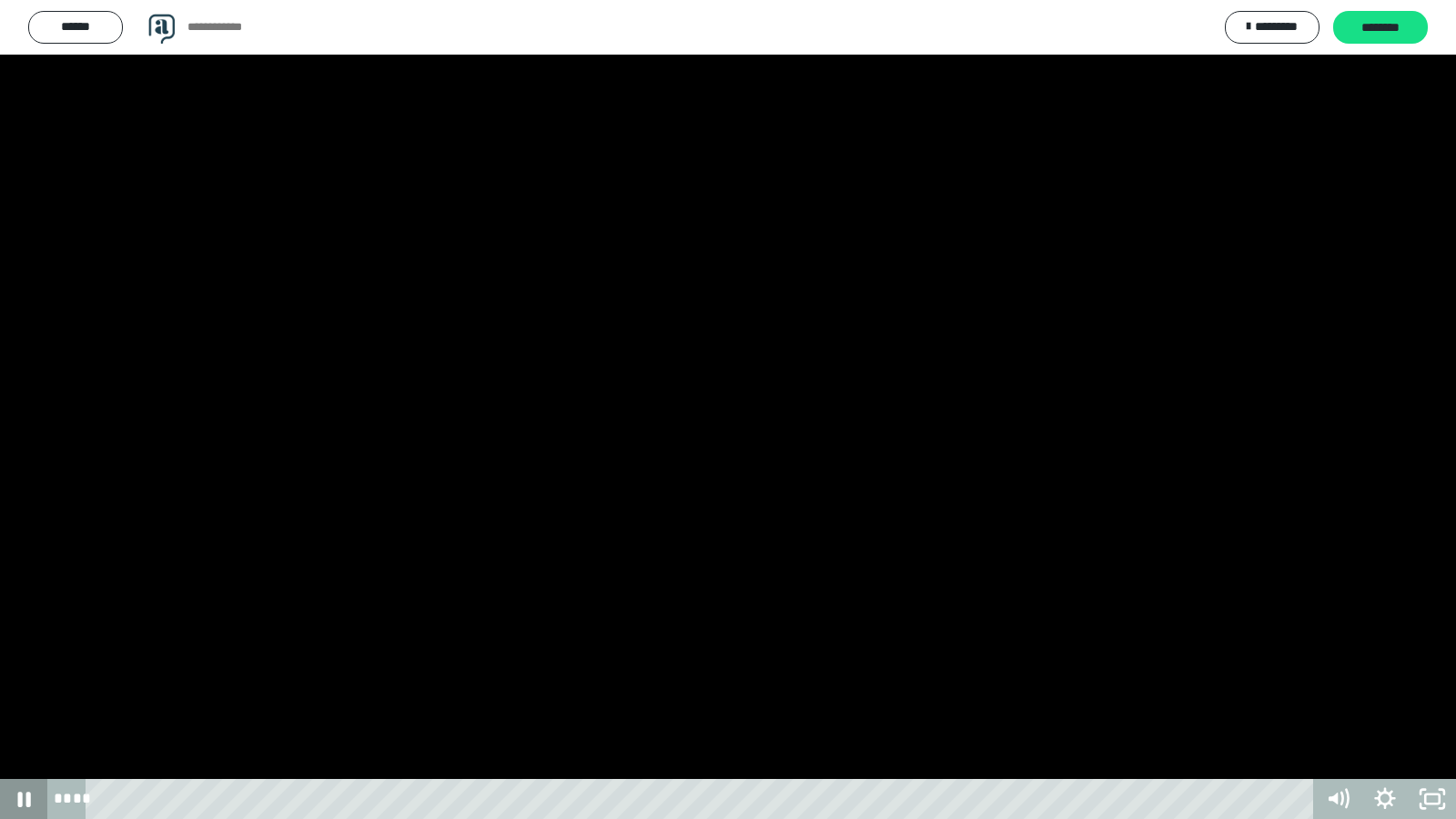 click 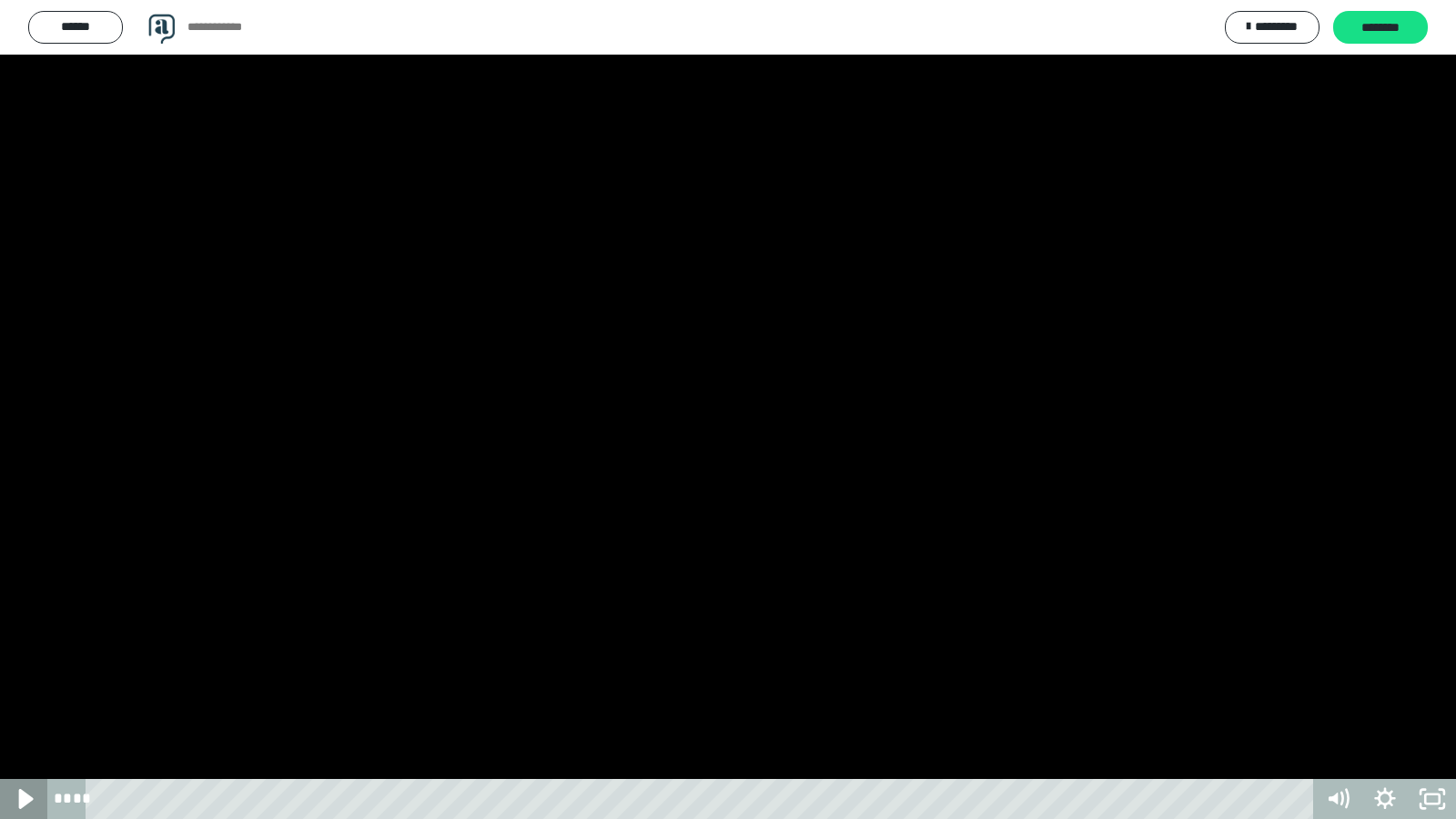 click 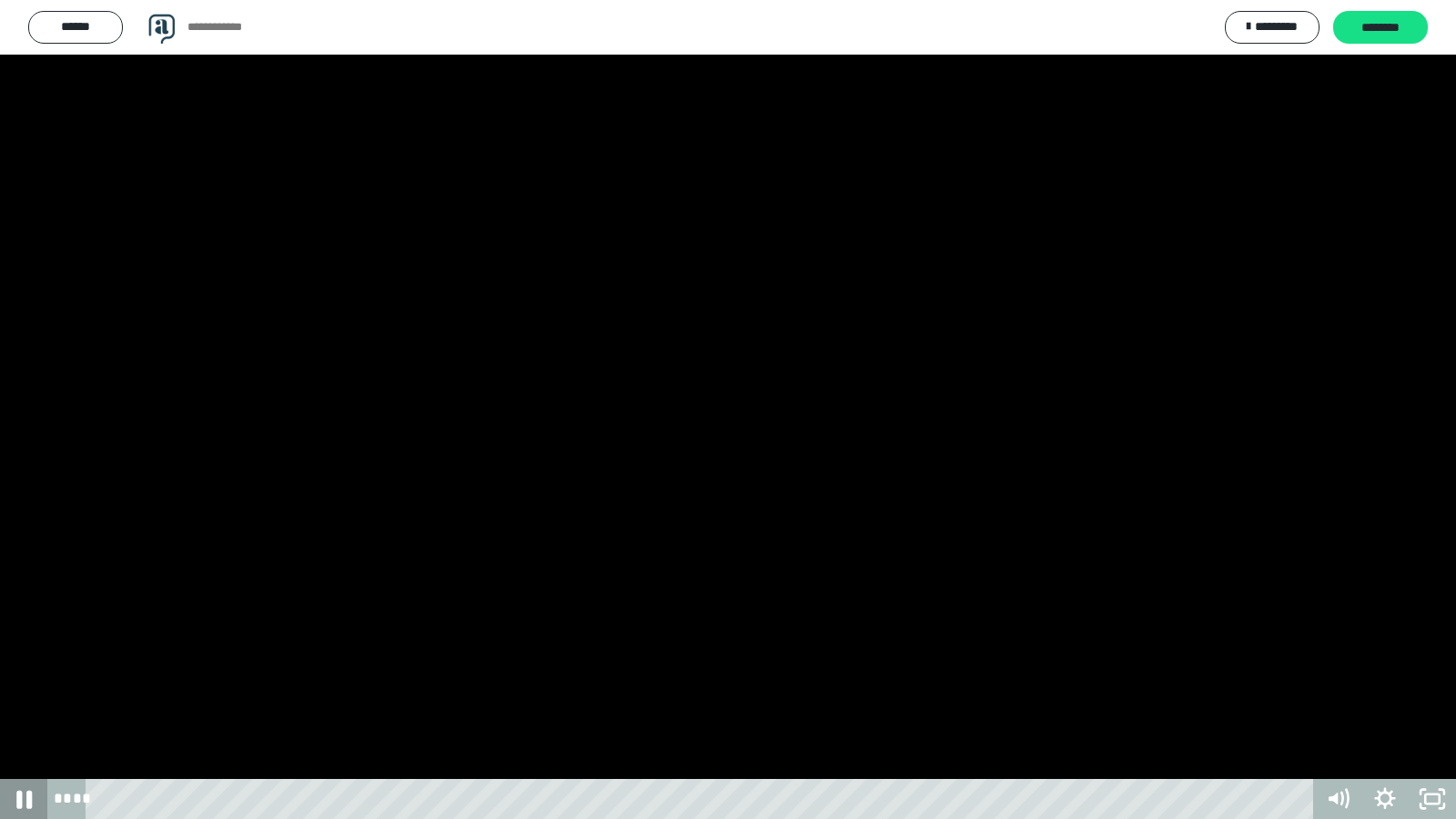 click 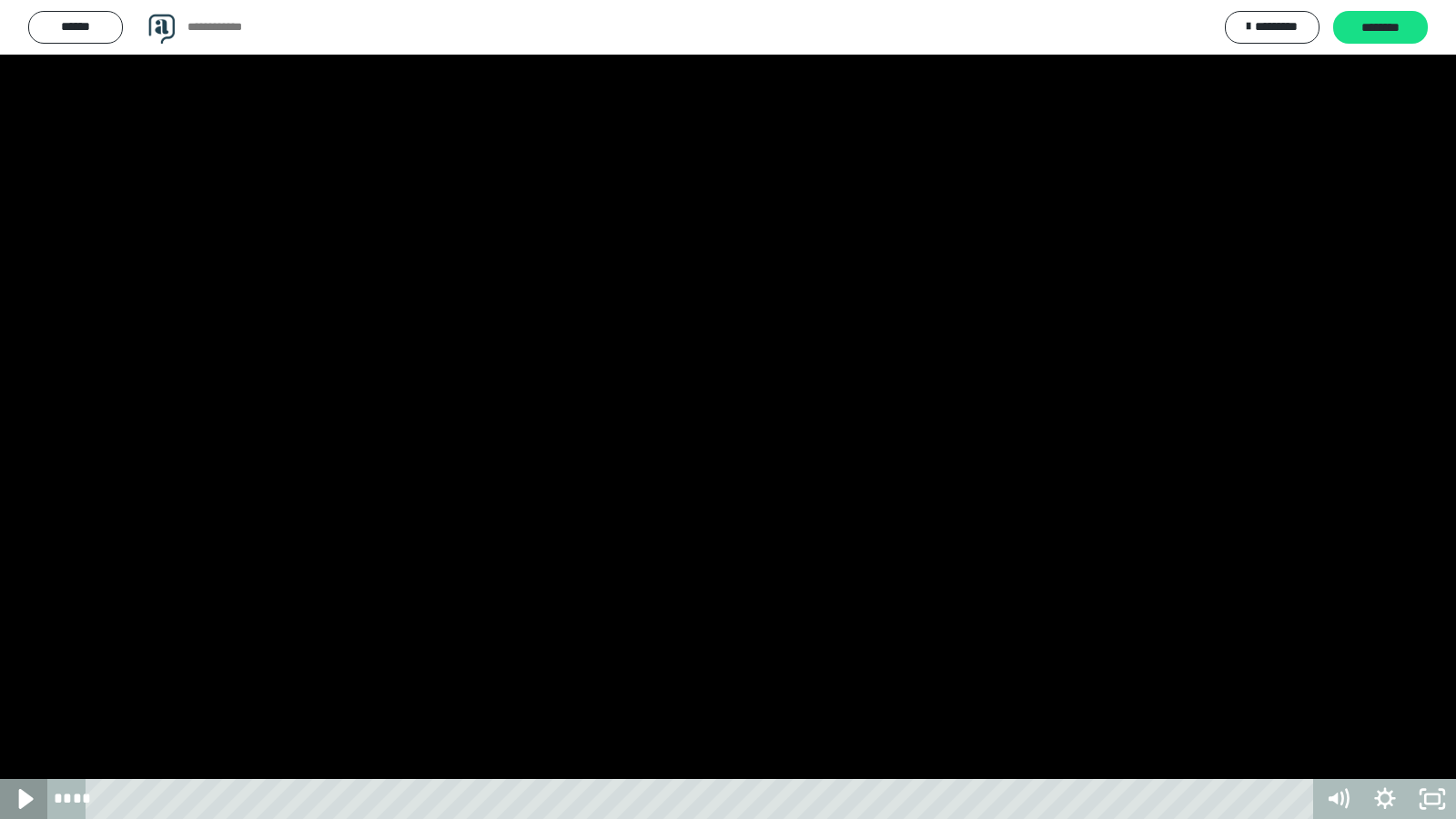 click 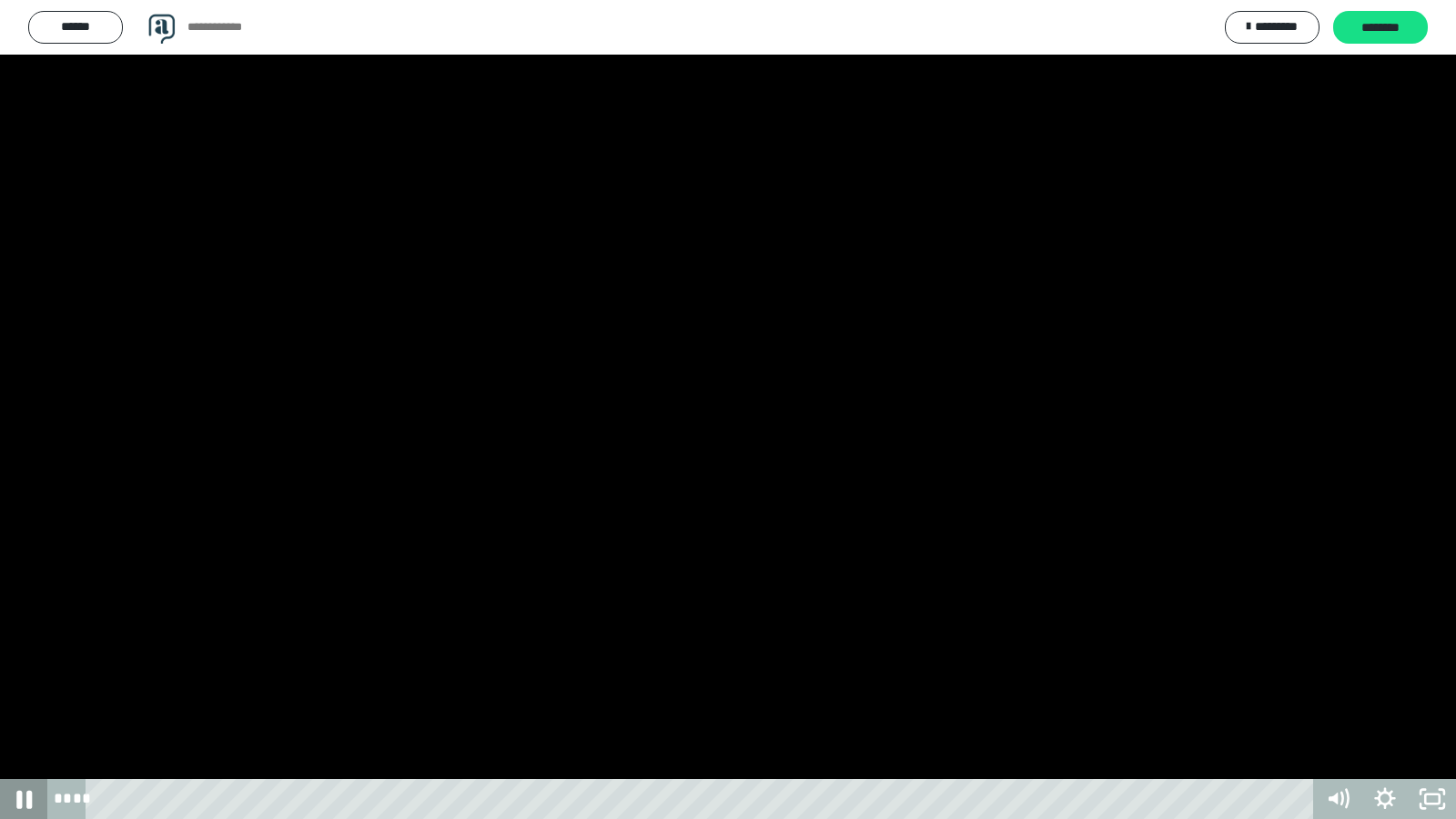 click 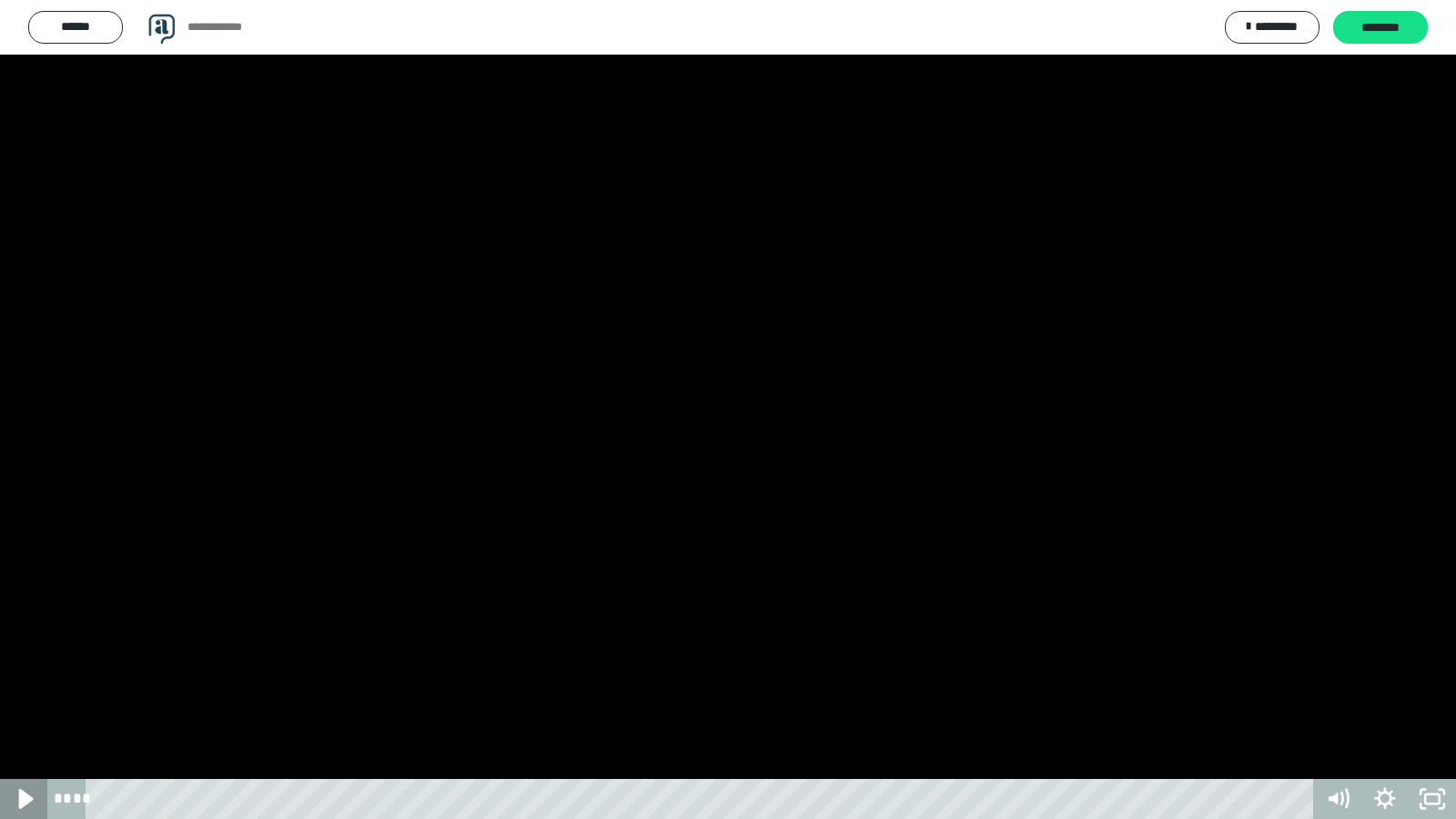 click 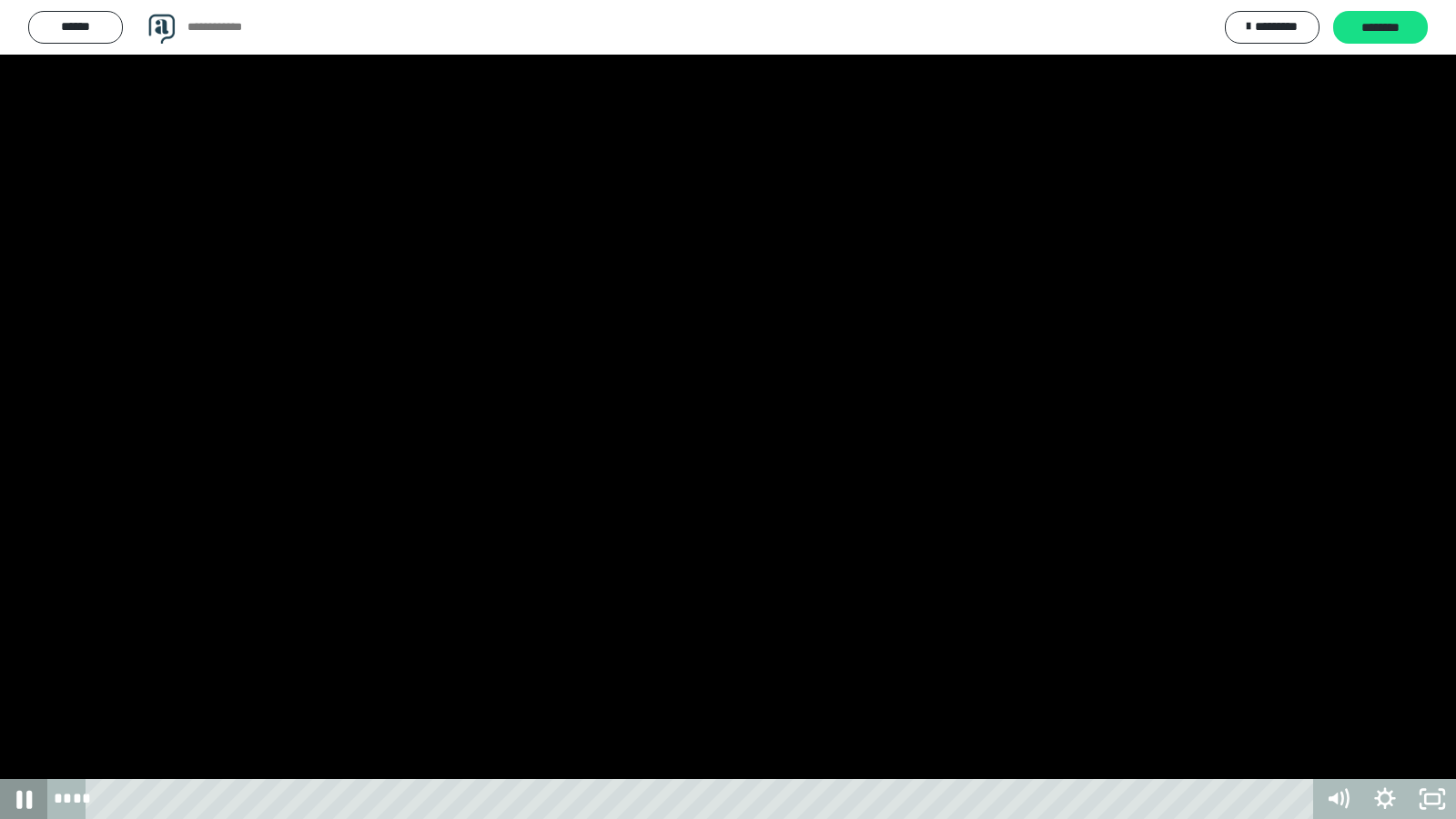 click 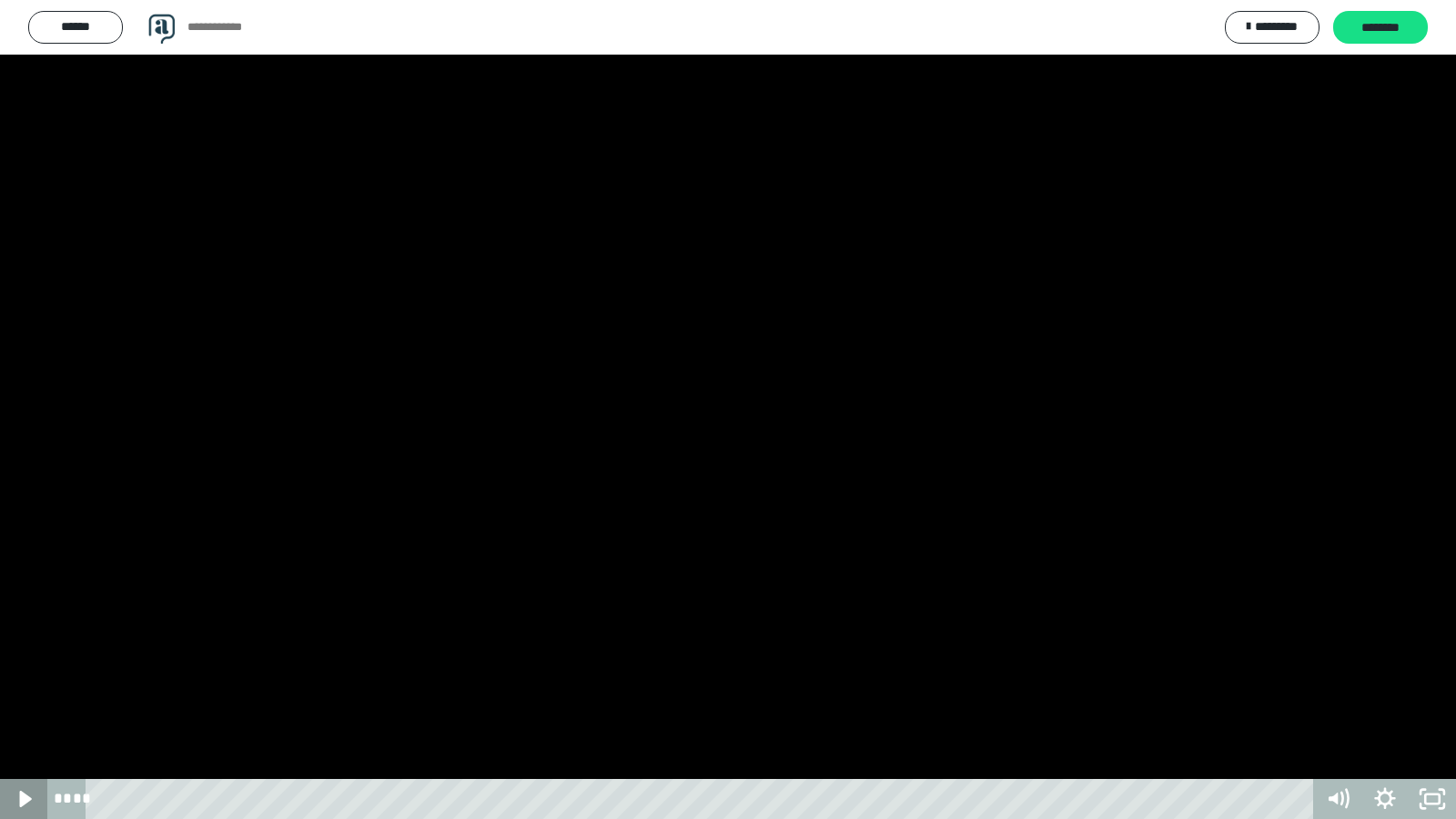 click 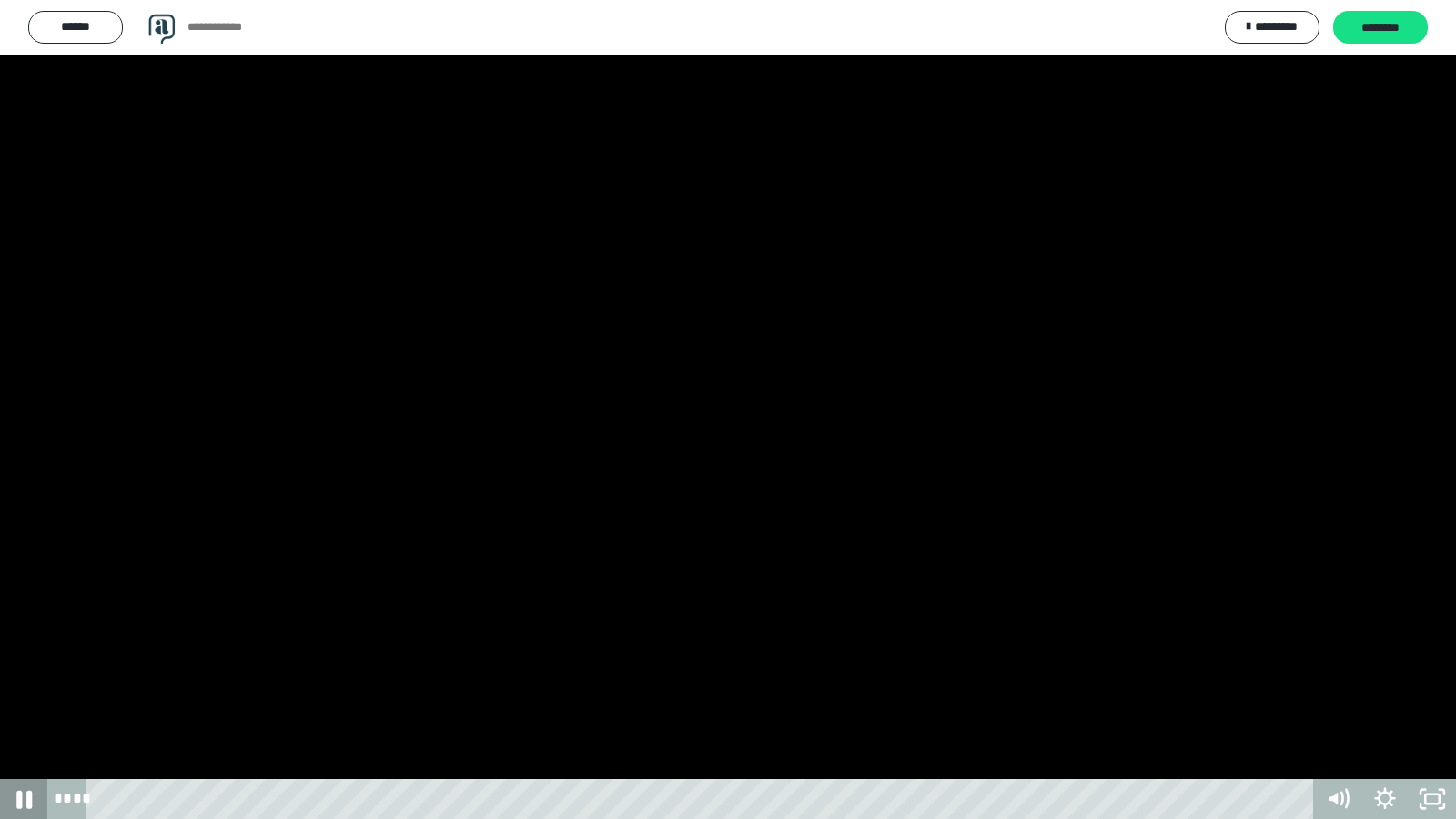 click 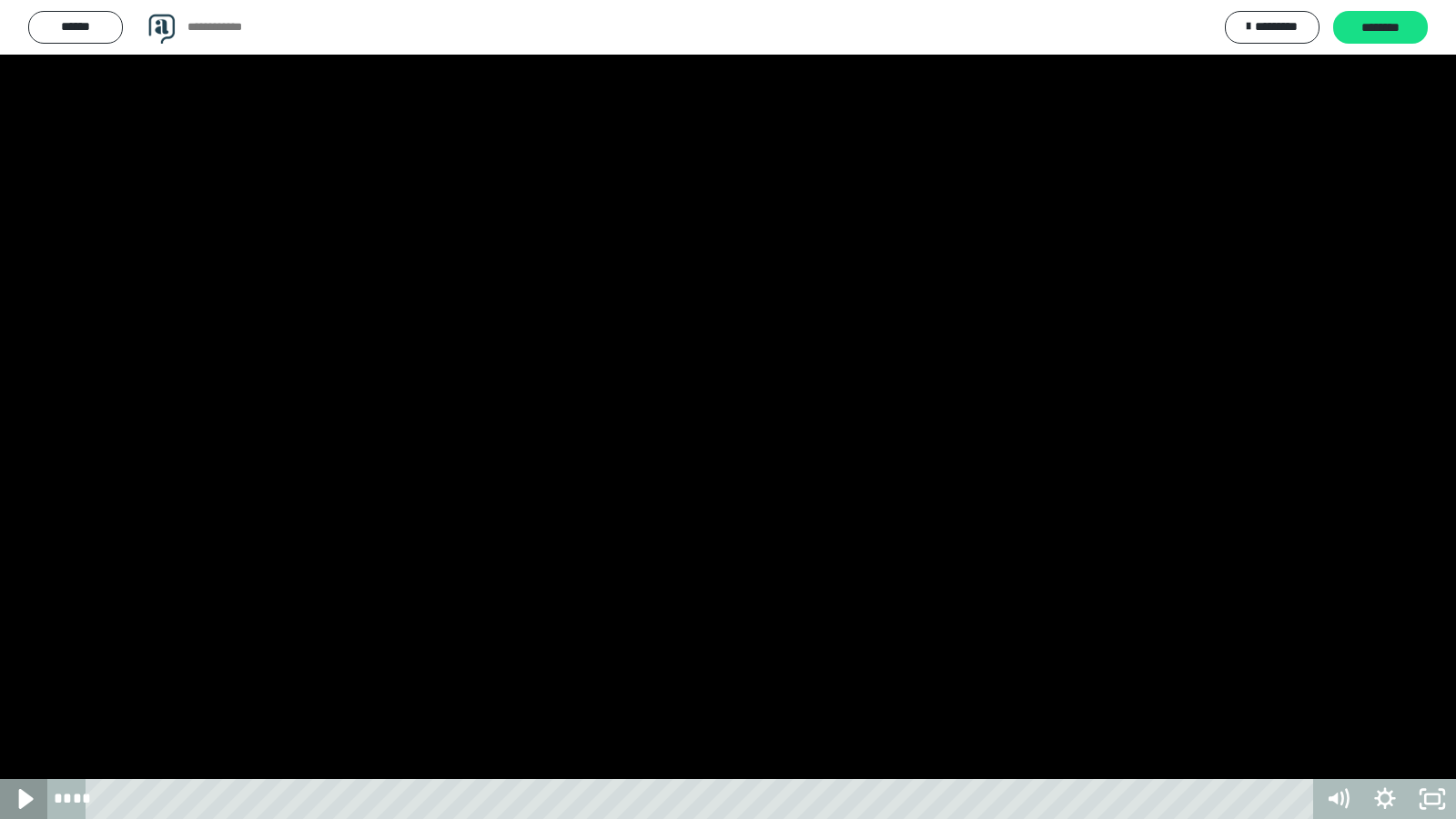 click 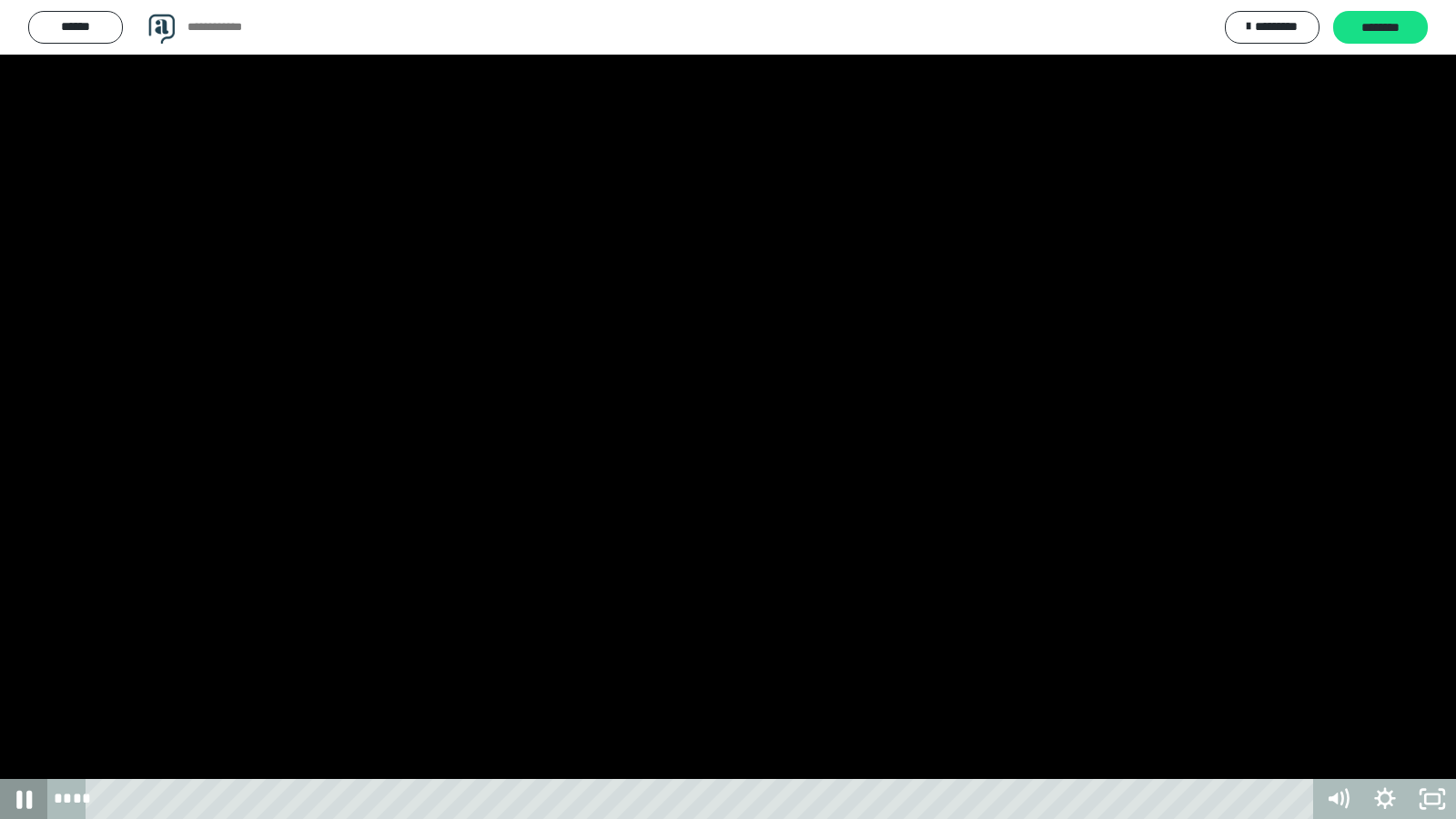 click 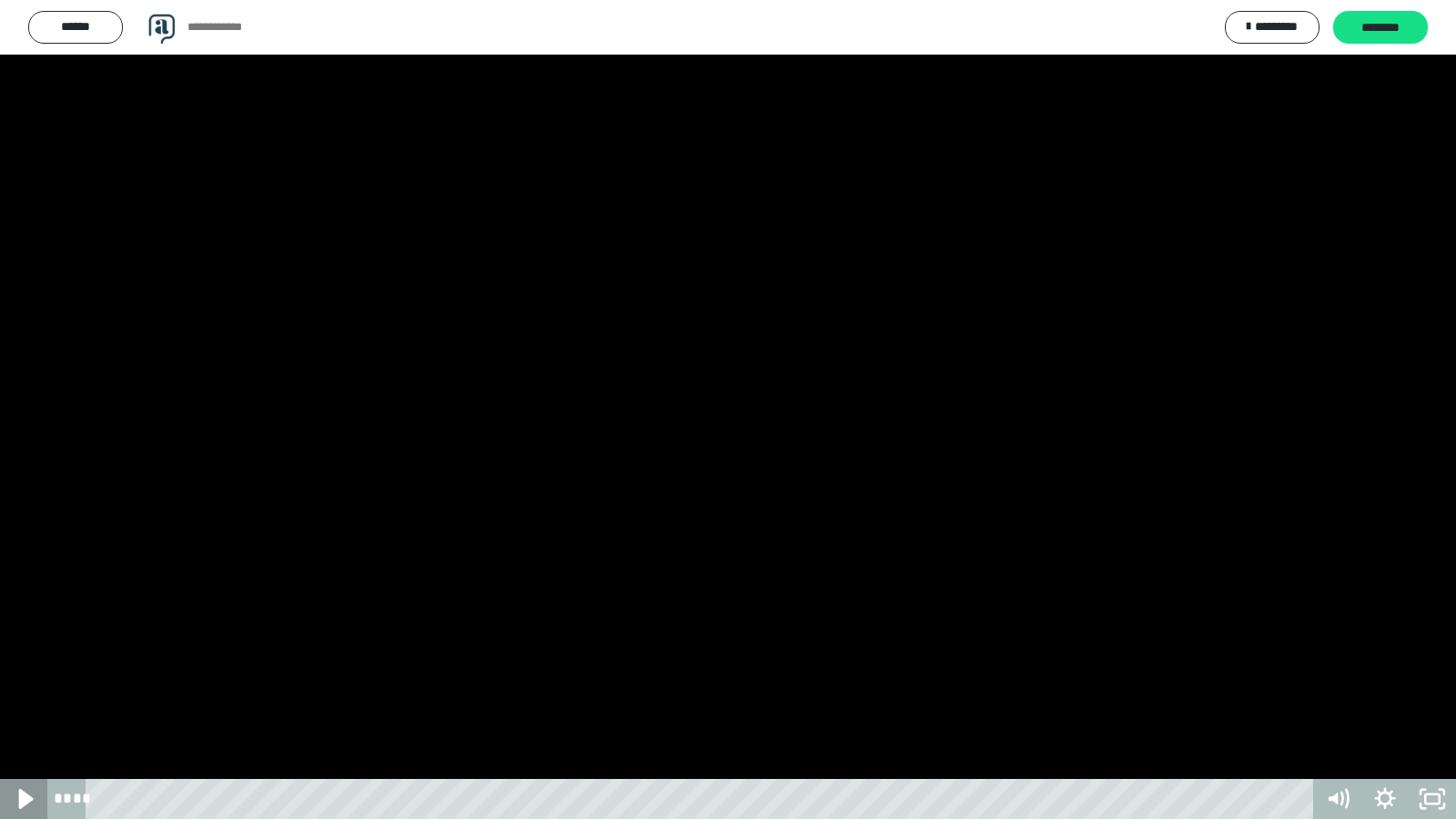 click 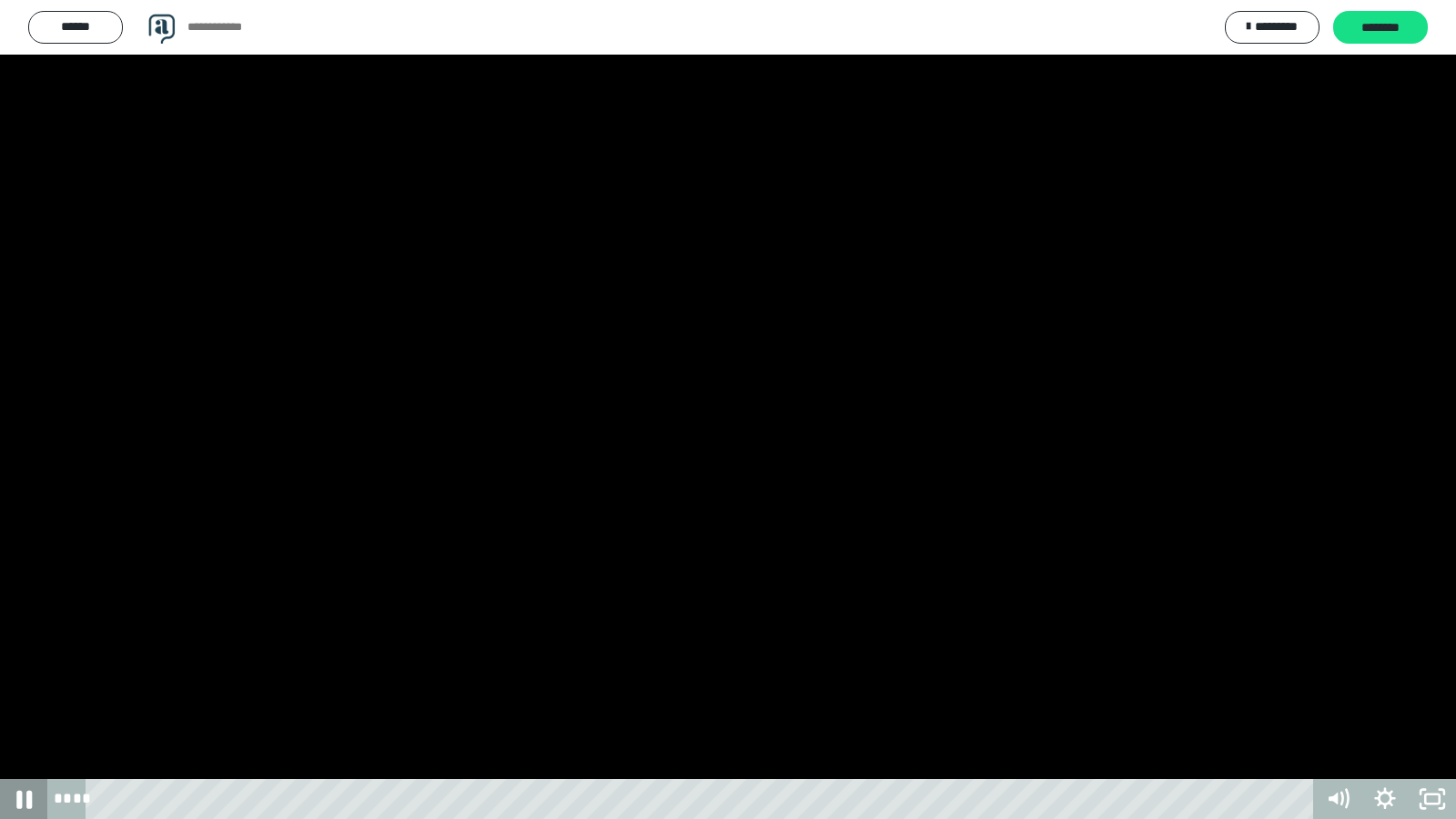 click 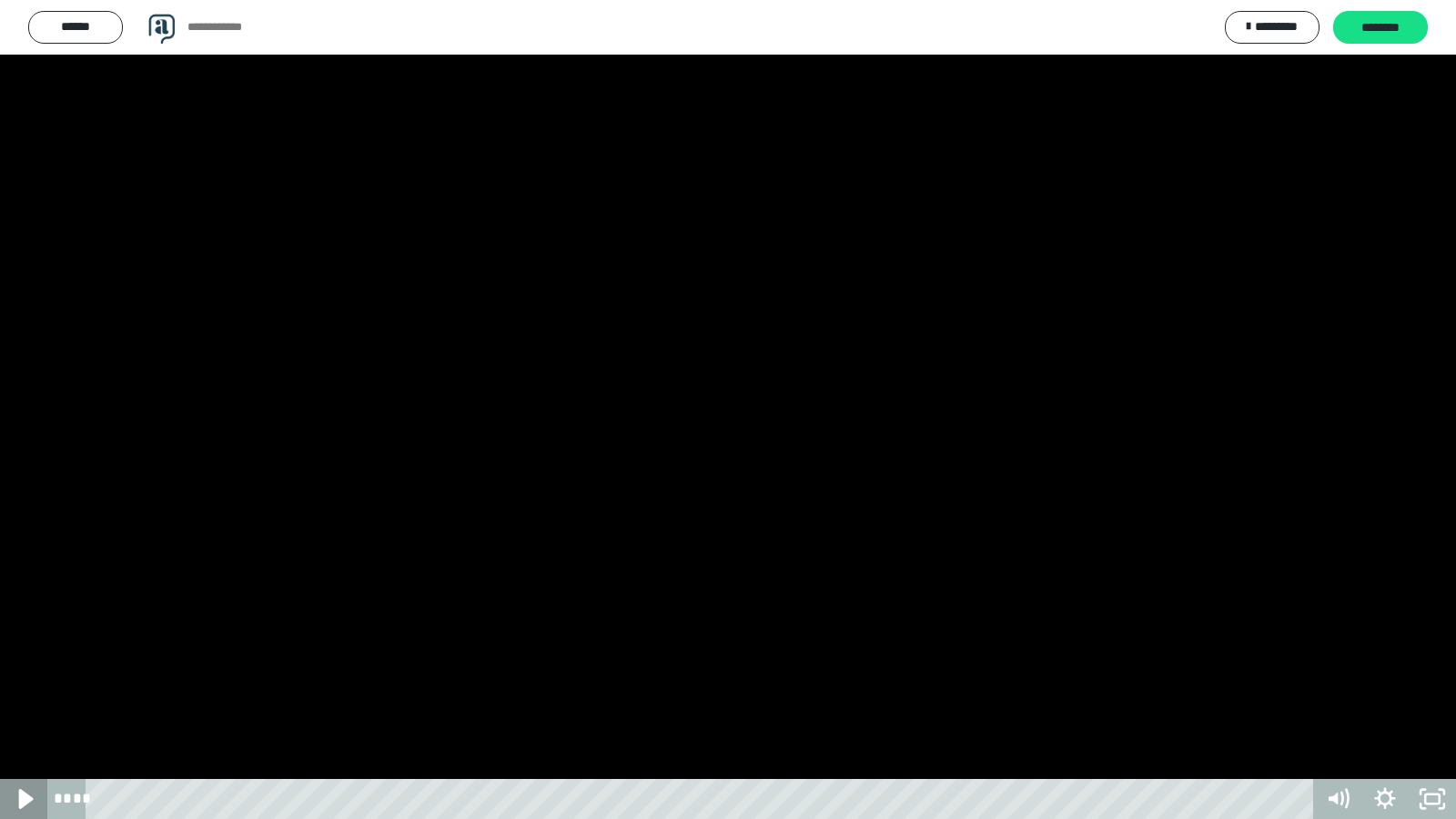 click 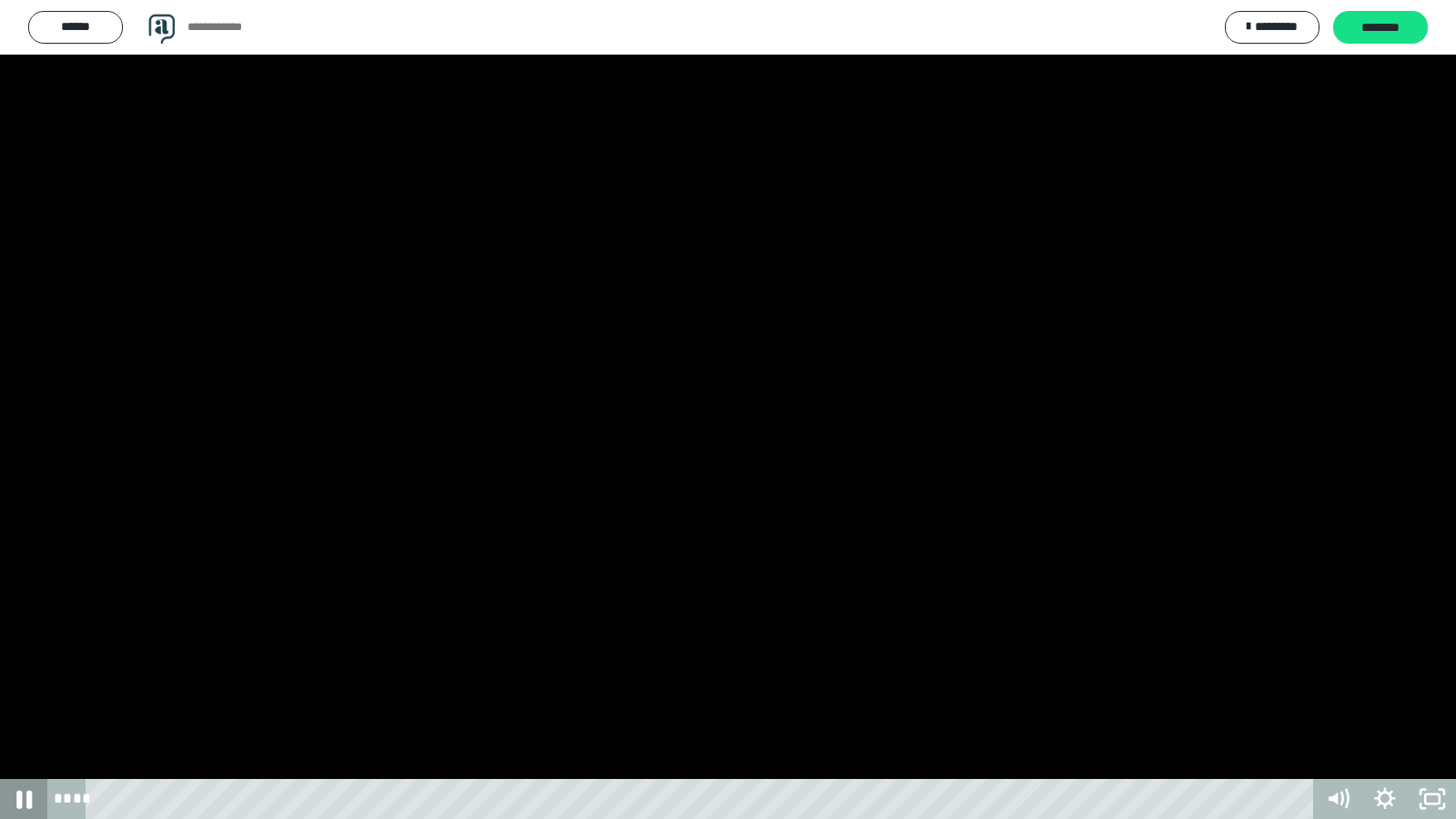 click 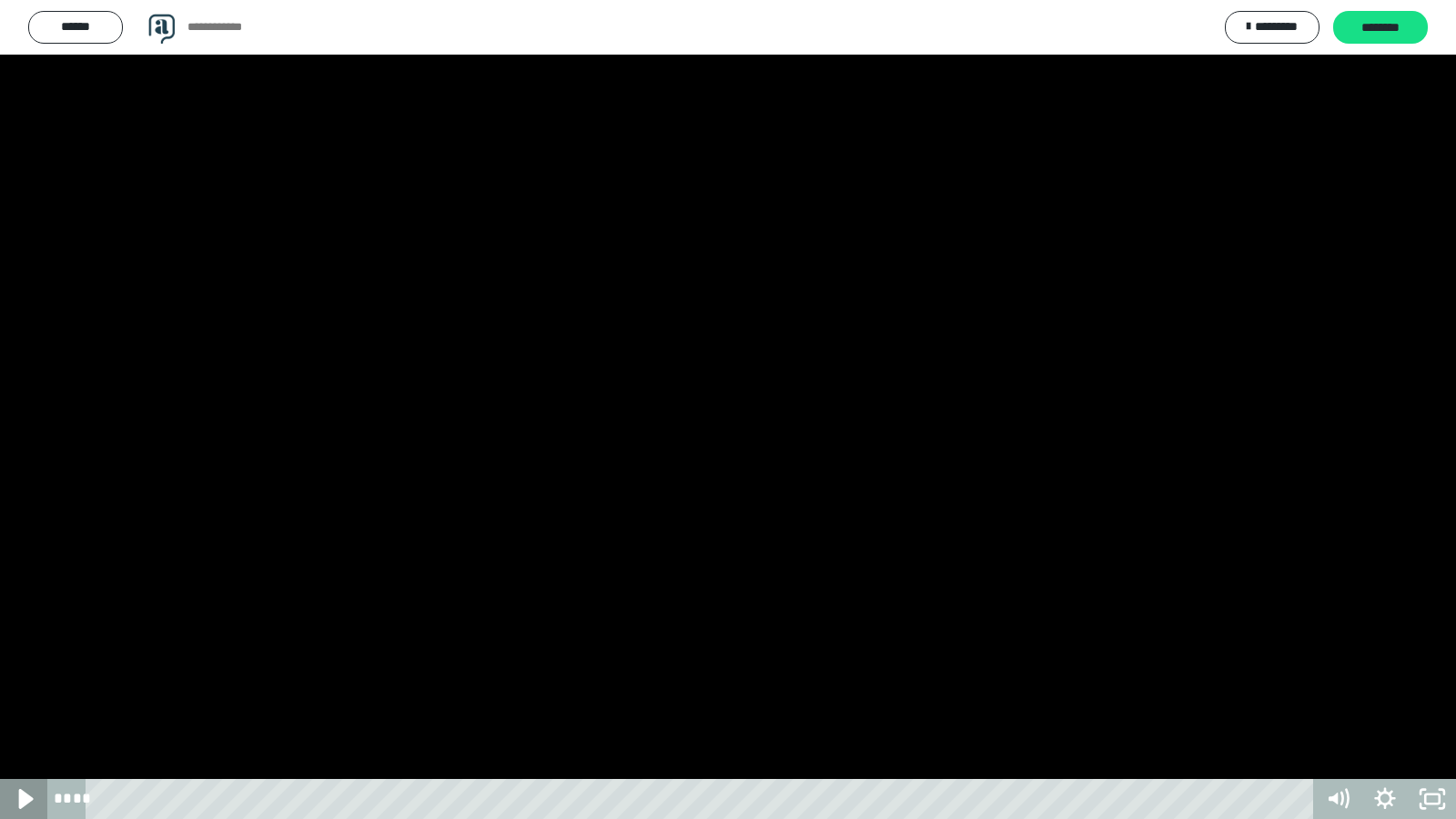 click 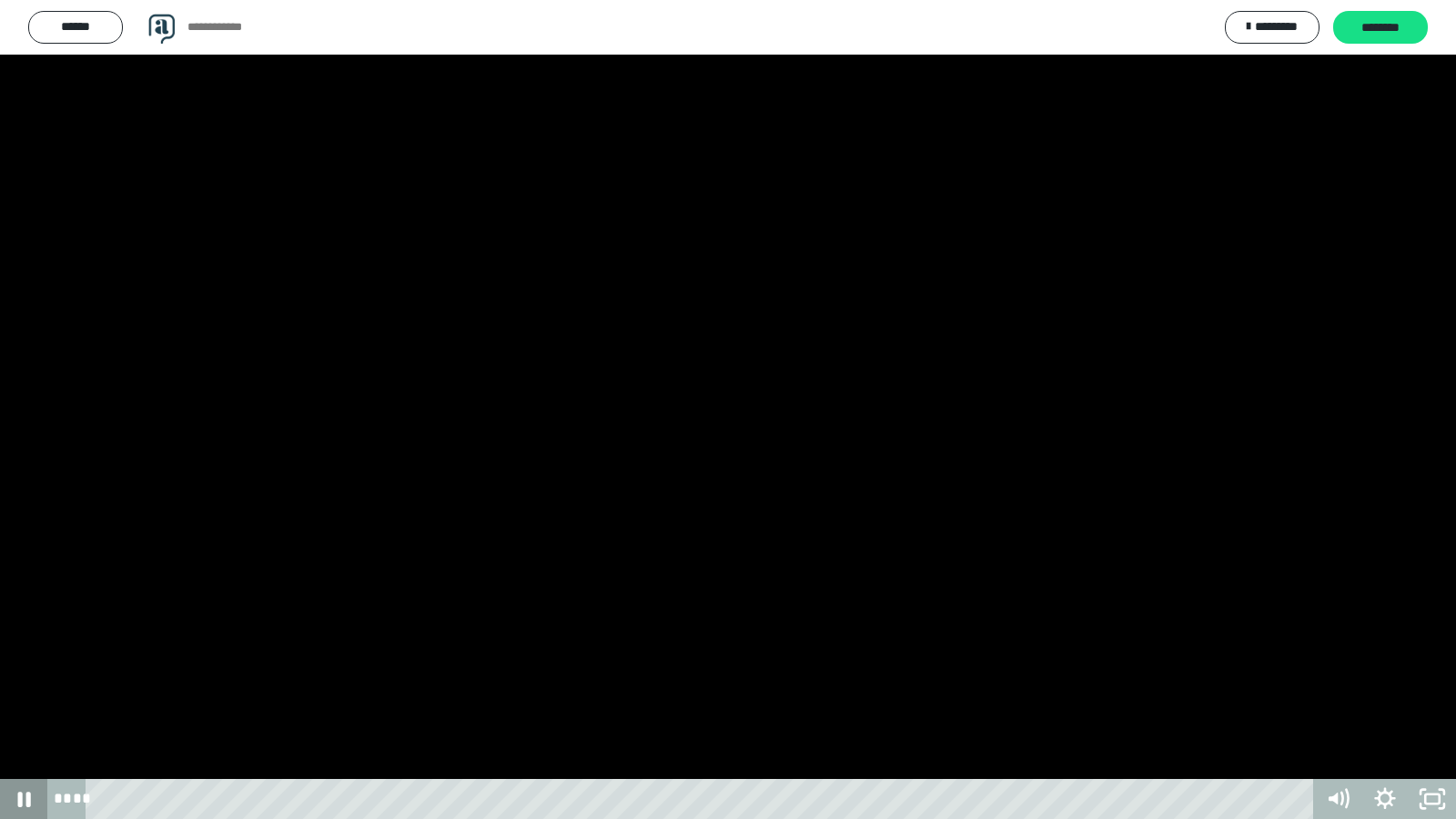 click 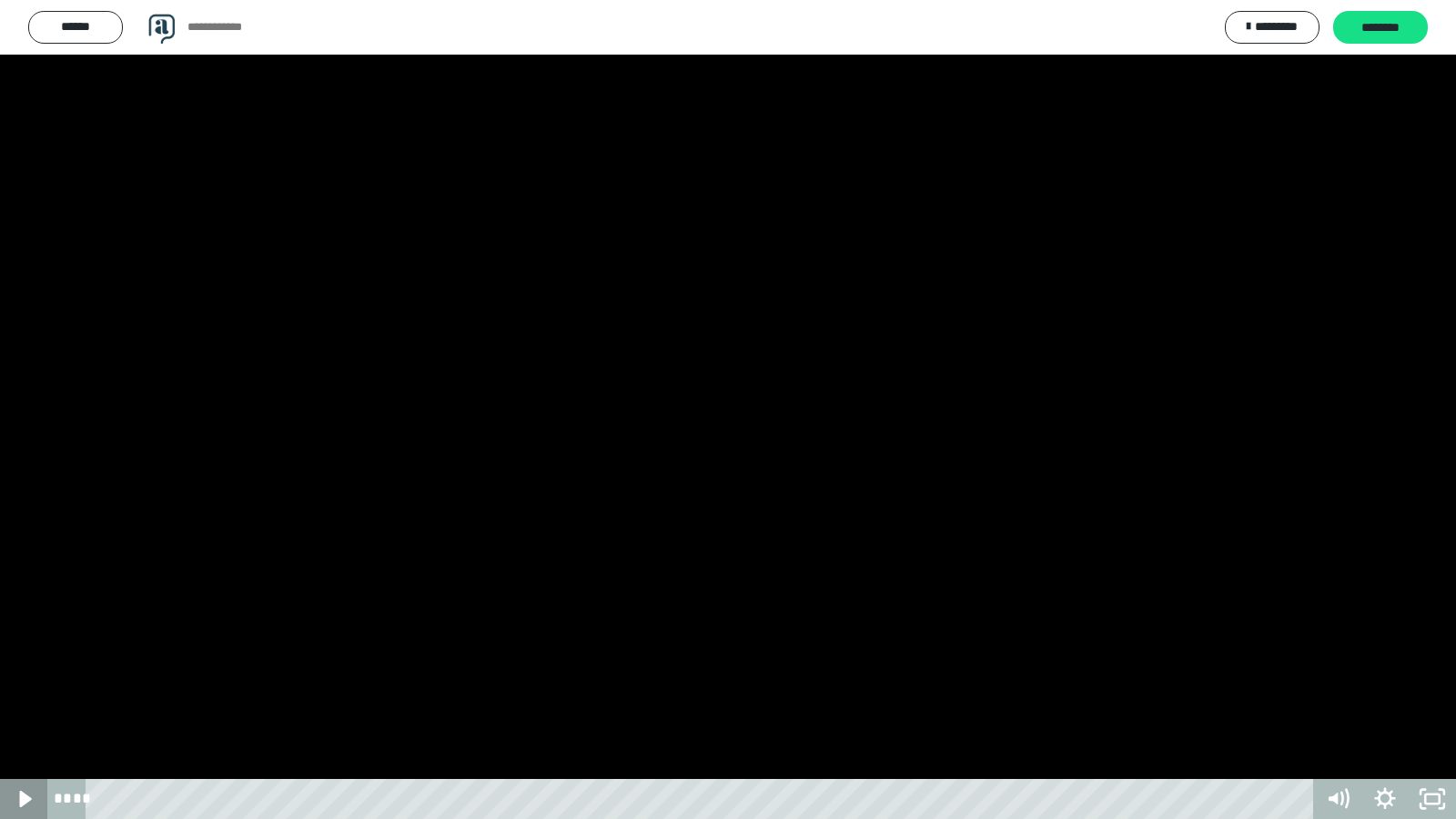 click 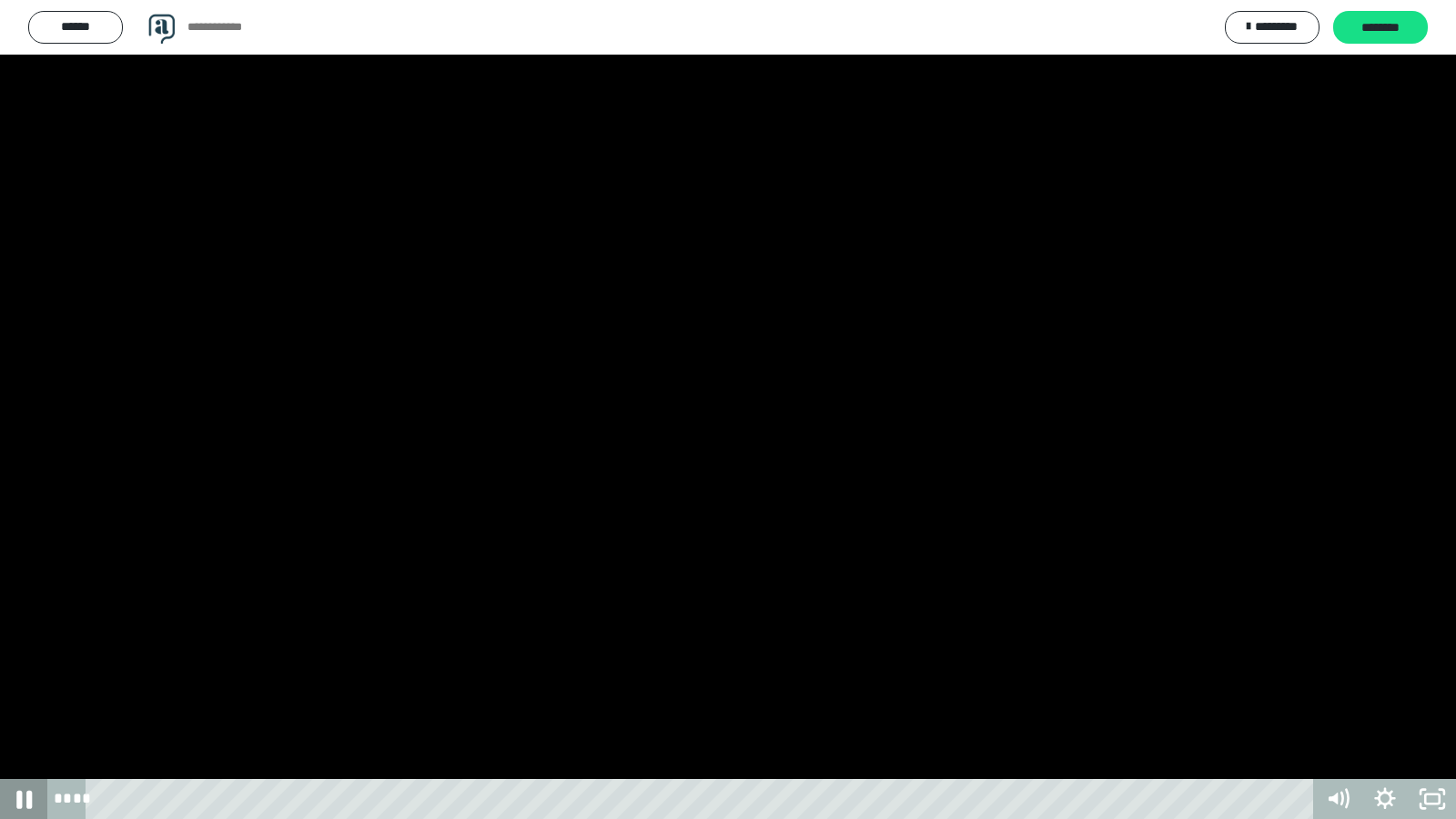 click 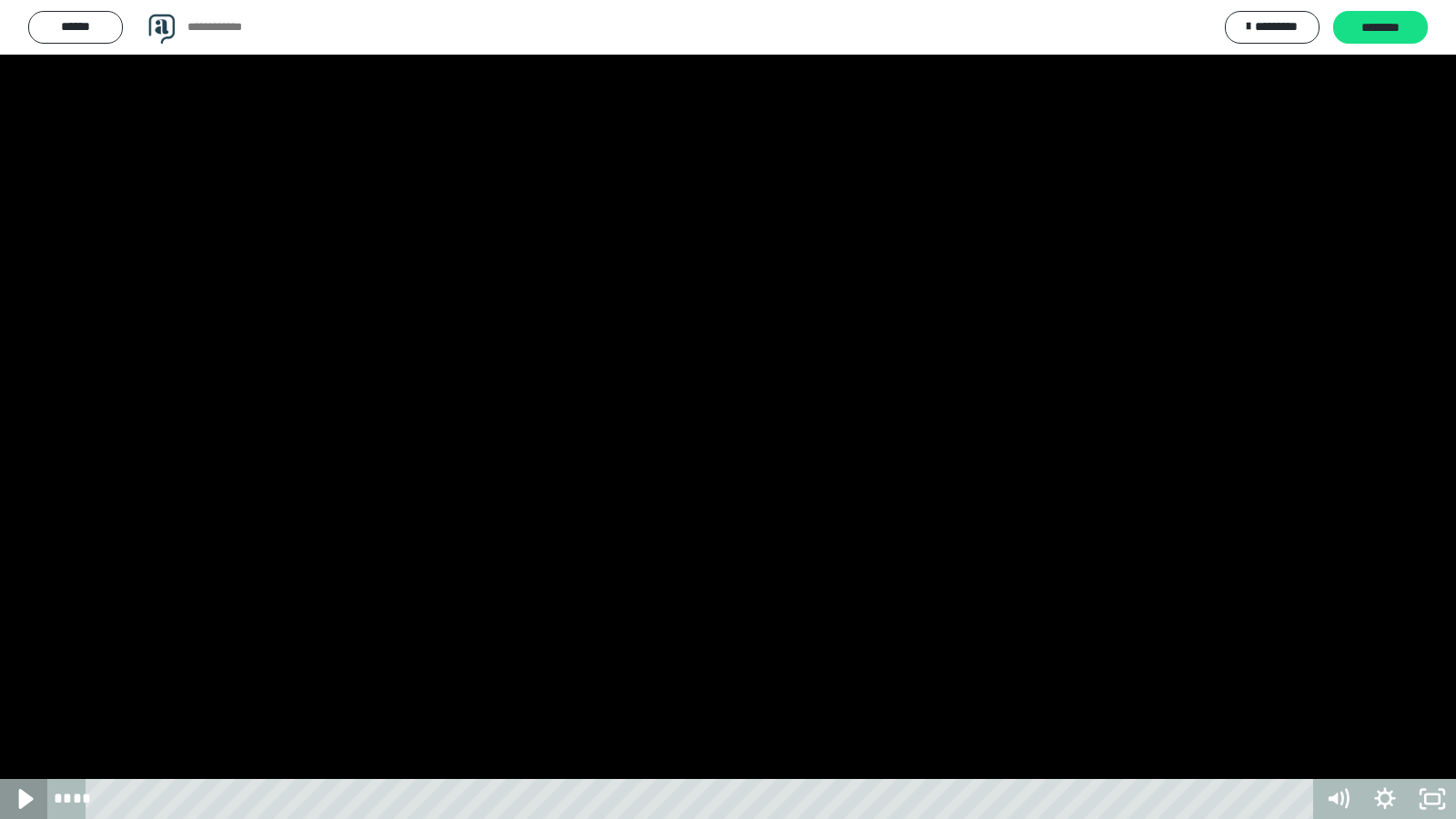 click 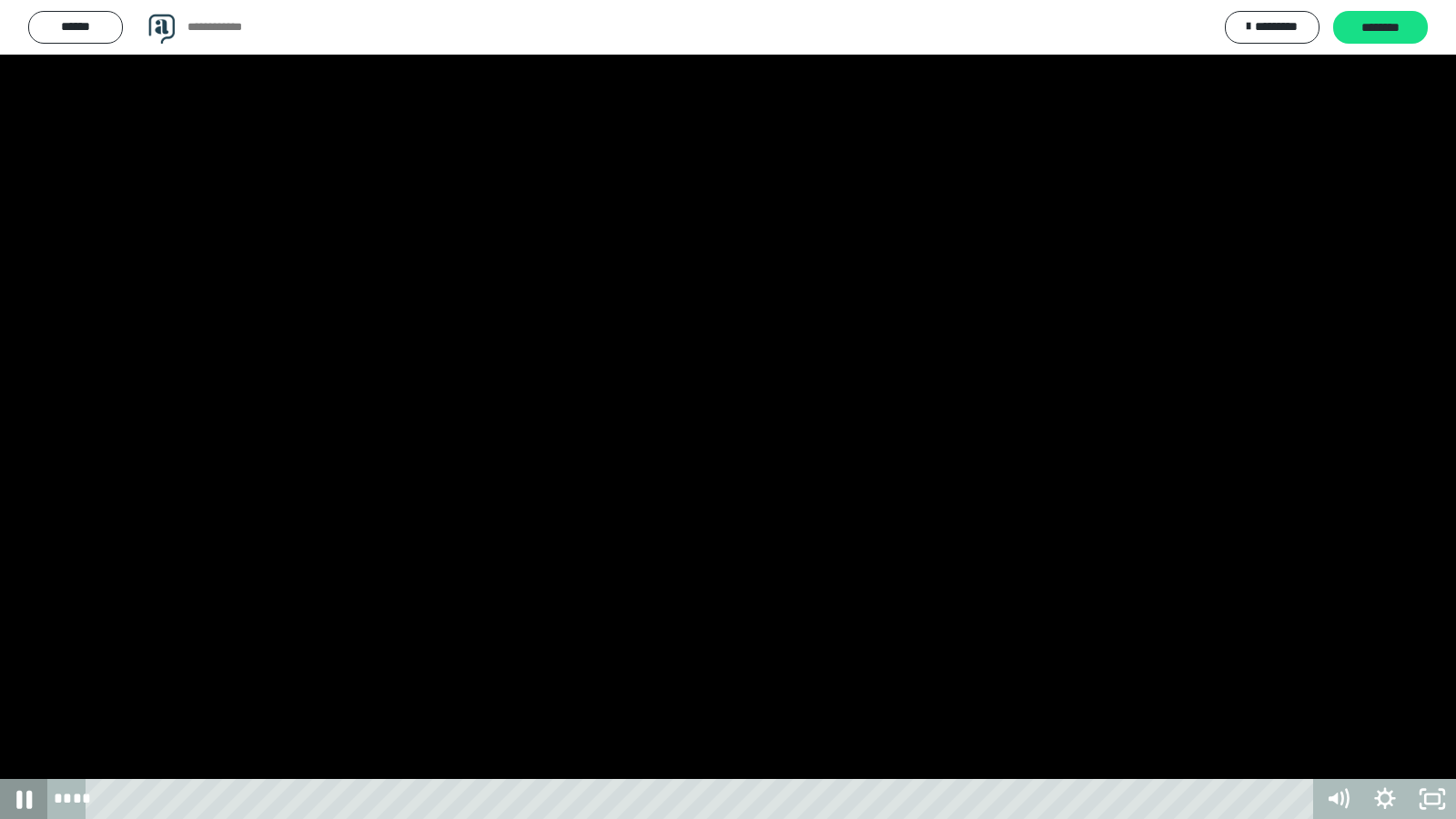 click 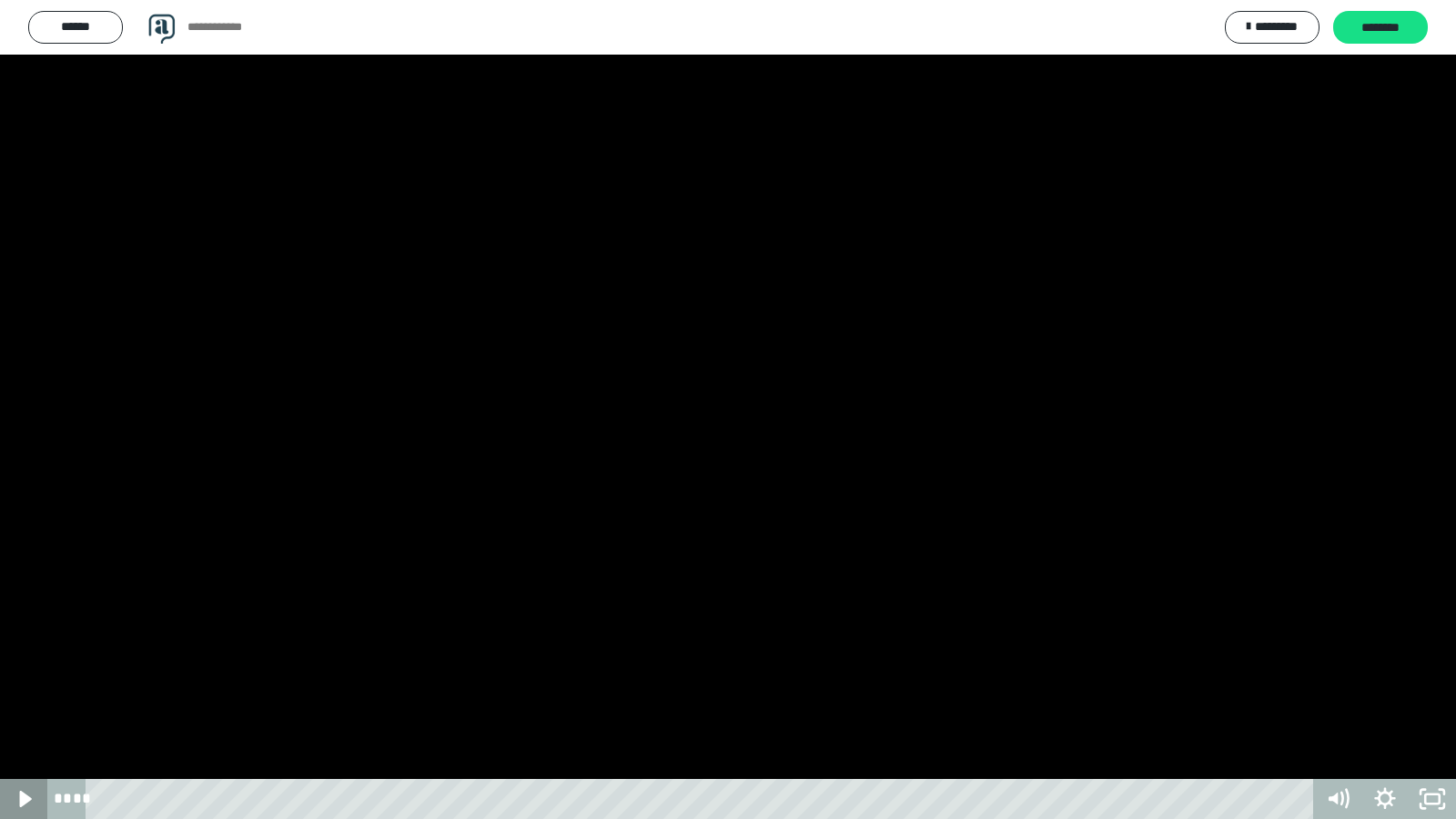 click 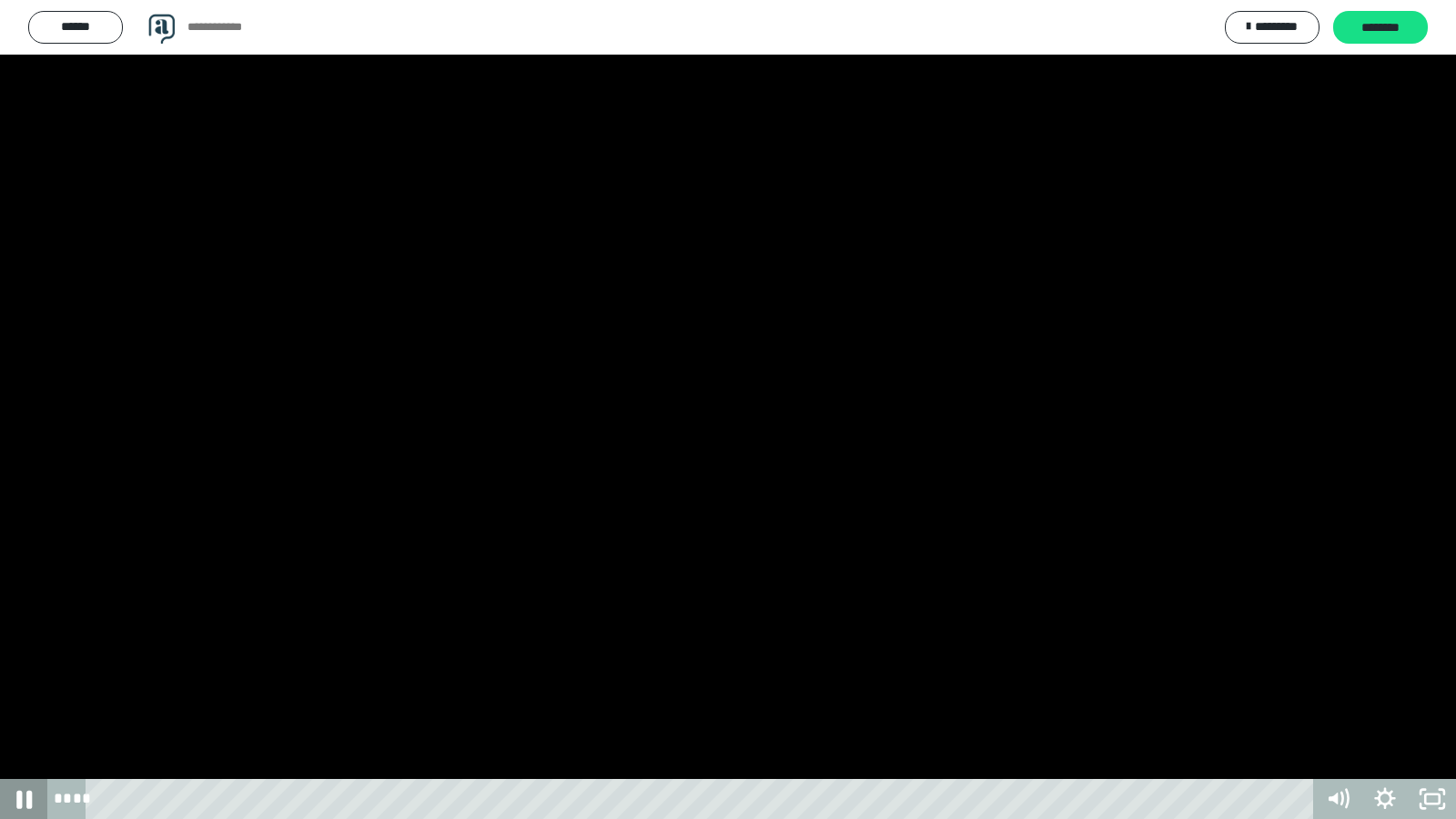 click 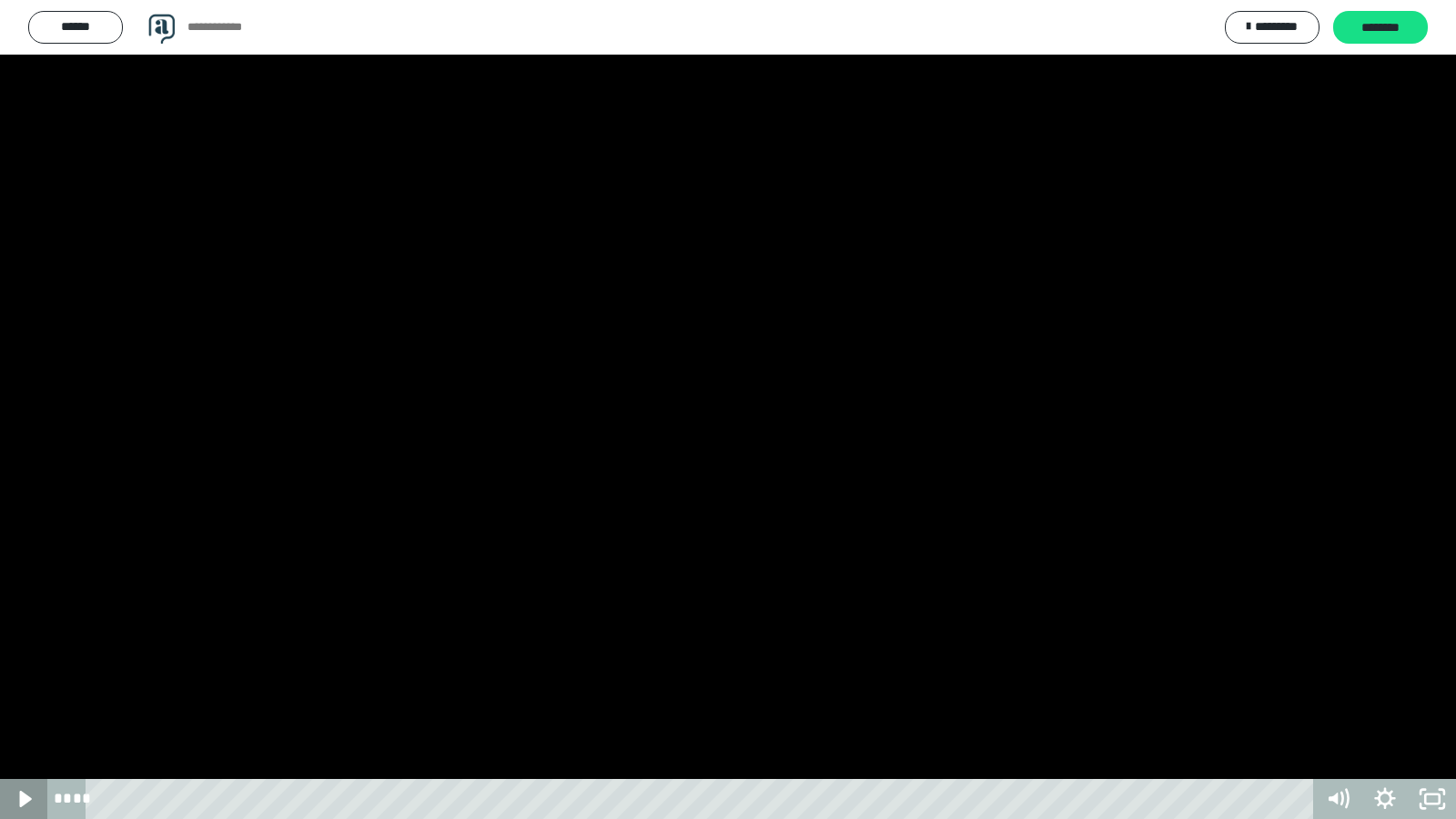 click 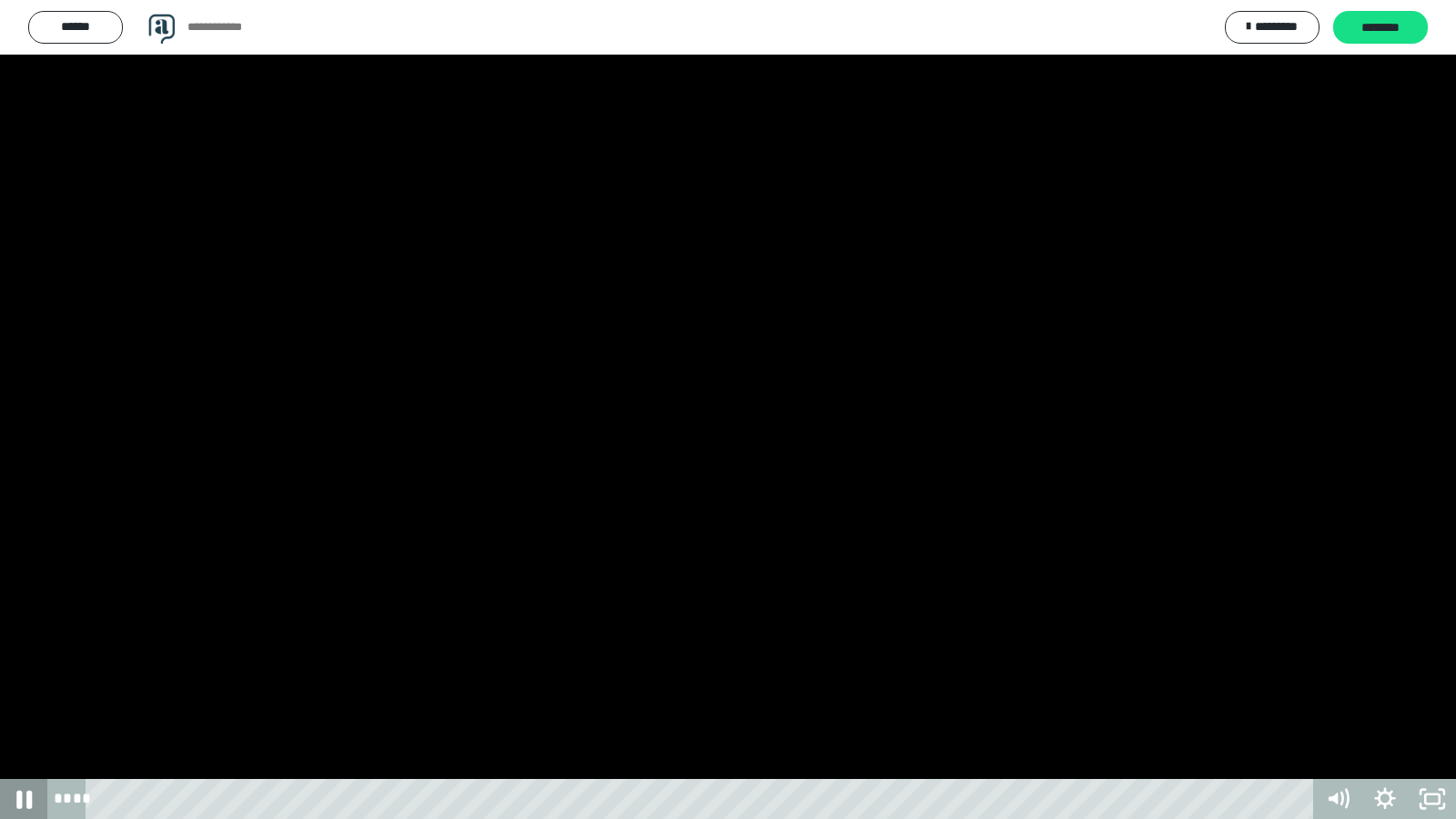 click 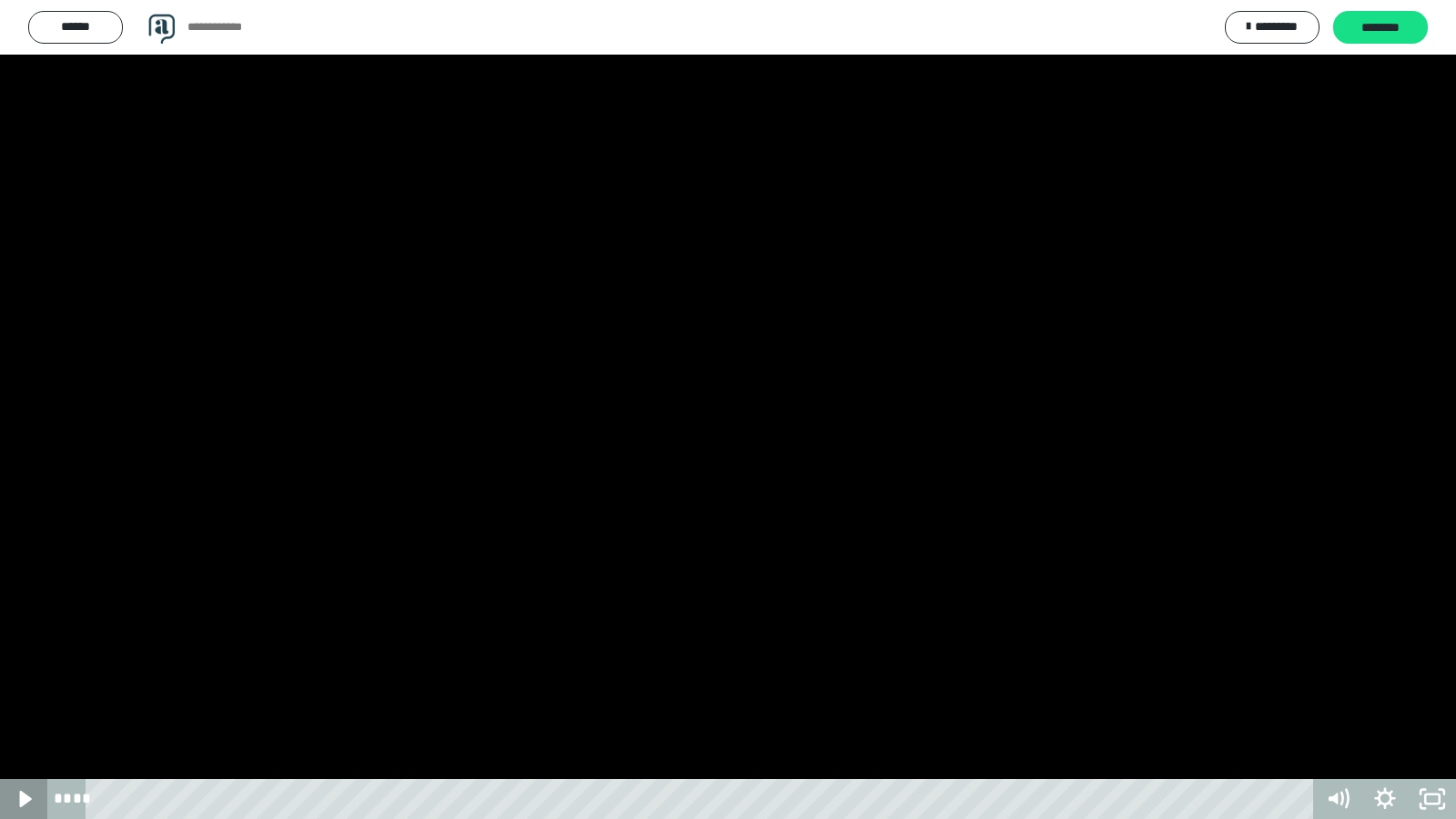 click 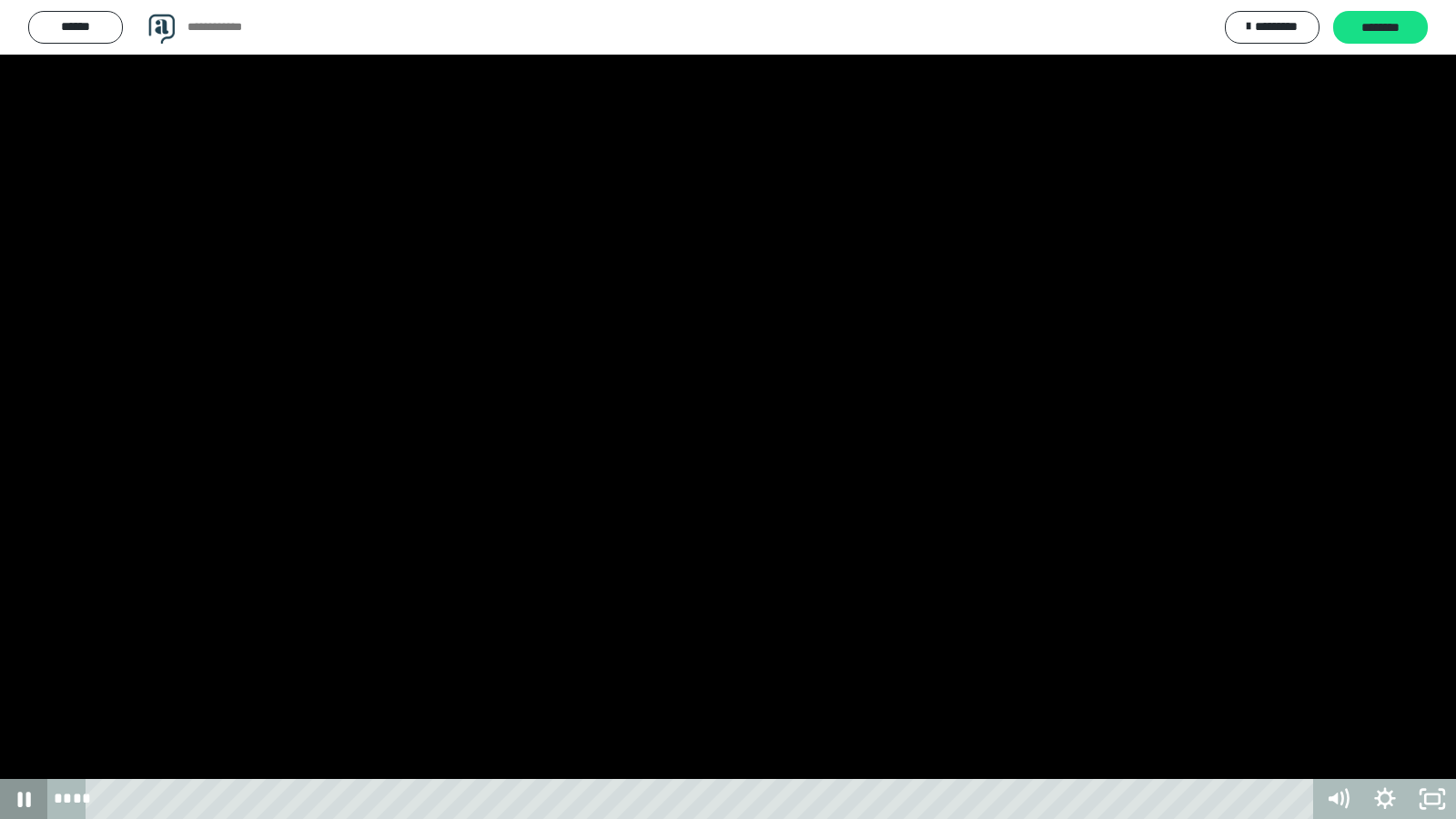 click 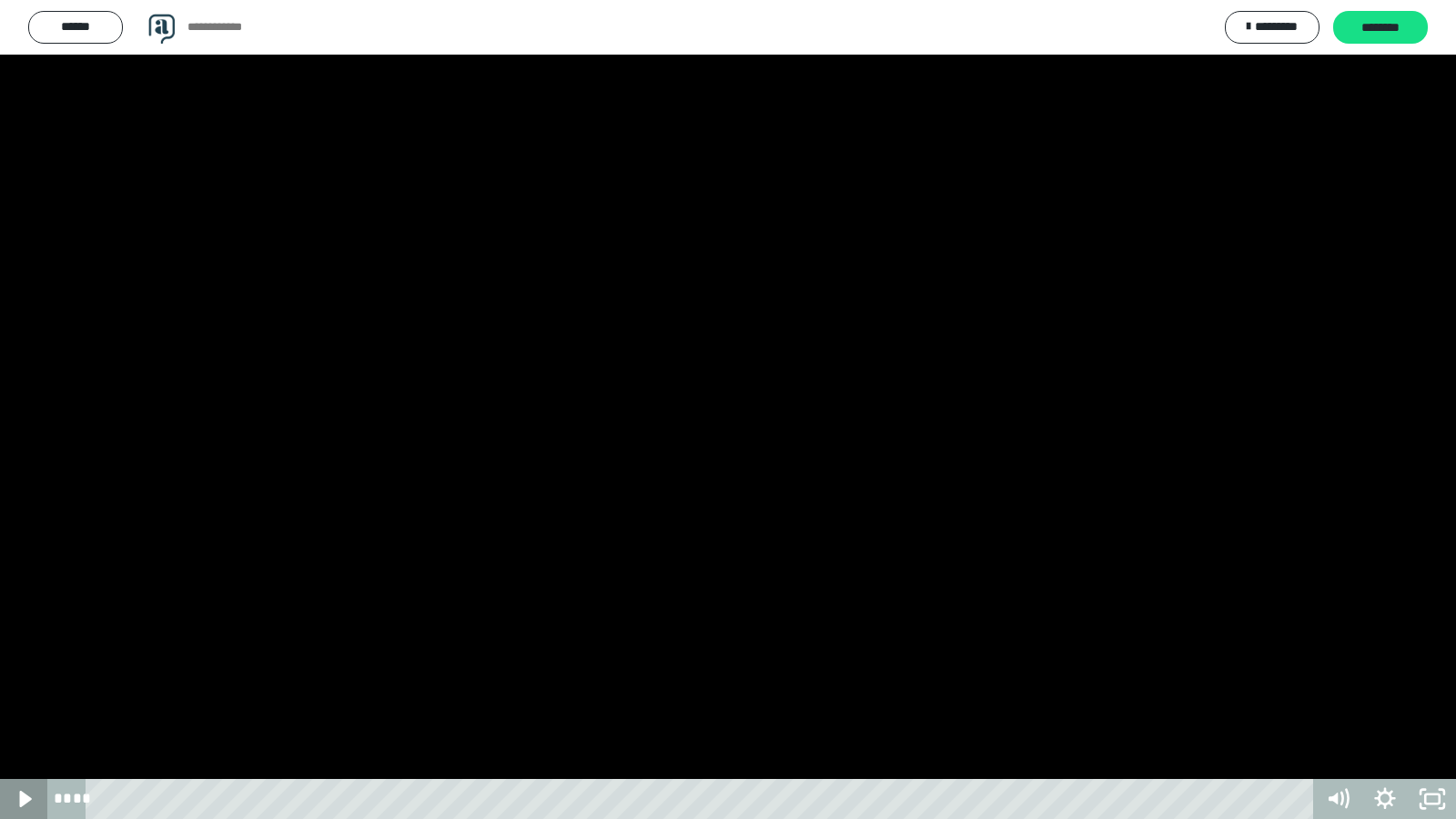 click 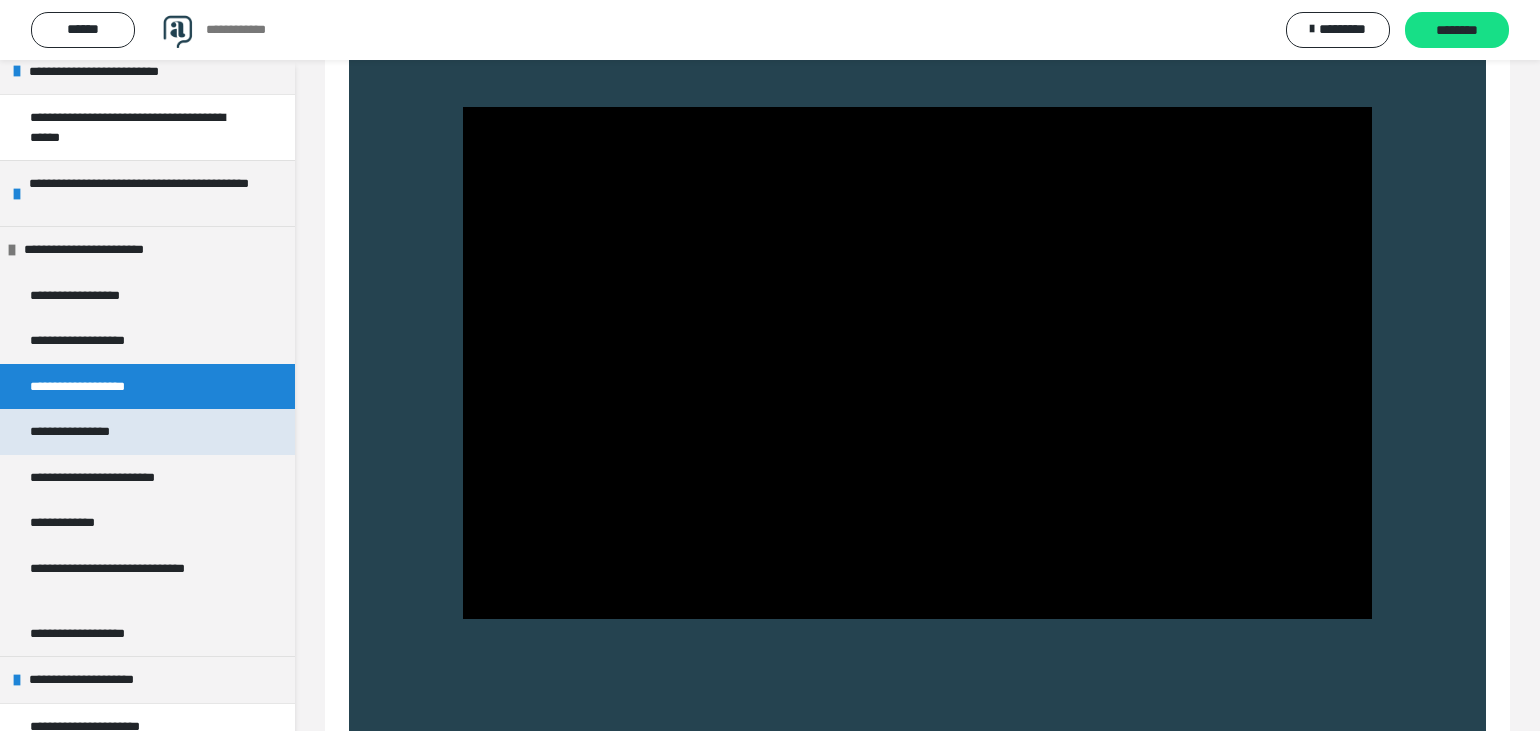 click on "**********" at bounding box center [91, 432] 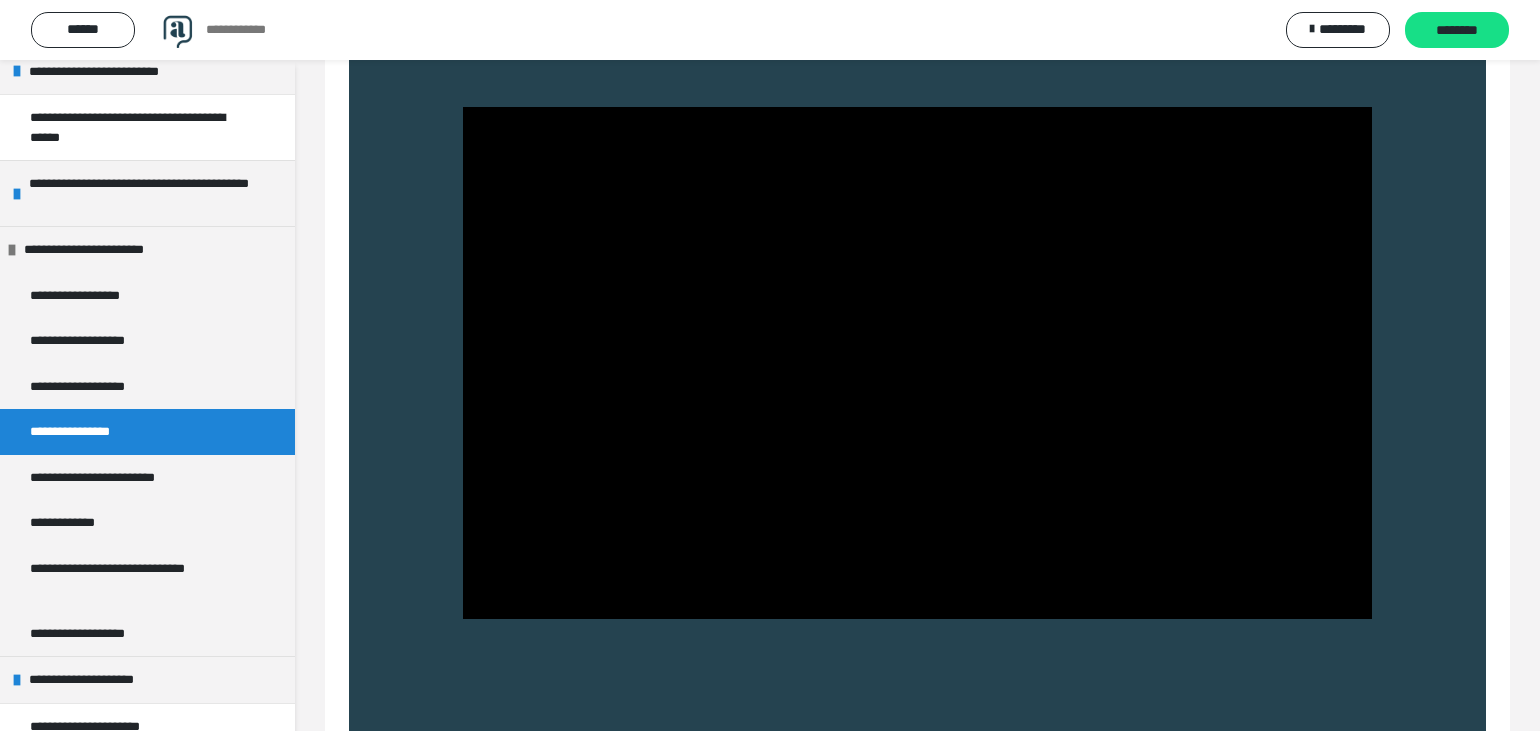 scroll, scrollTop: 347, scrollLeft: 0, axis: vertical 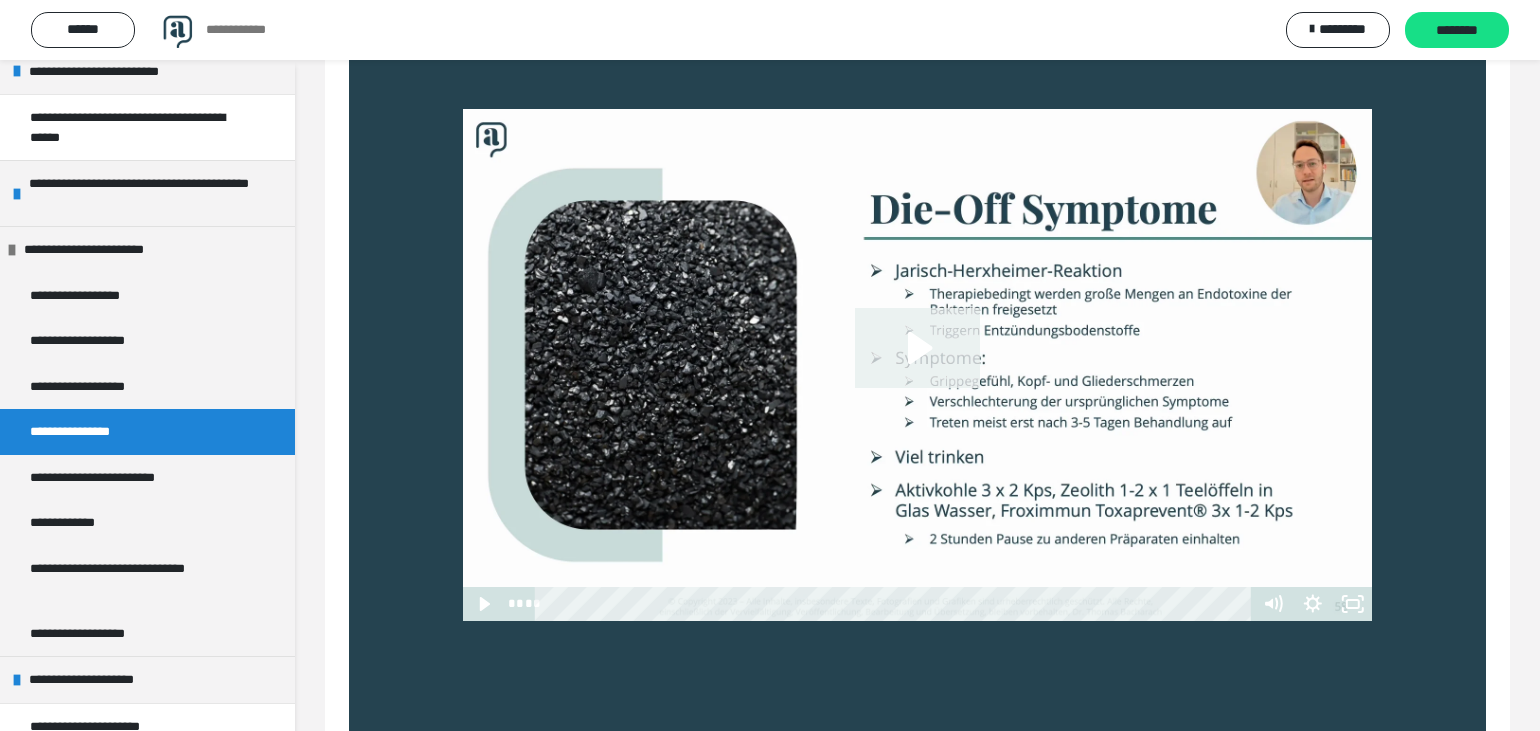 click 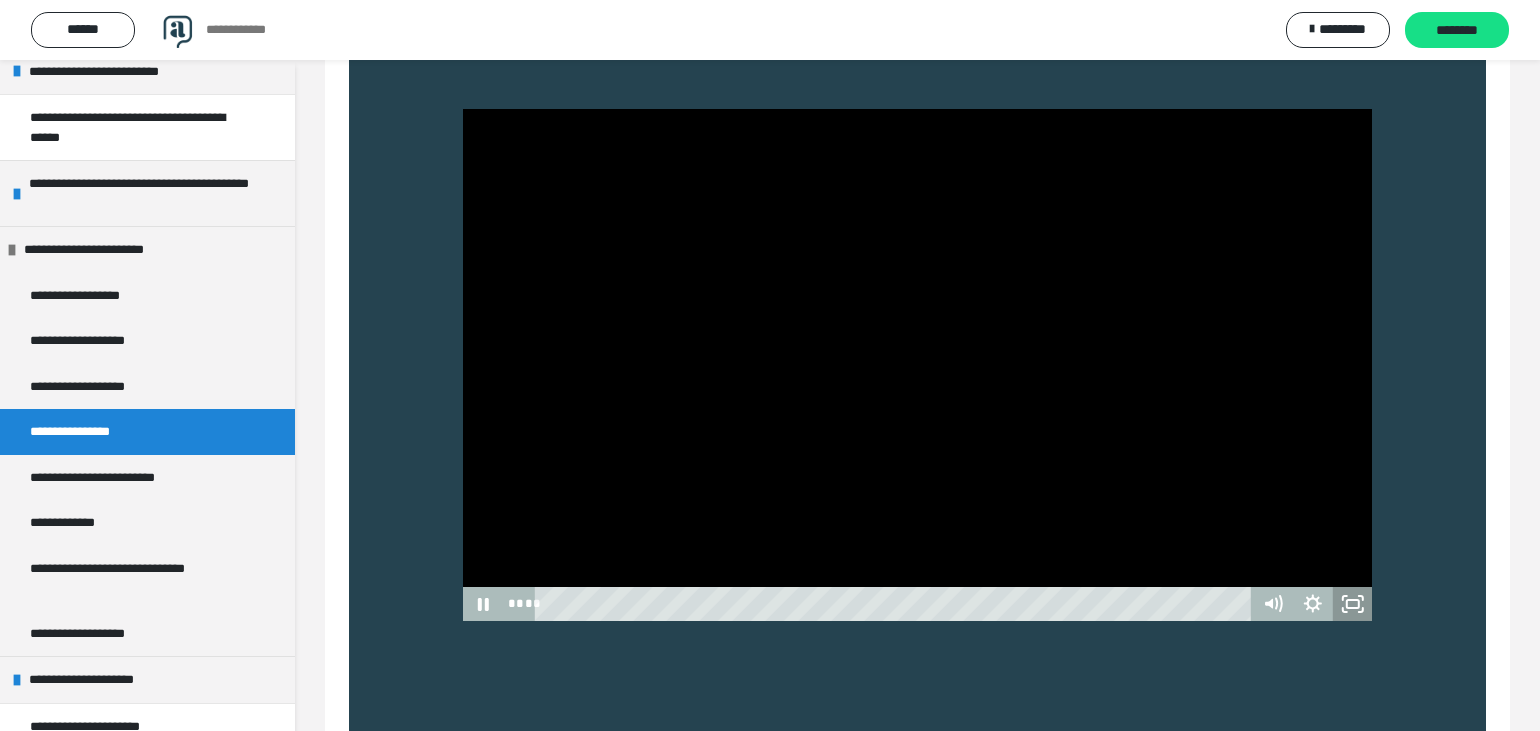 click 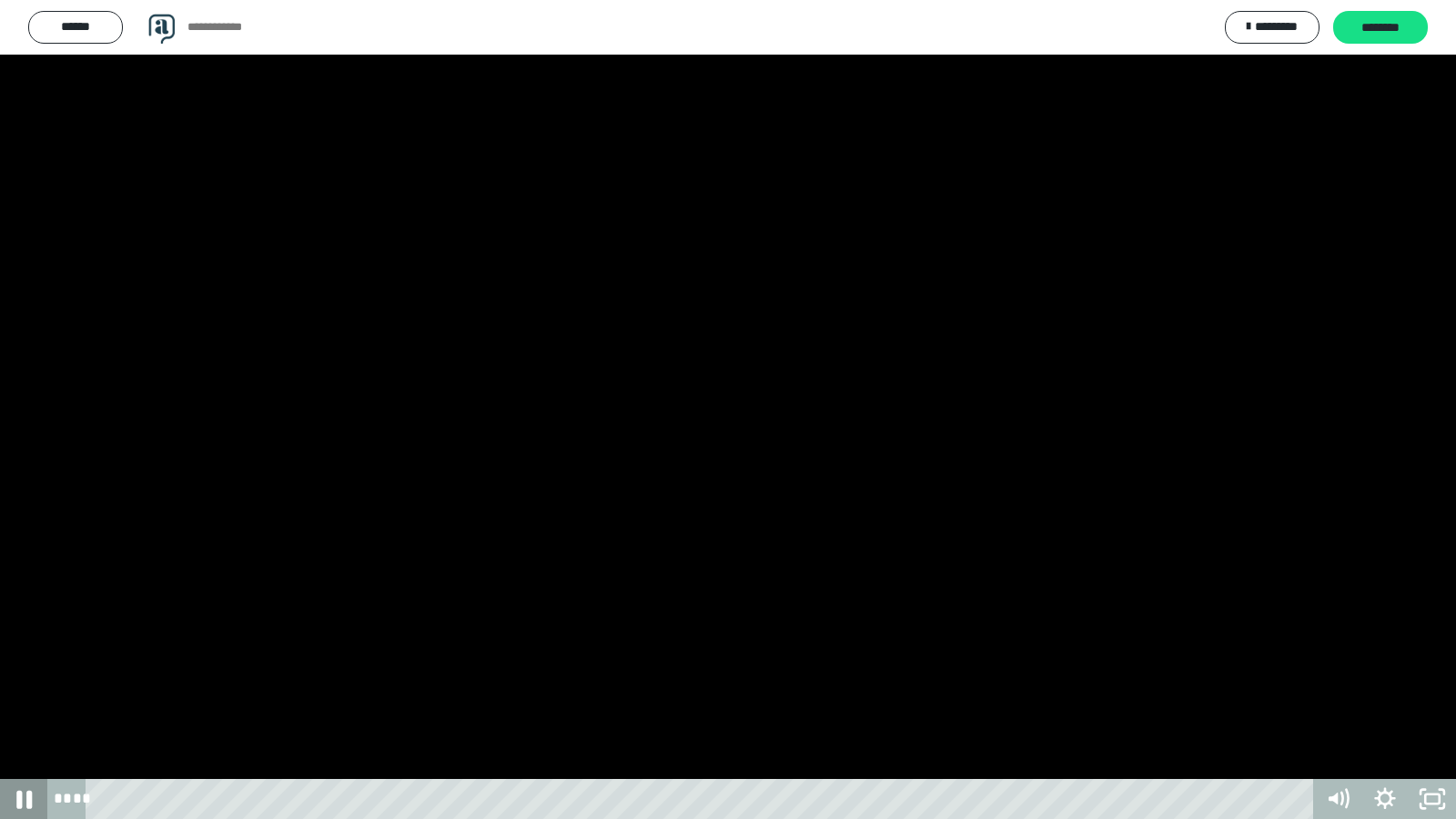 click 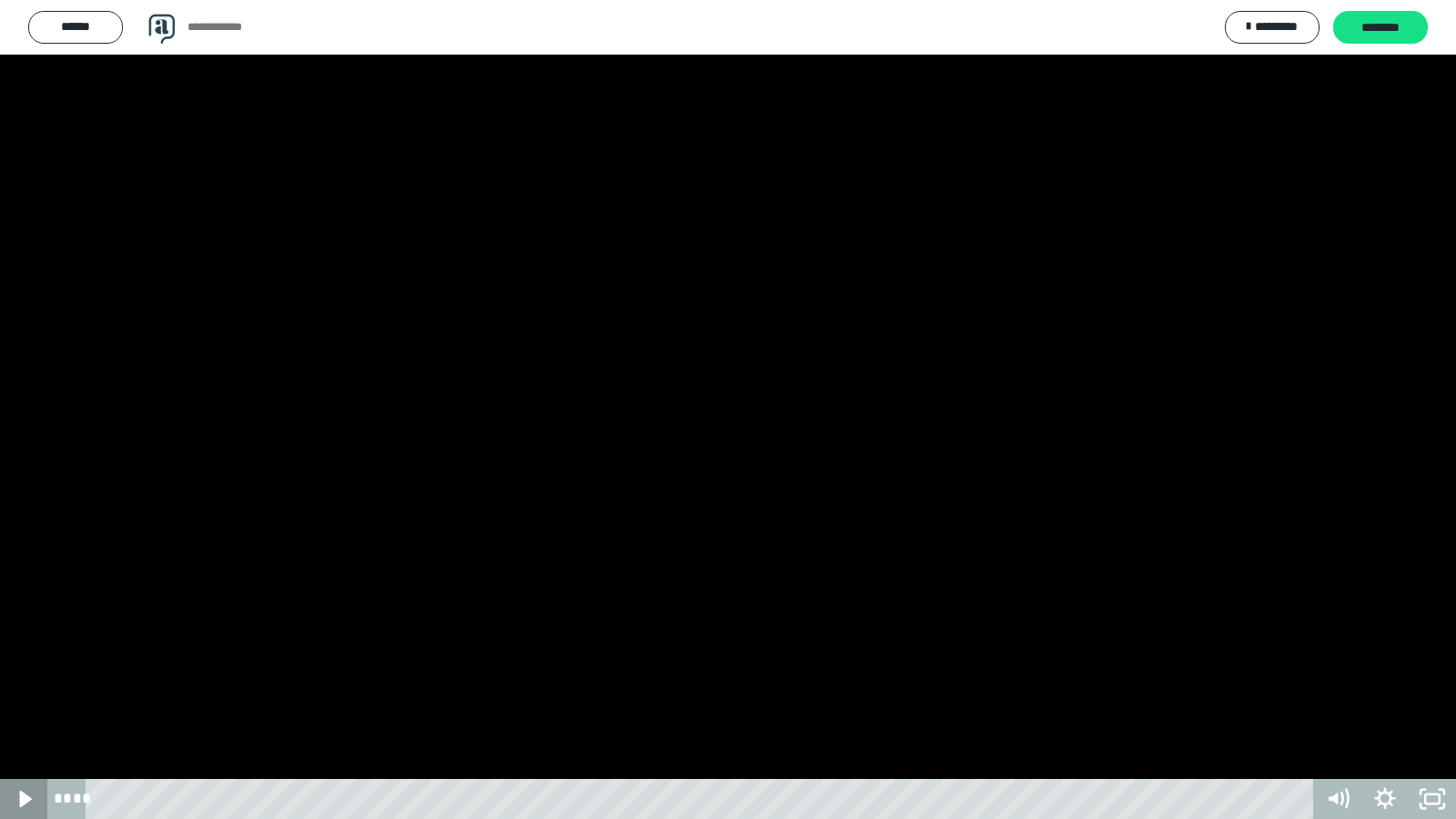click 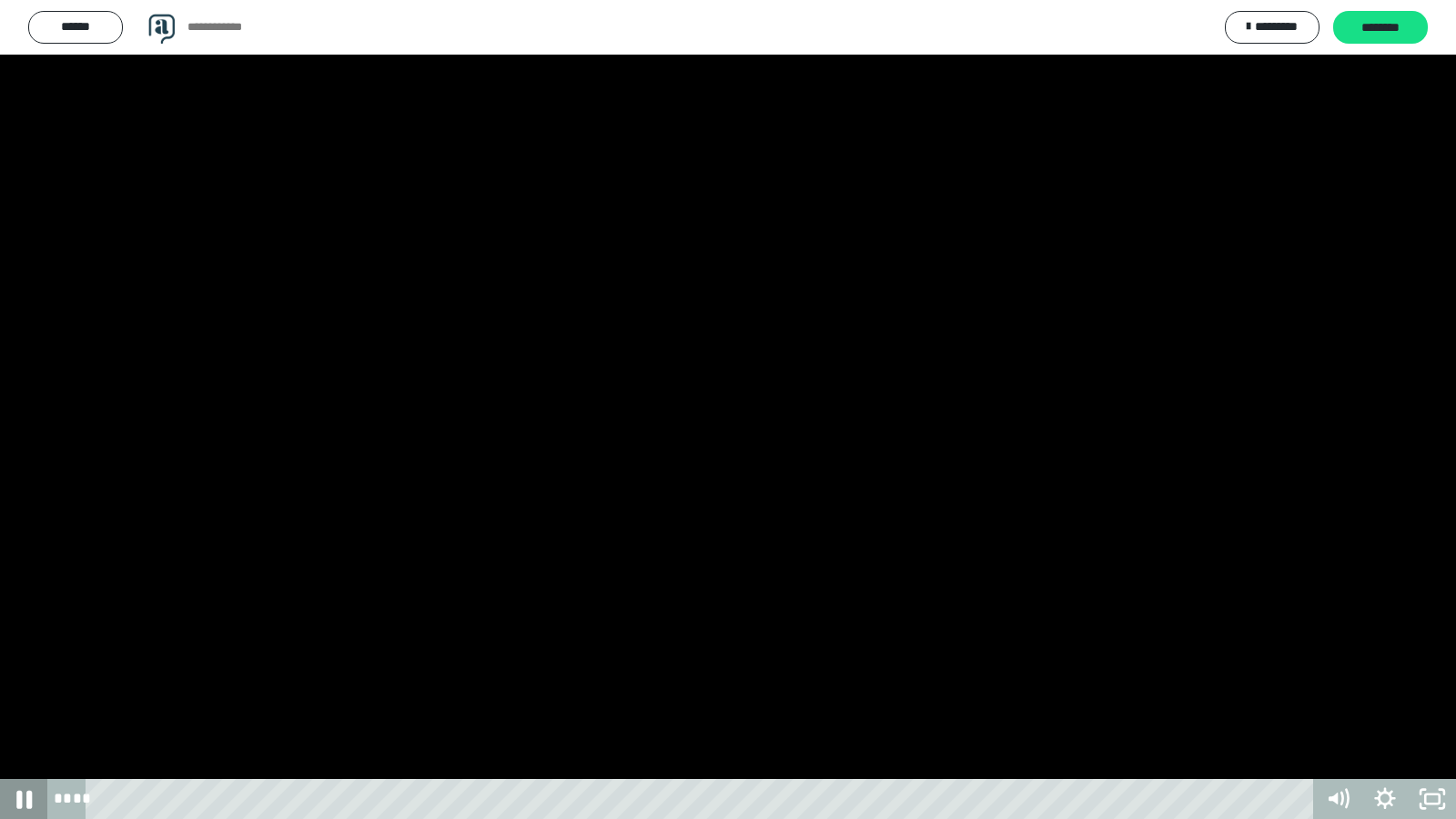 click 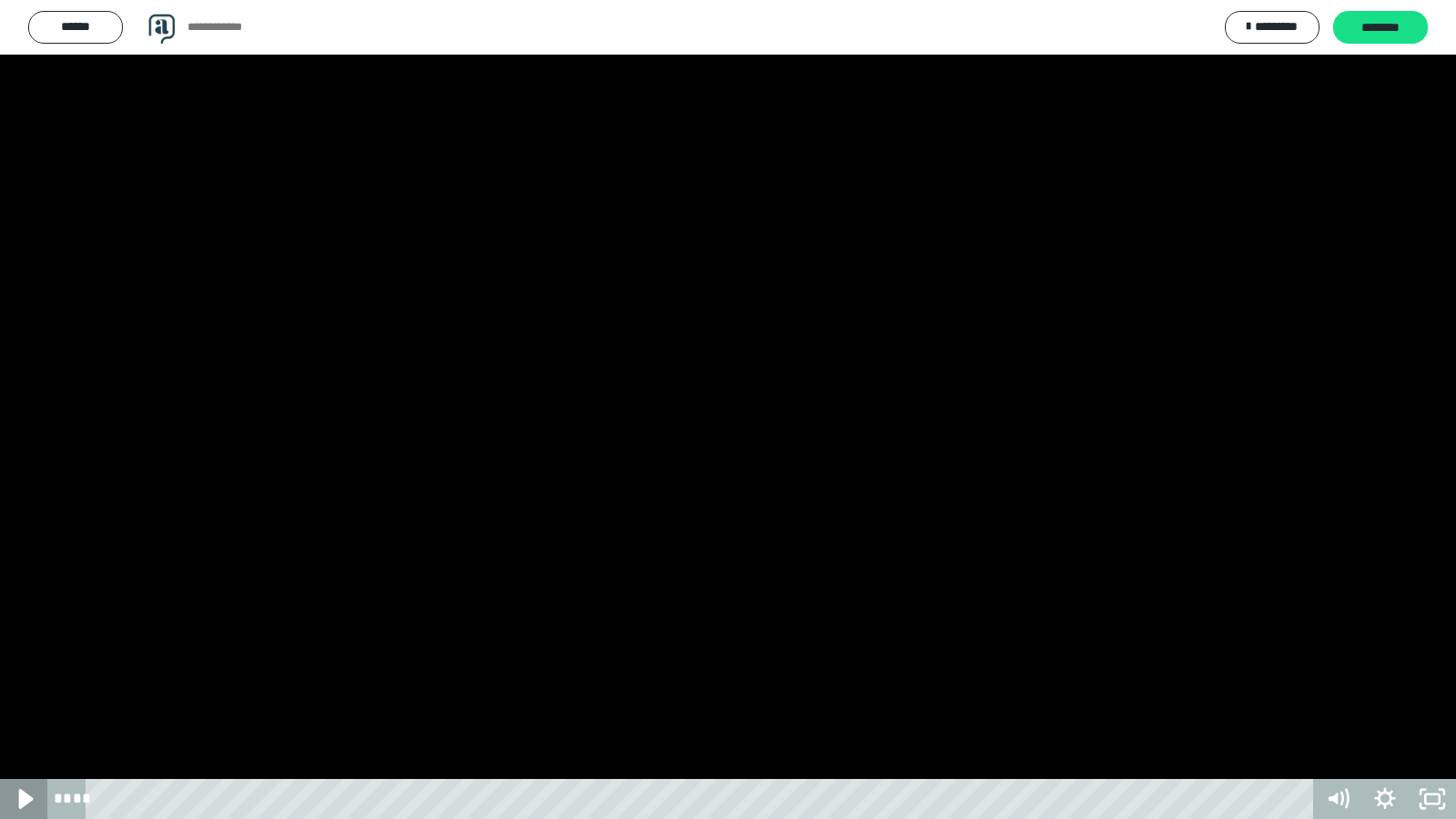 click 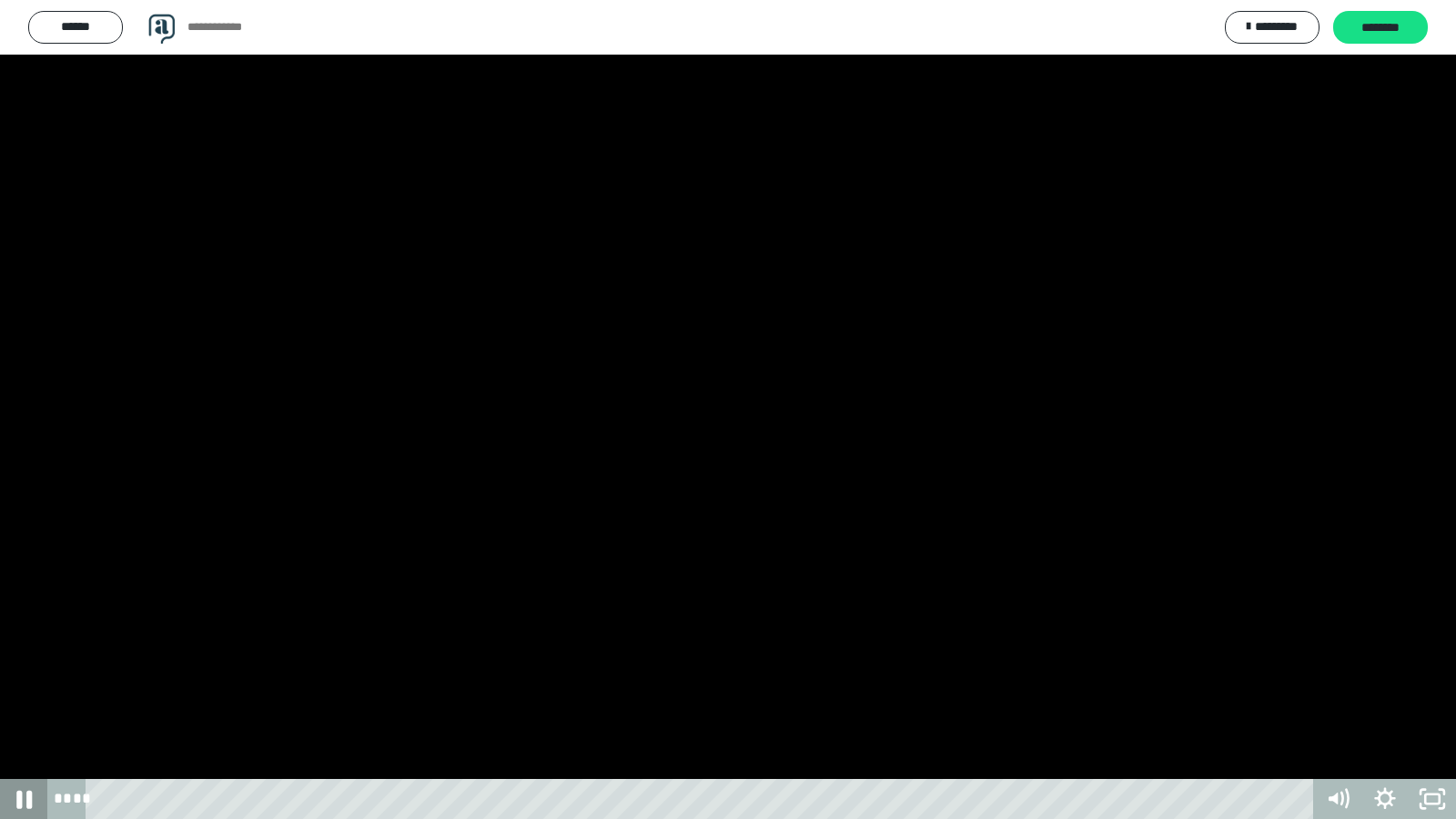 click 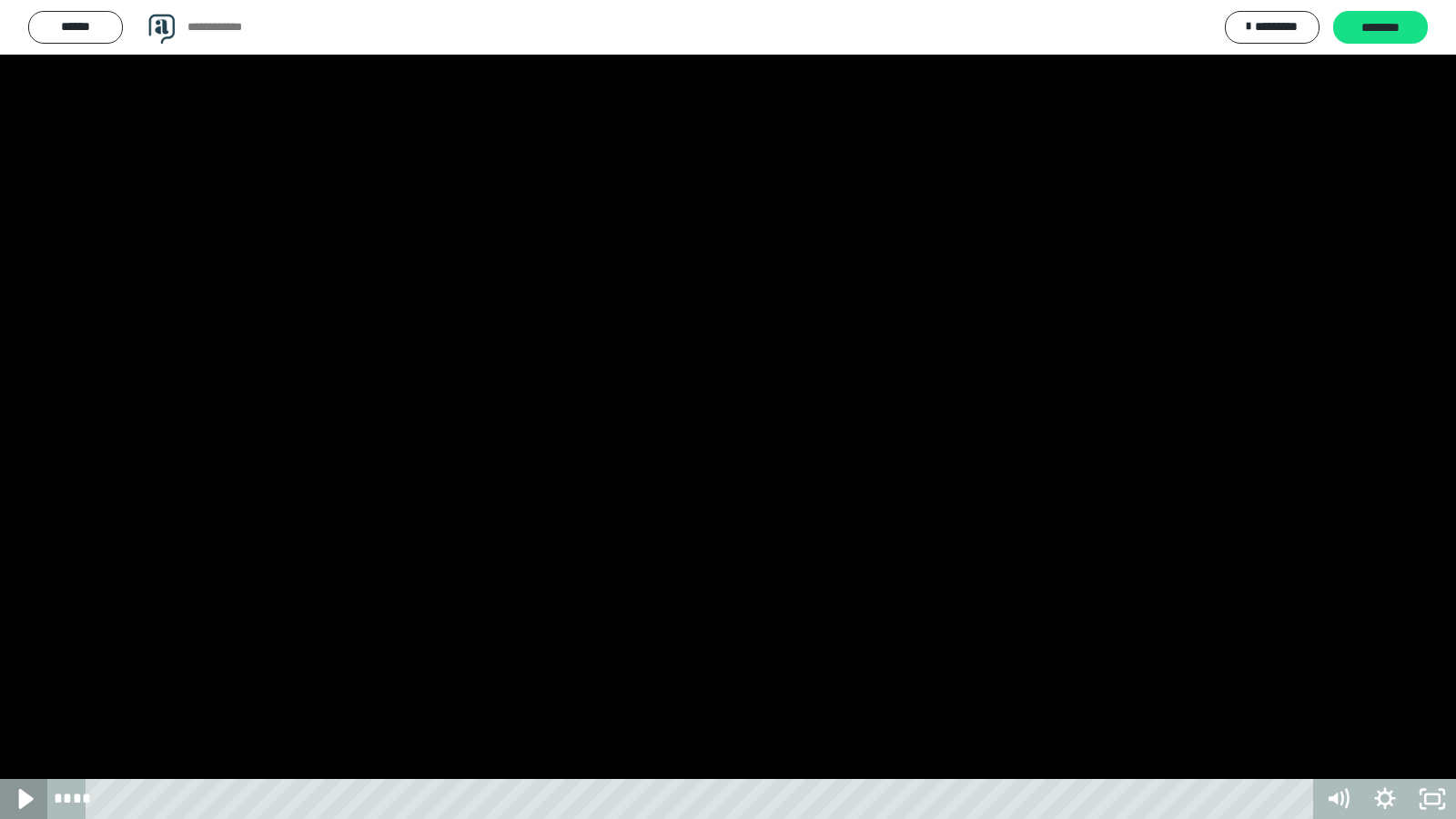 click 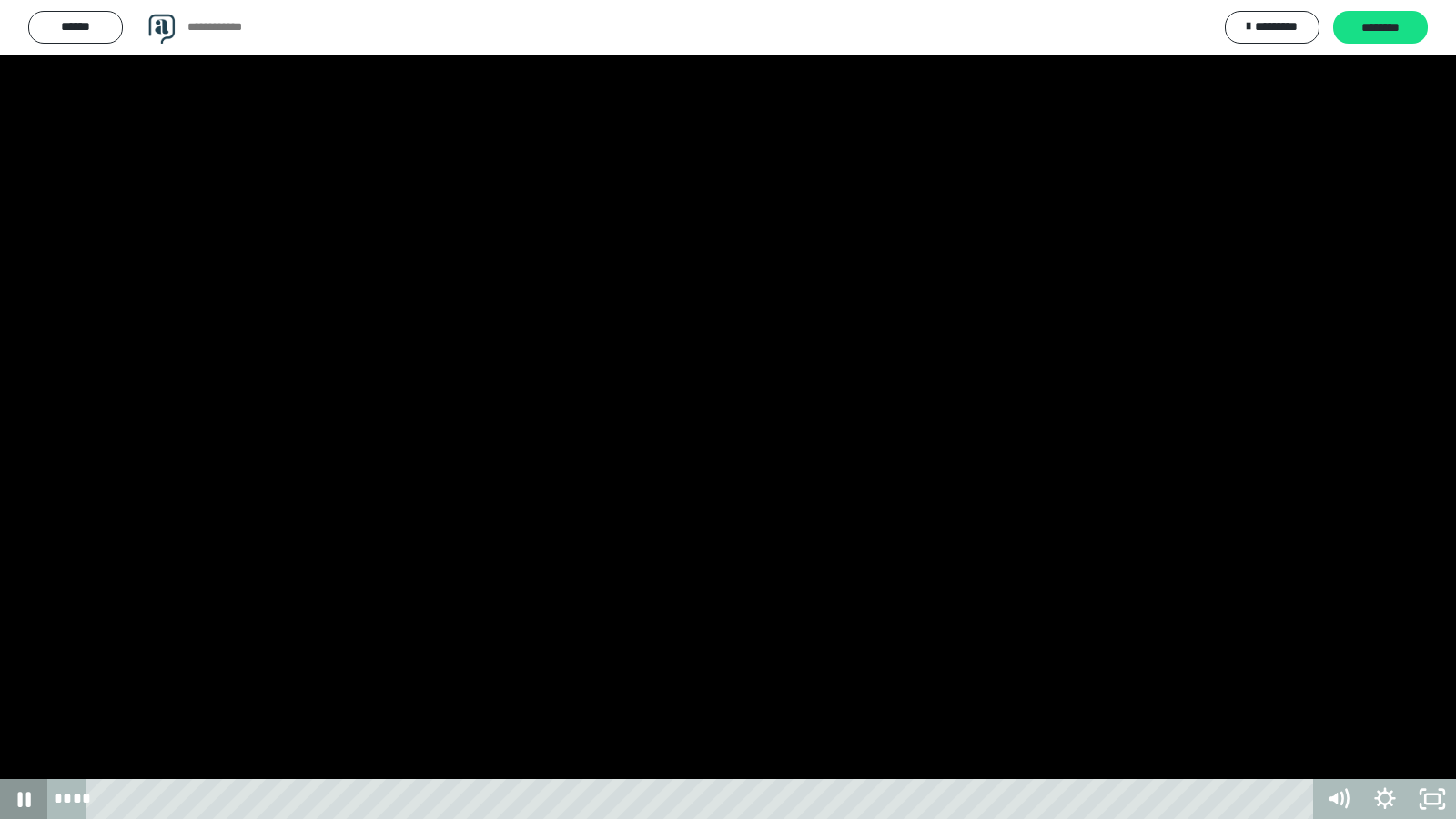 click 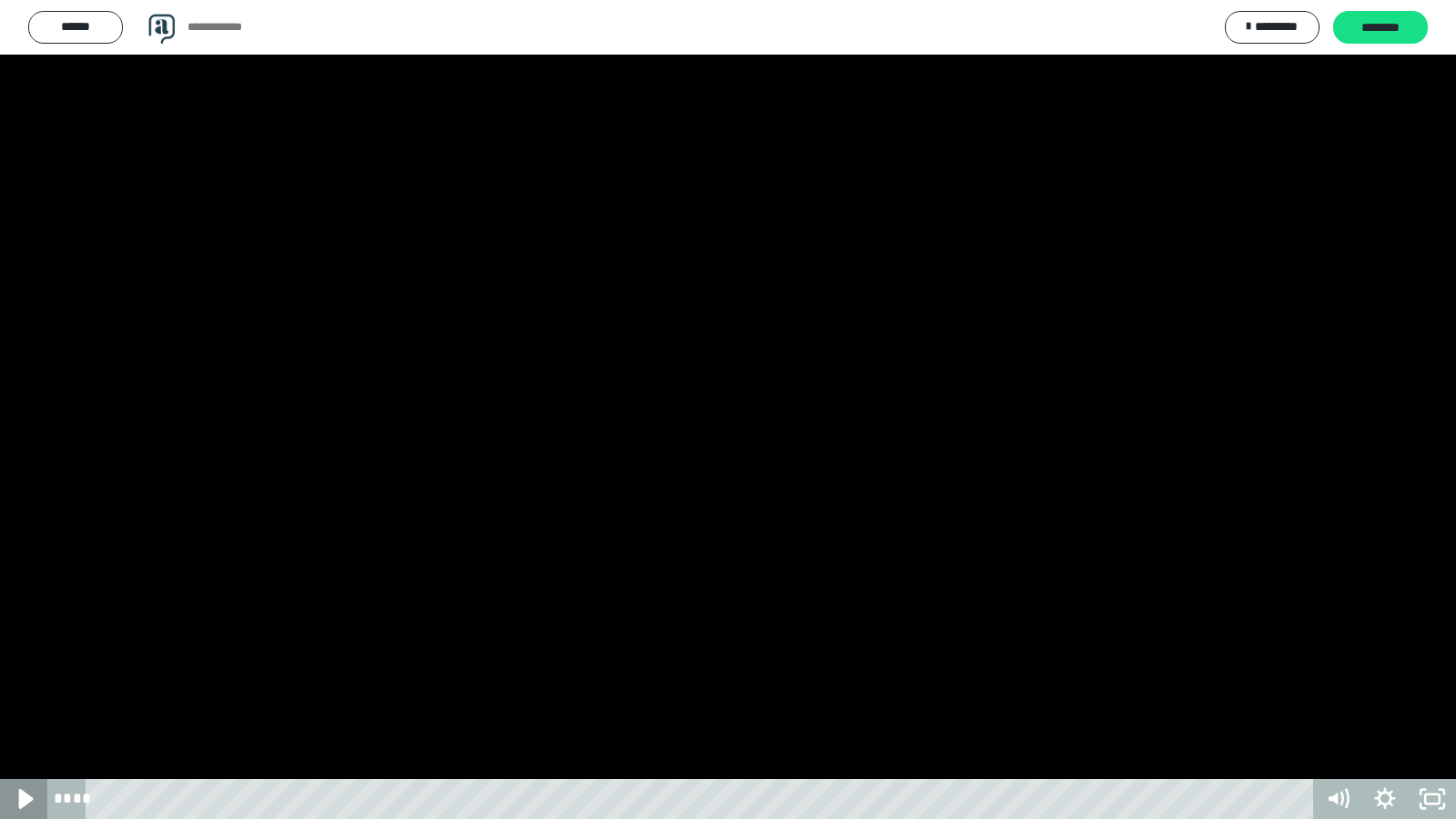 click 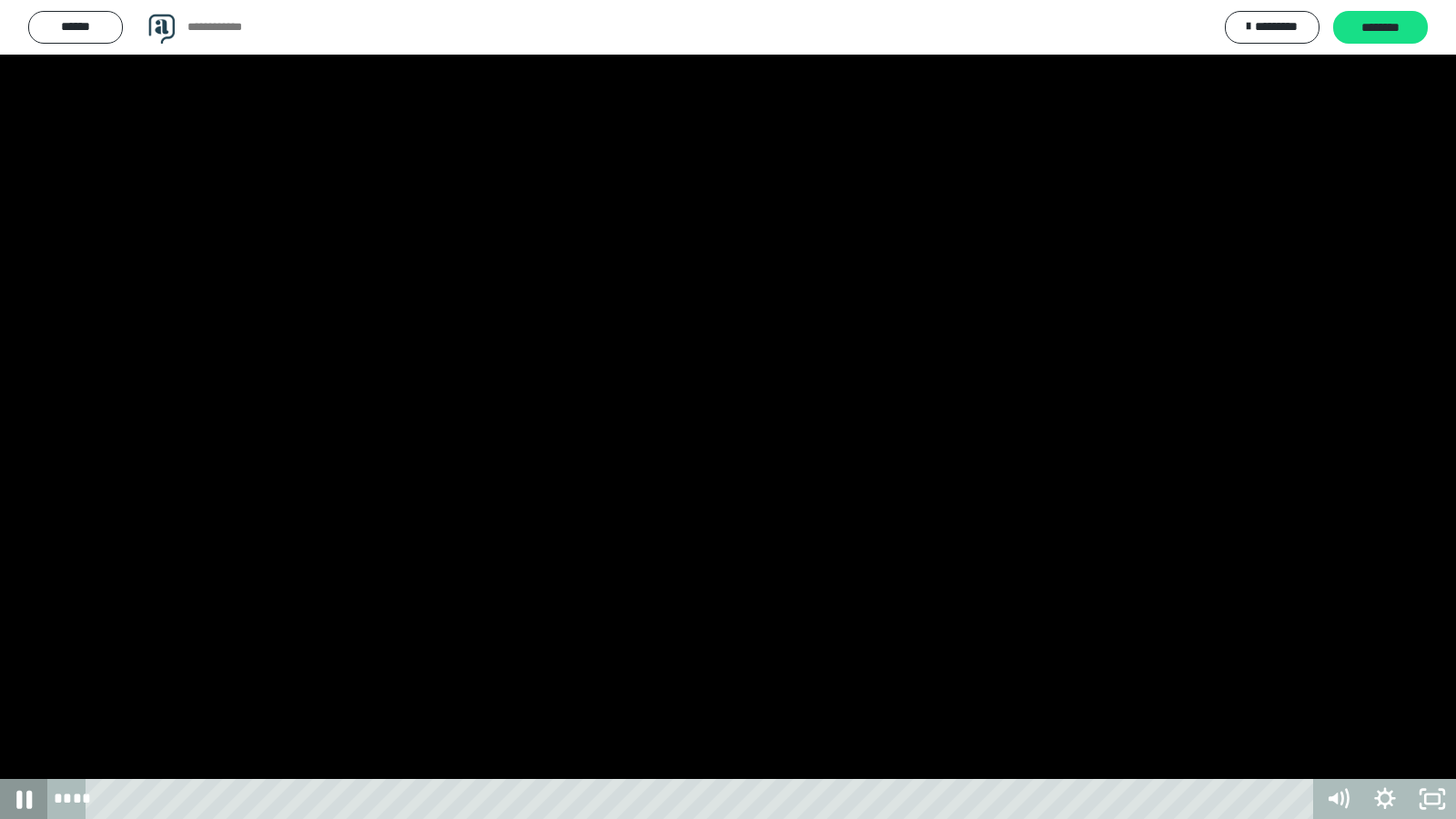 click 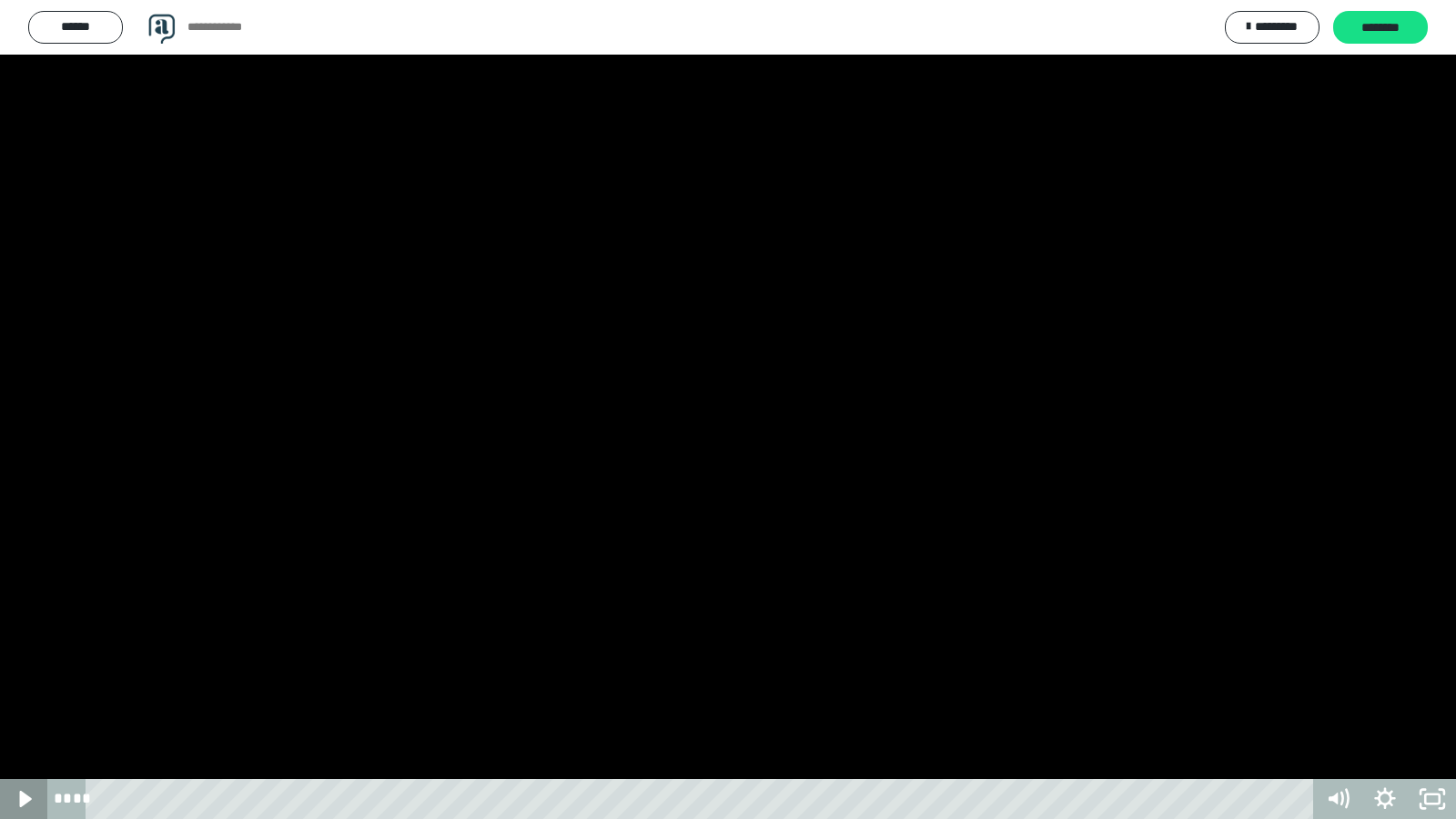 click 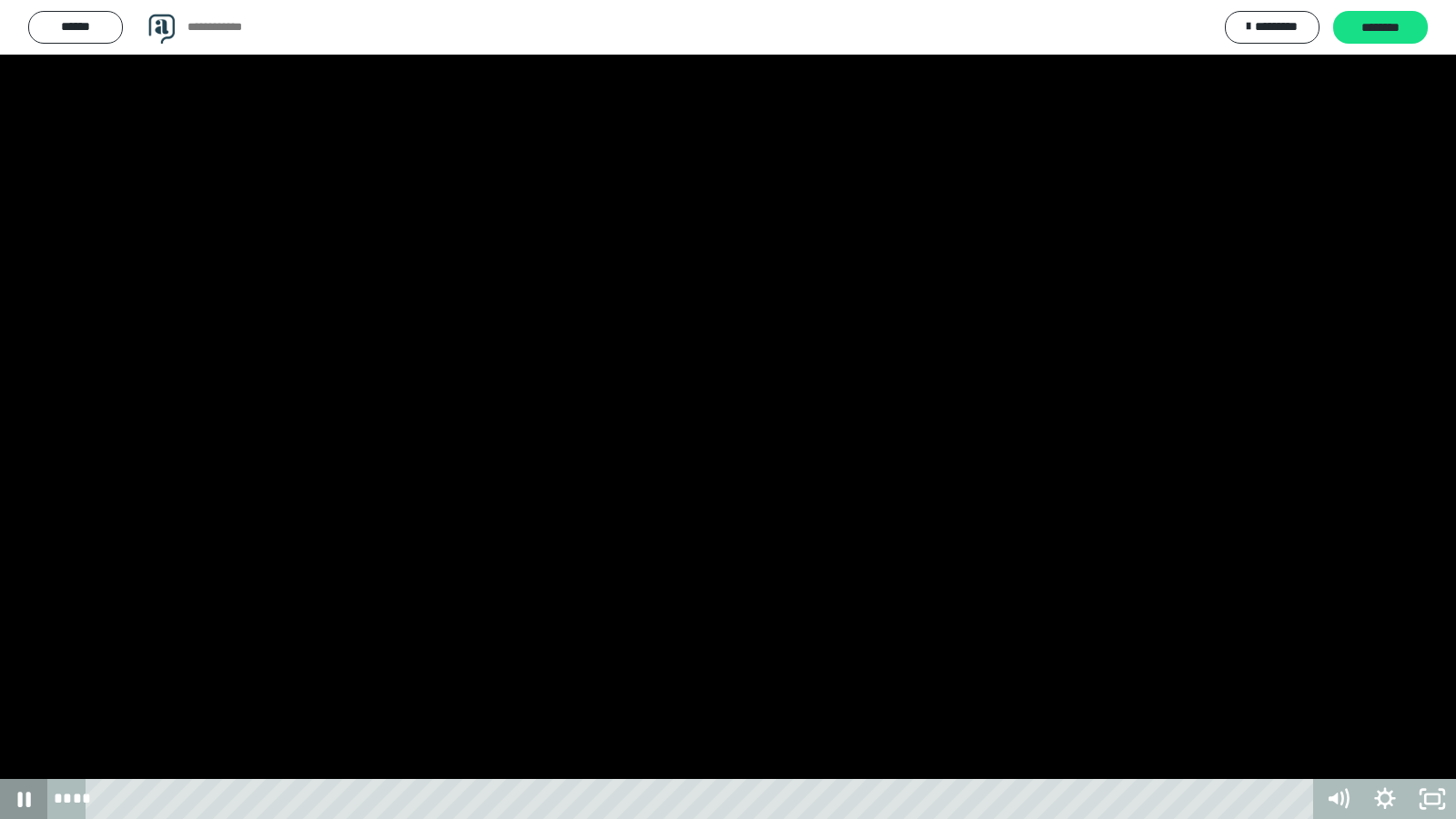 click 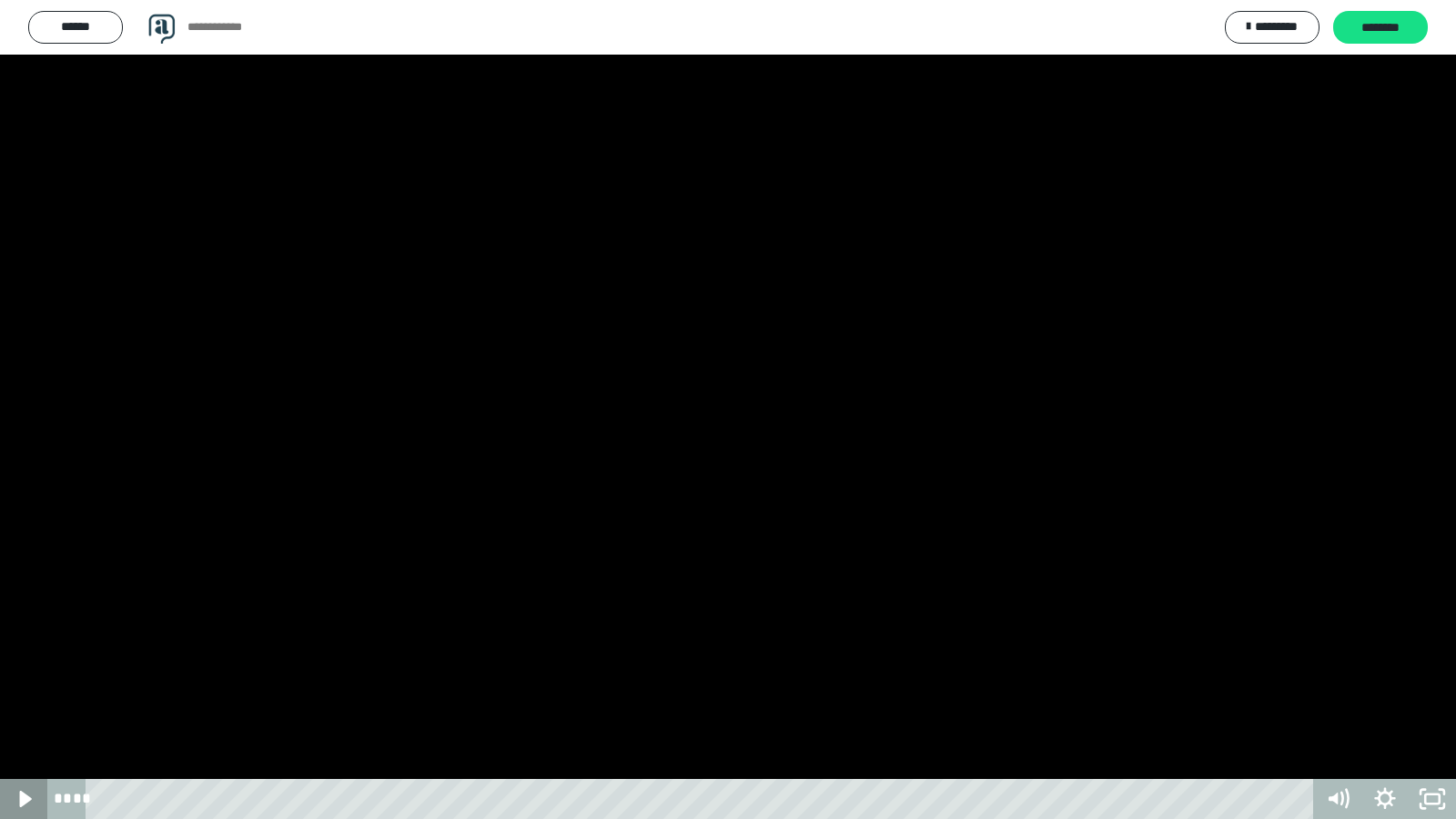 click 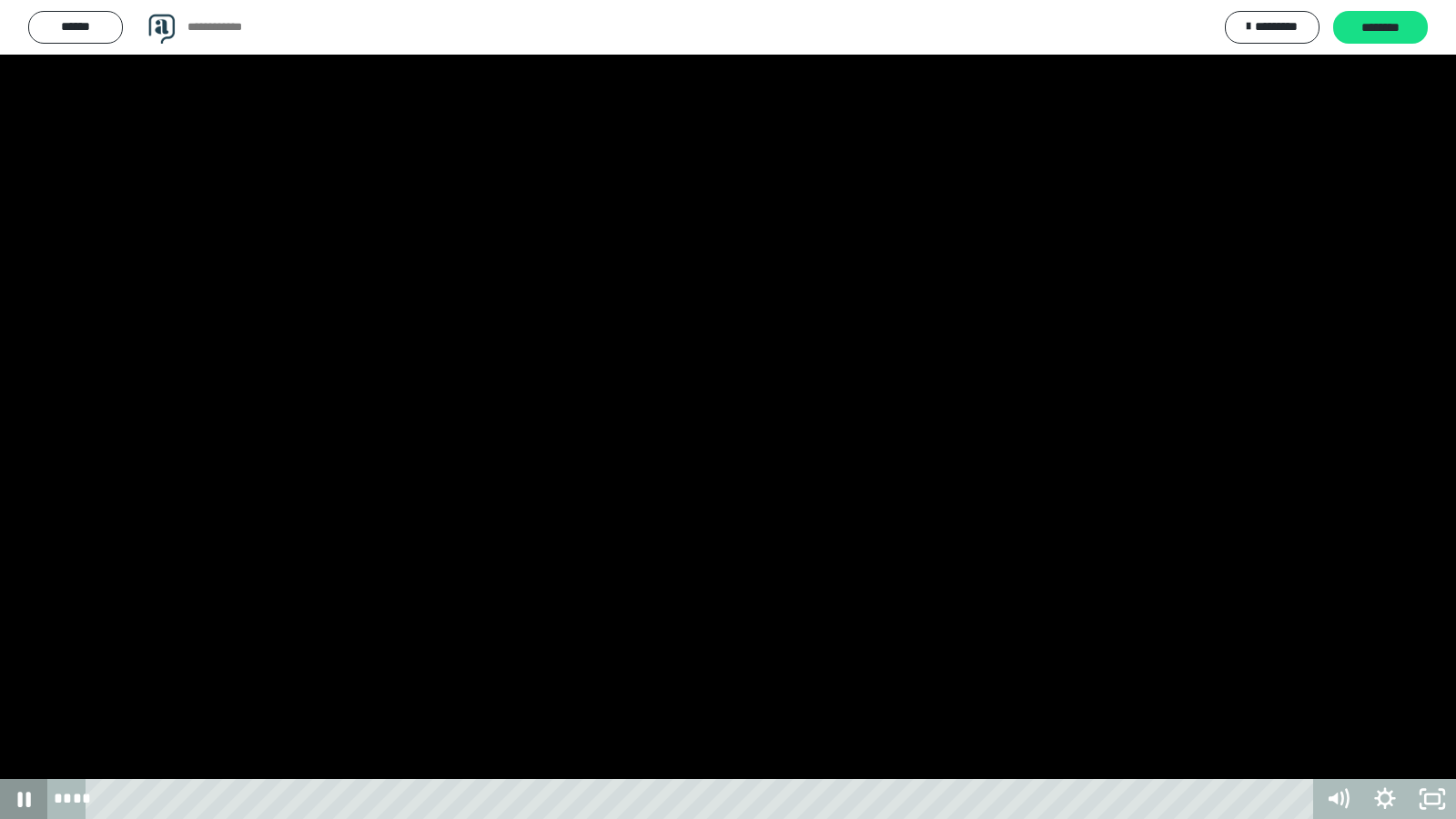 click 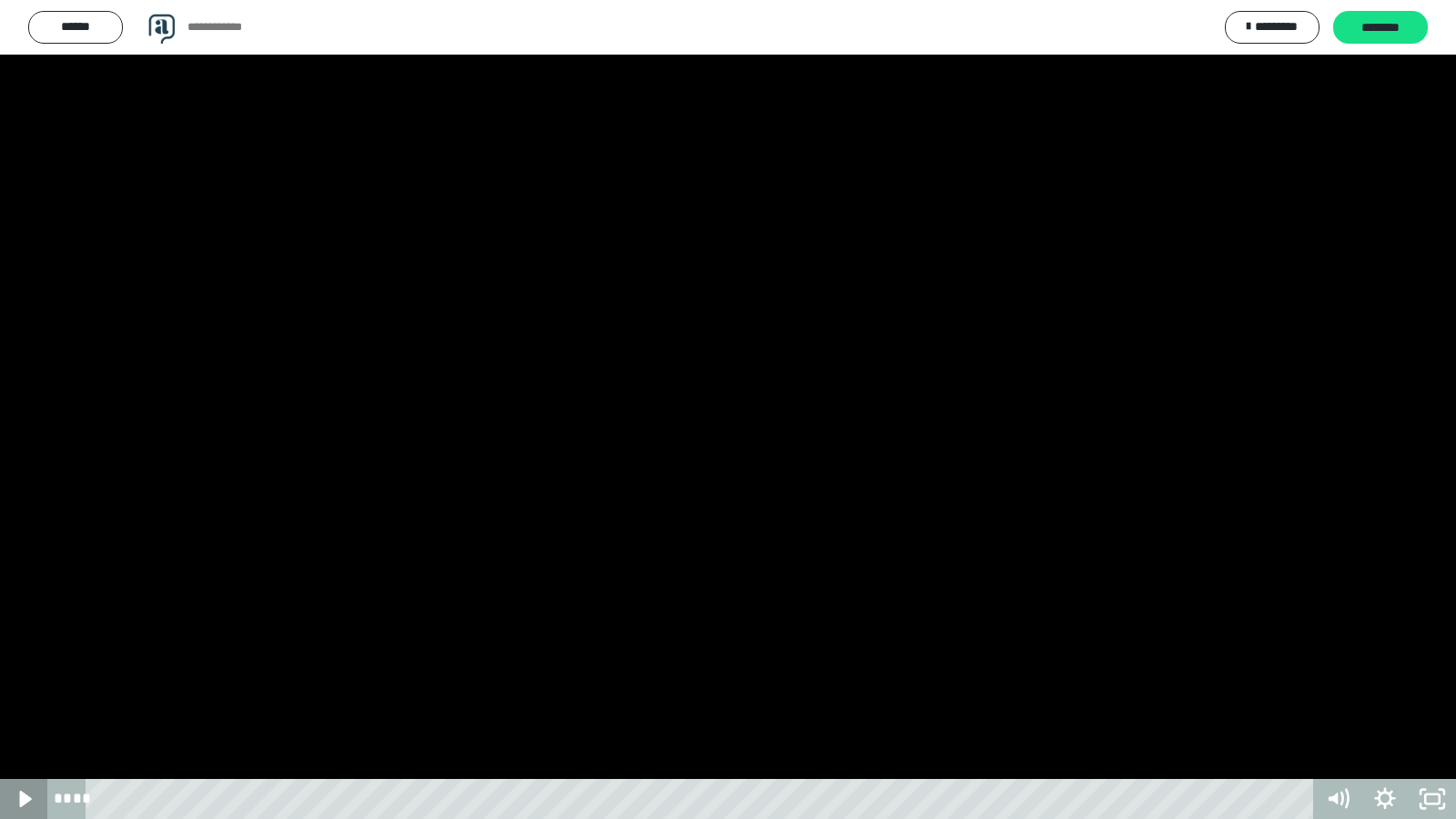 drag, startPoint x: 28, startPoint y: 801, endPoint x: 17, endPoint y: 800, distance: 11.045361 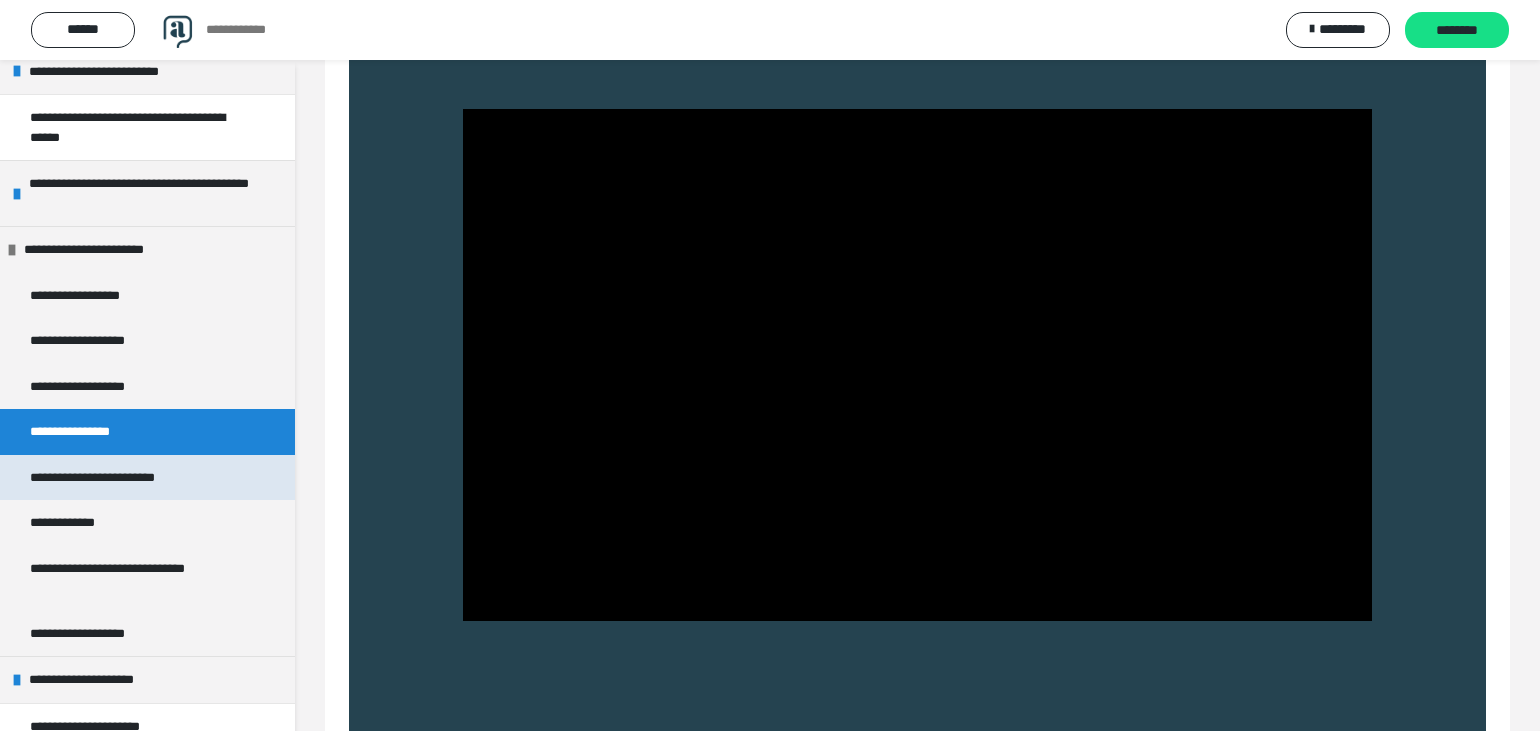 click on "**********" at bounding box center (114, 478) 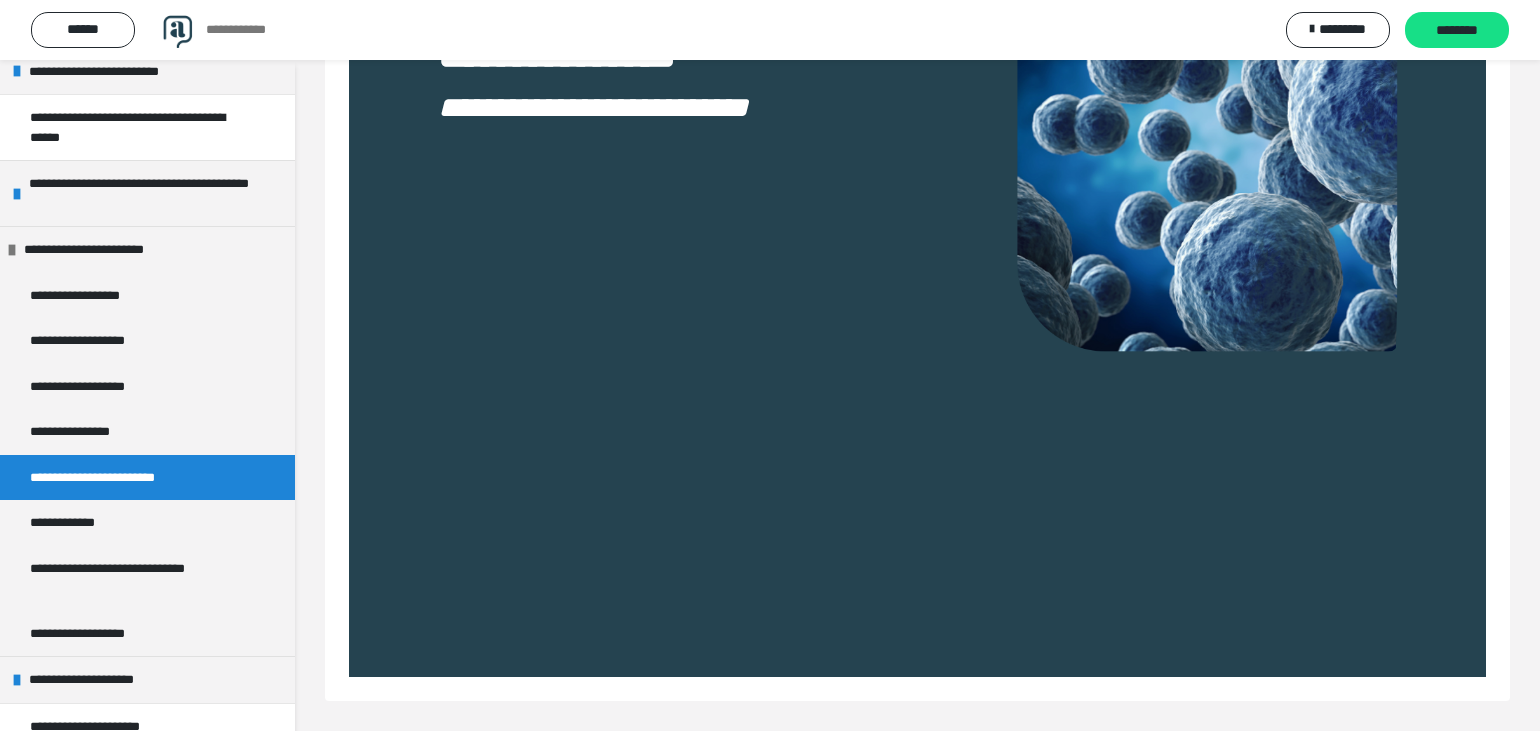 scroll, scrollTop: 407, scrollLeft: 0, axis: vertical 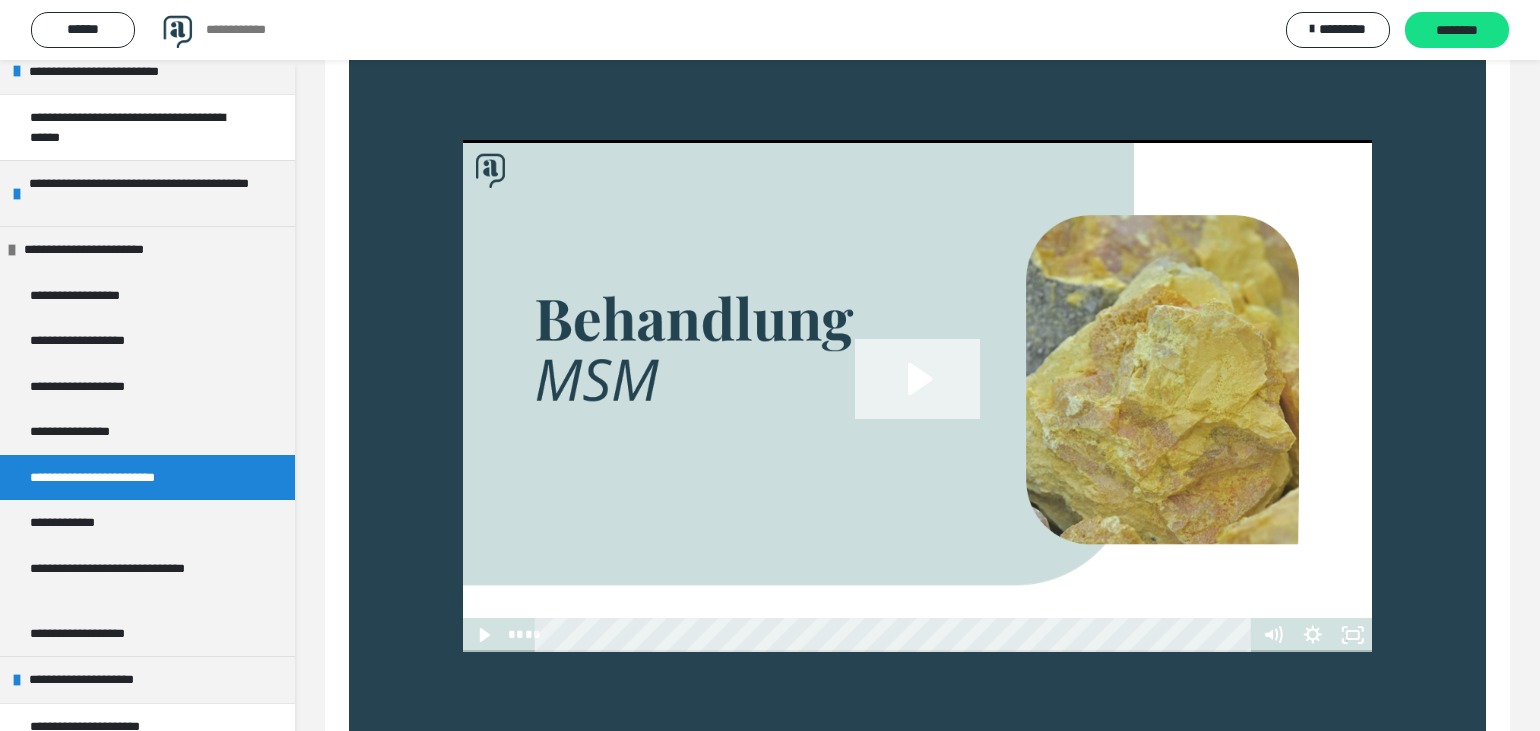 click 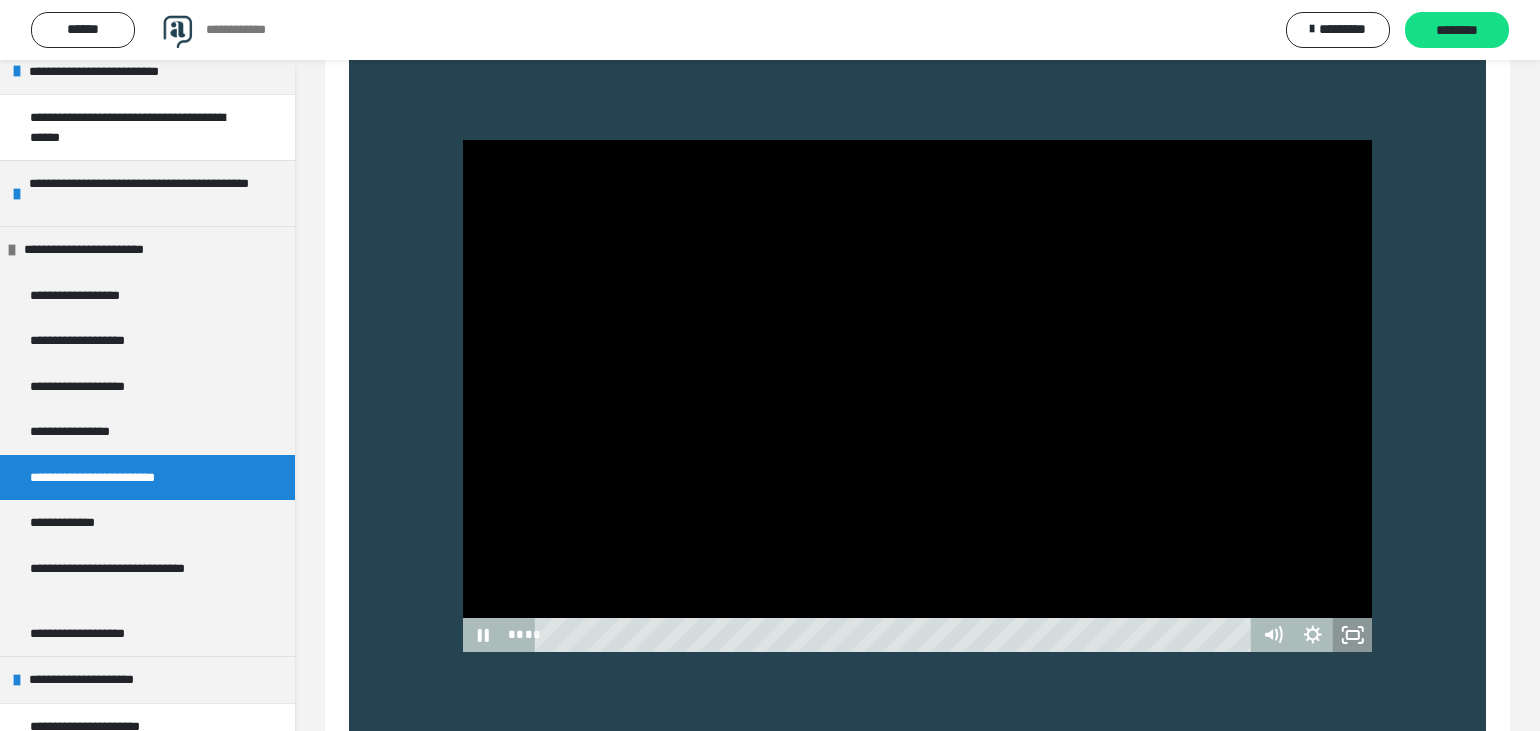 click 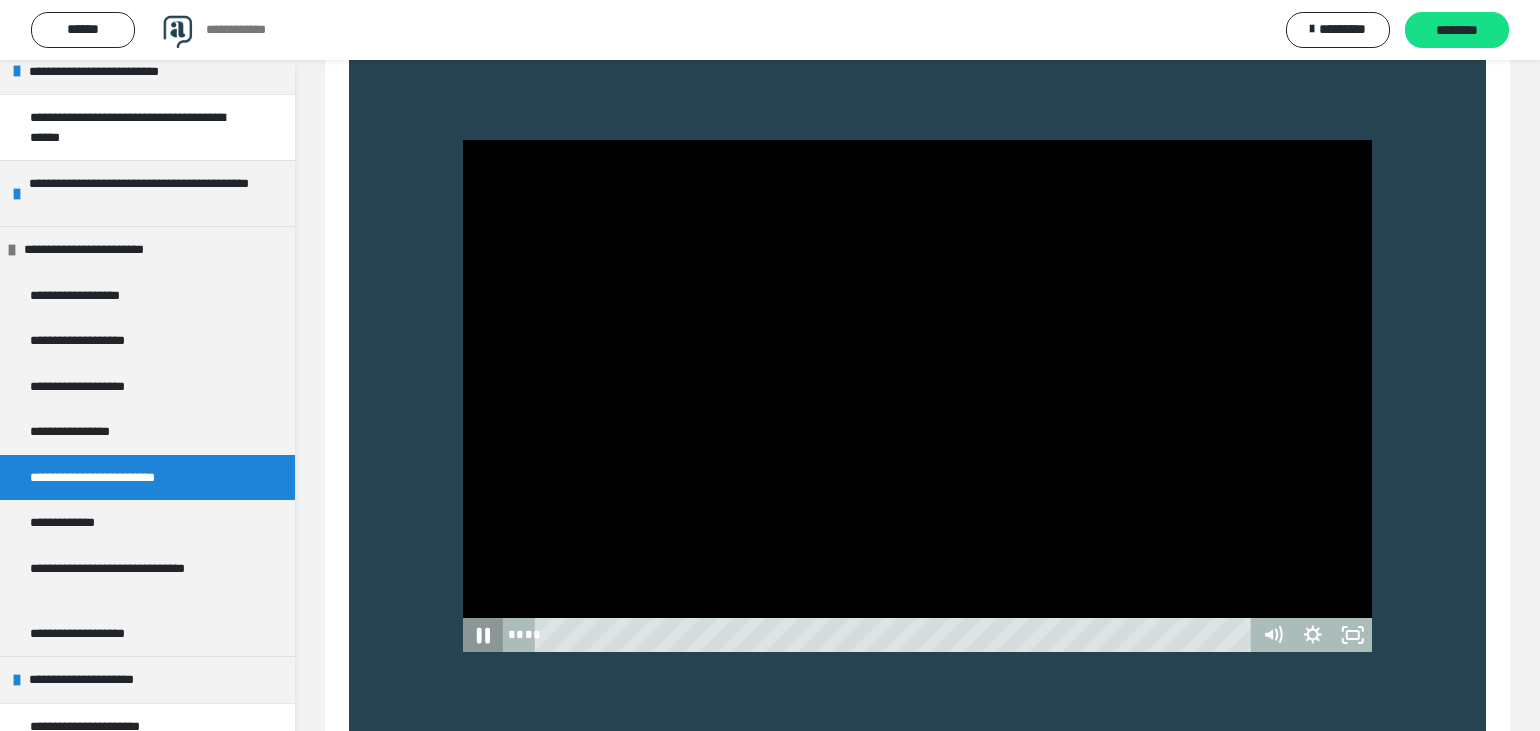 click 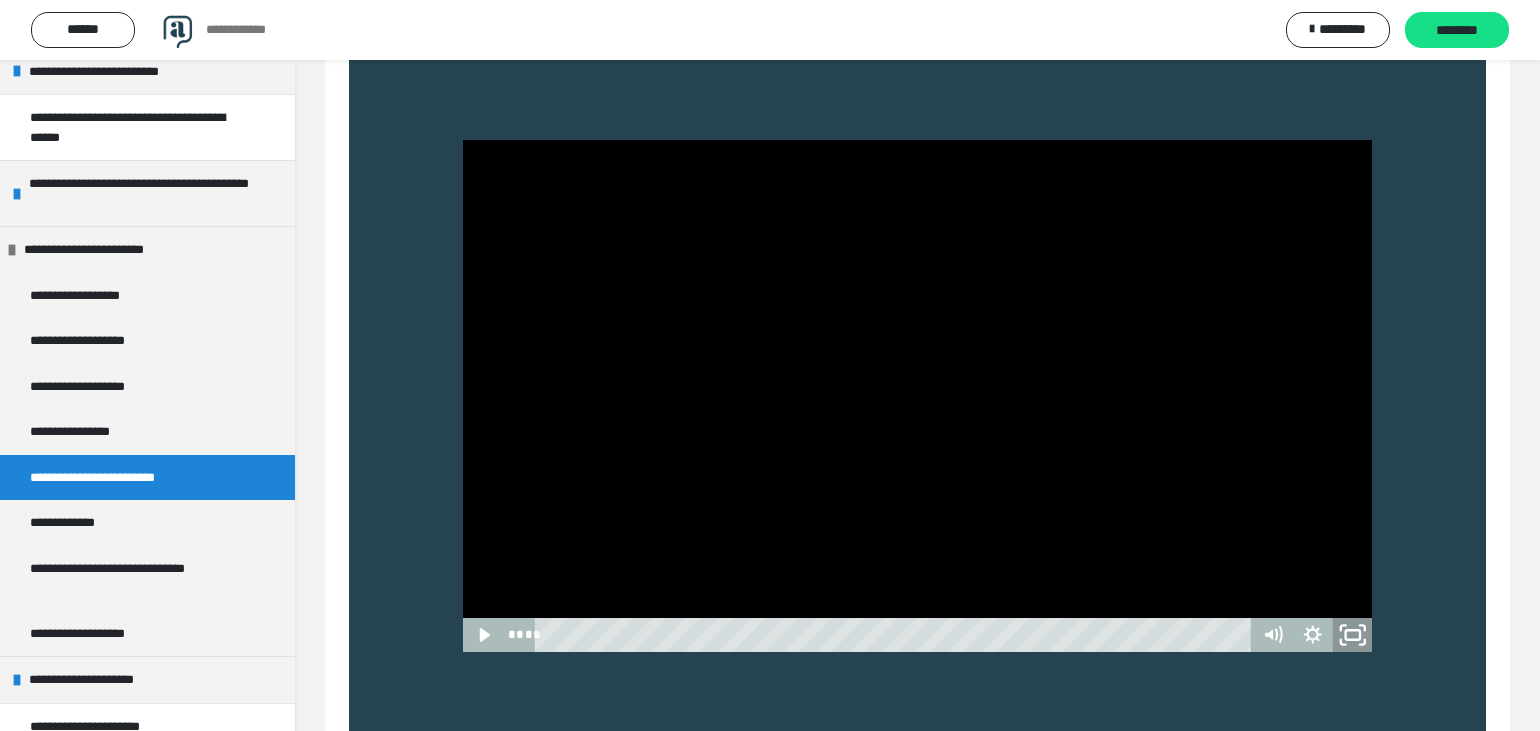 click 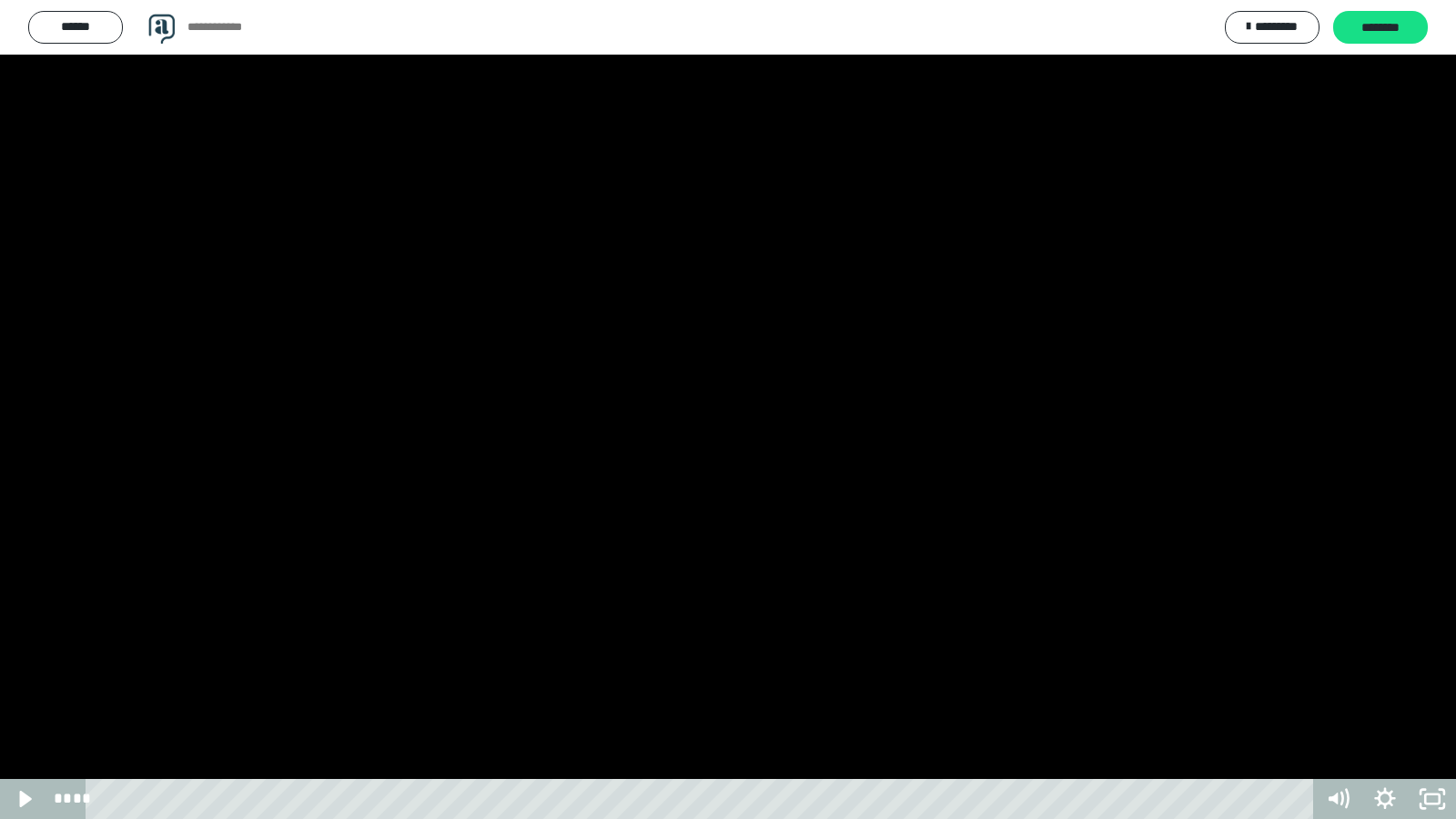 click at bounding box center [728, 410] 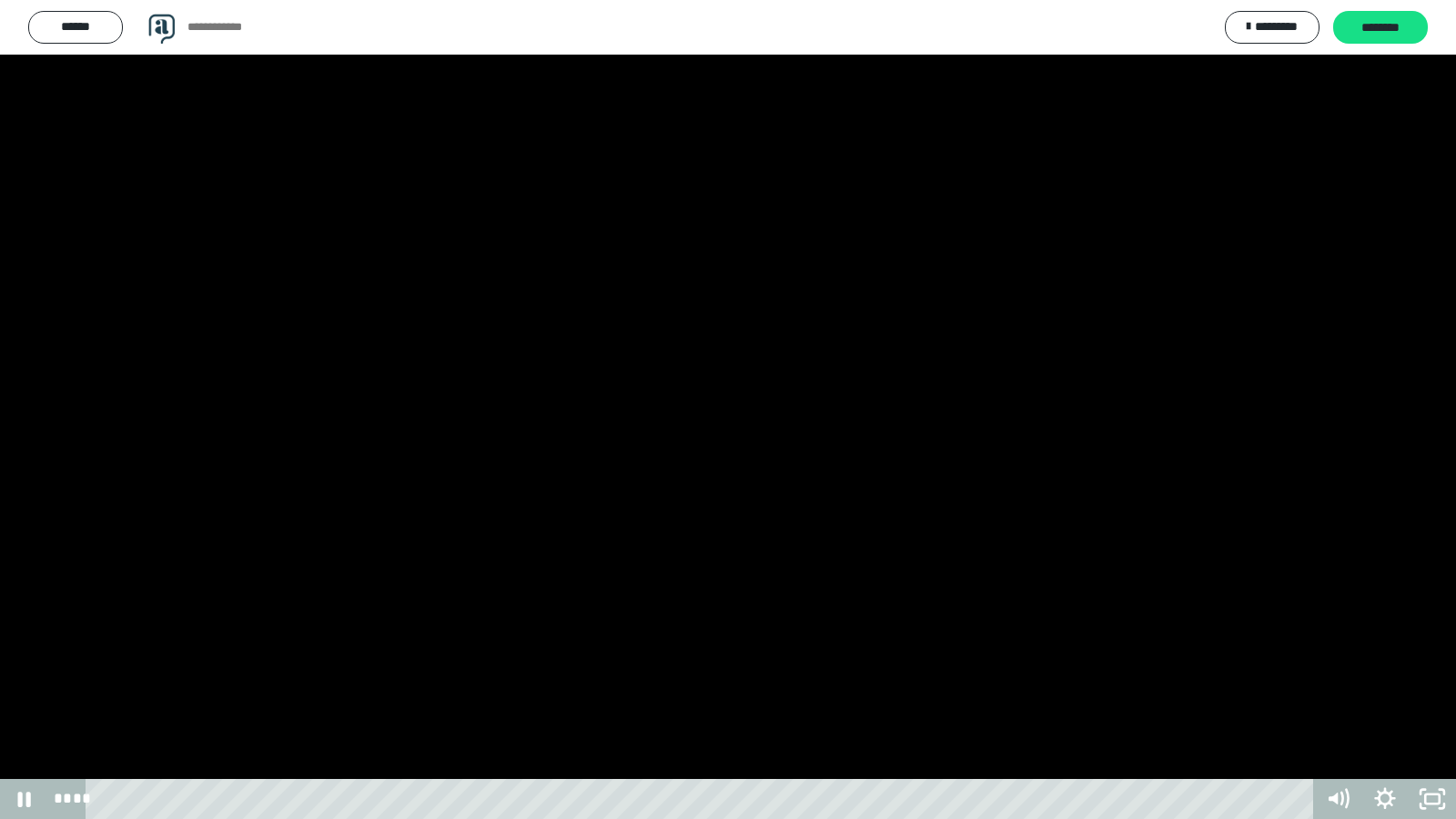 click at bounding box center (728, 410) 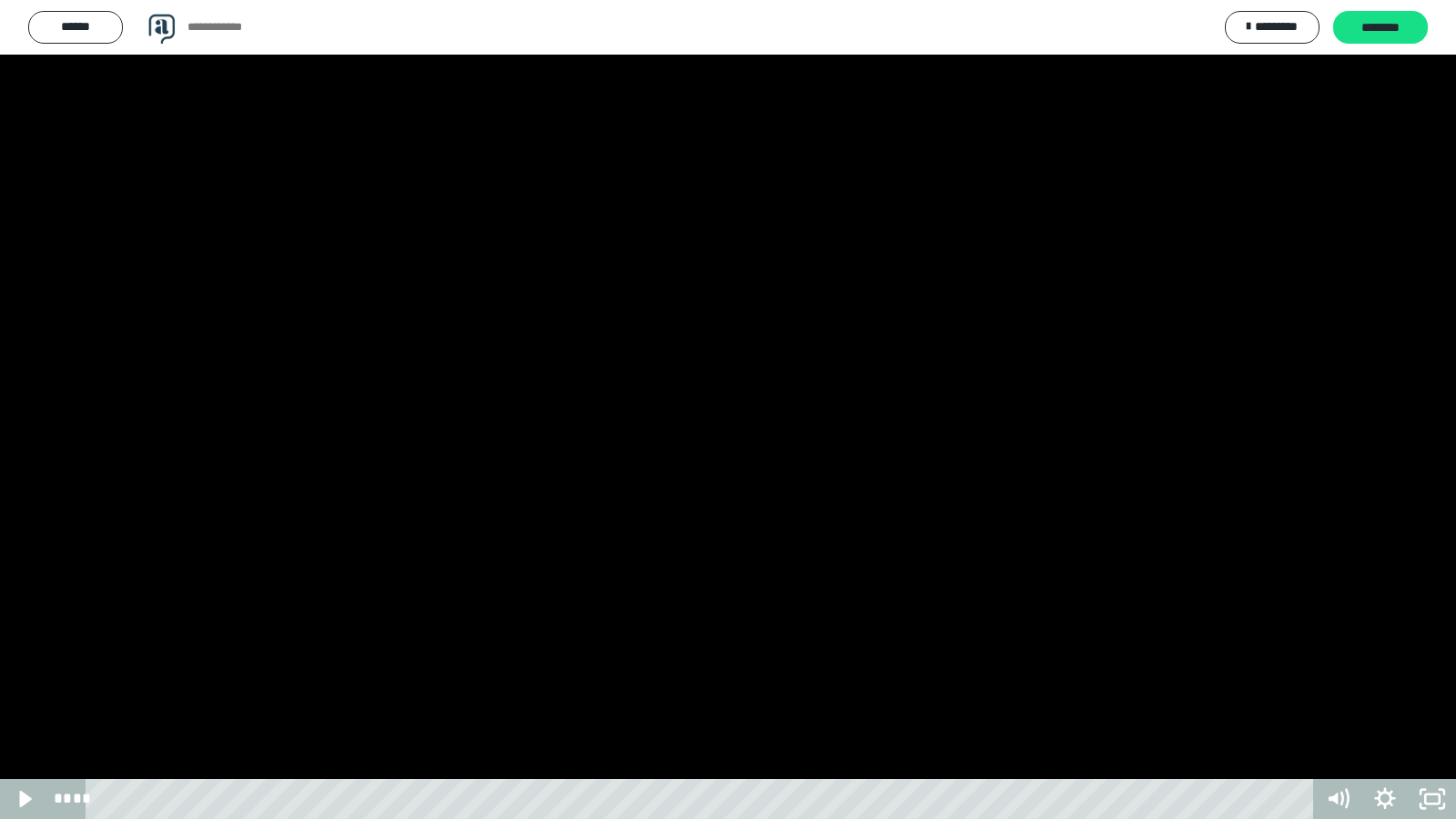 click at bounding box center (728, 410) 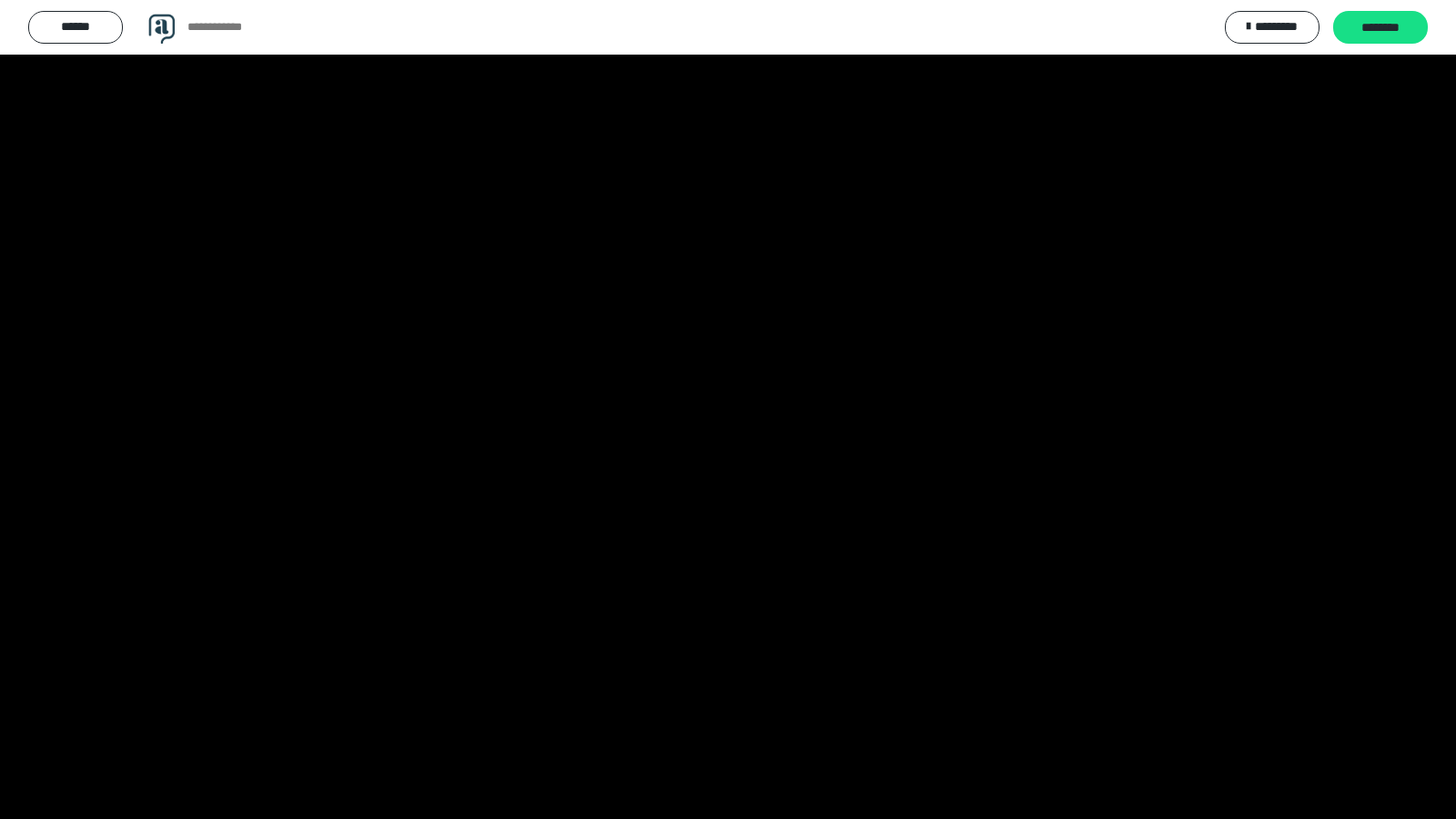 click at bounding box center [728, 410] 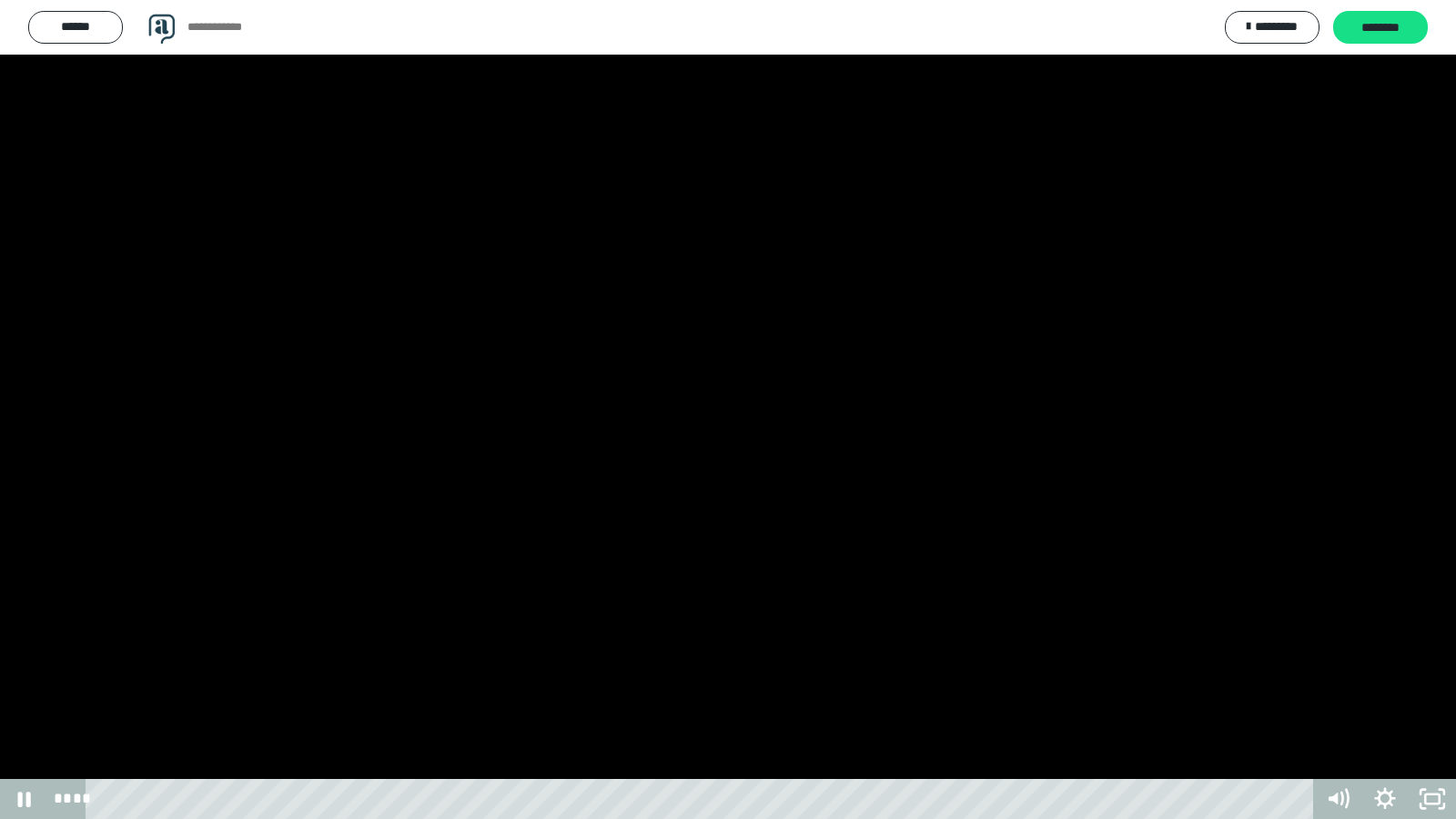 click at bounding box center (728, 410) 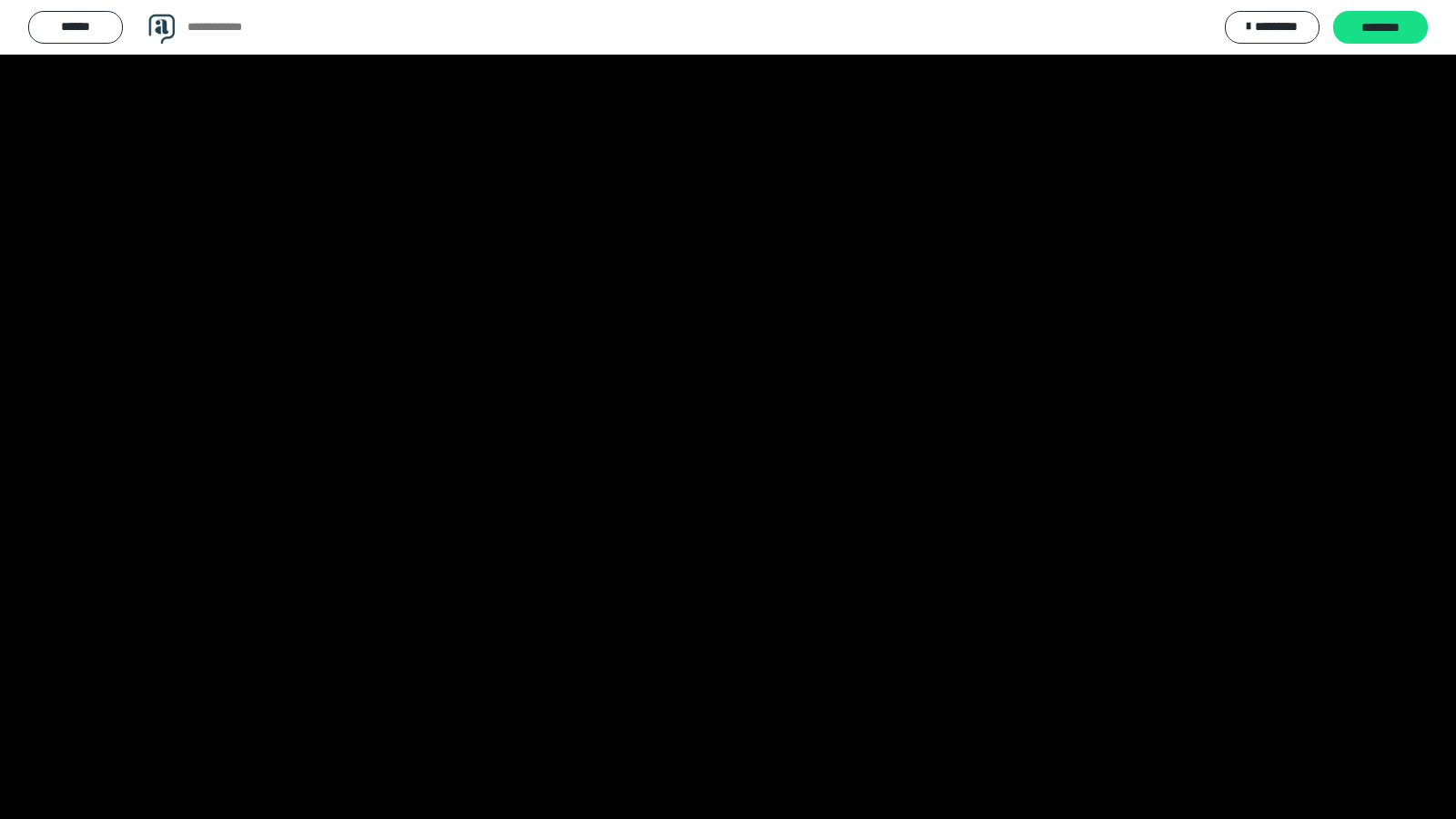 click at bounding box center (728, 410) 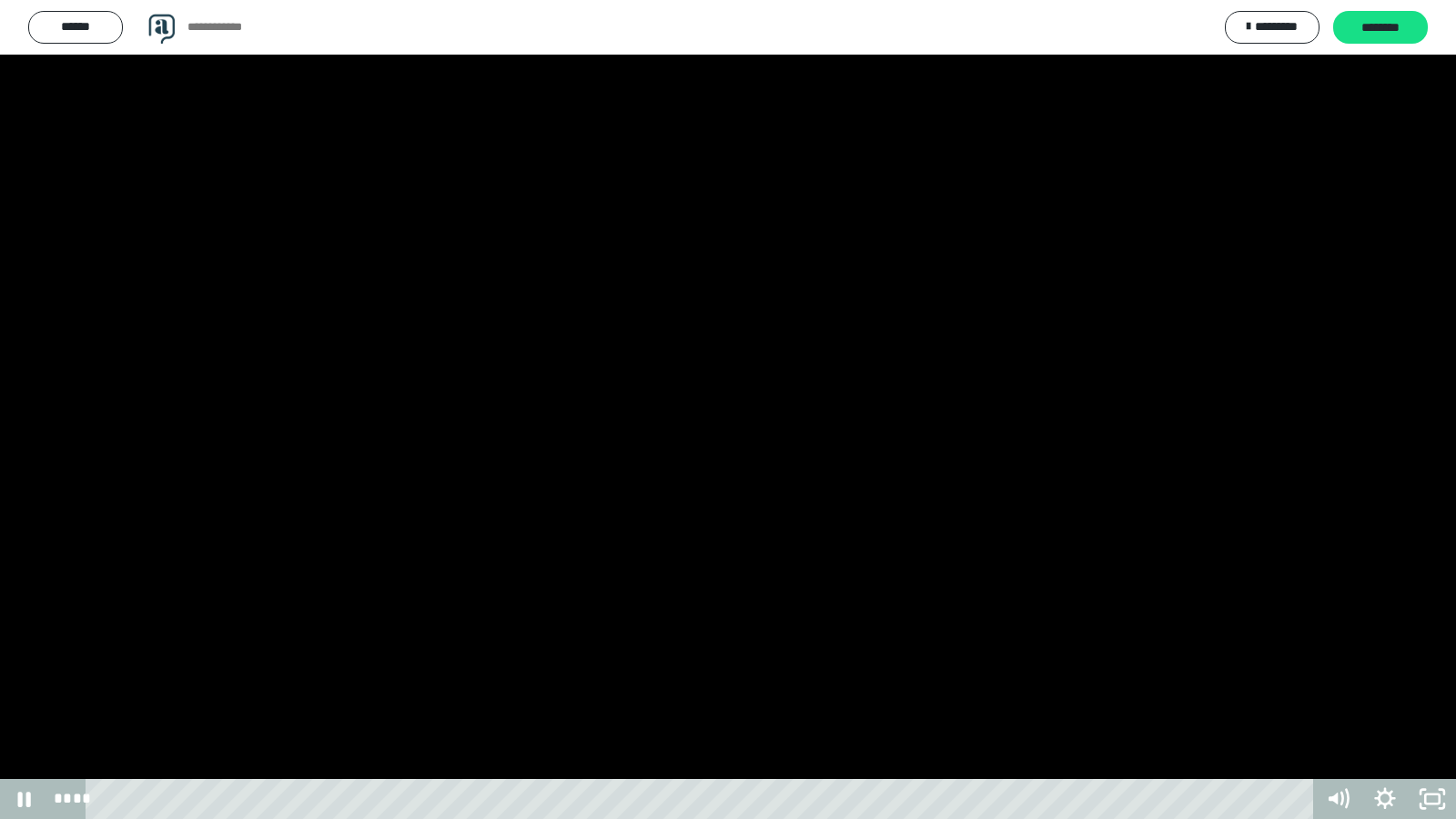 click at bounding box center [728, 410] 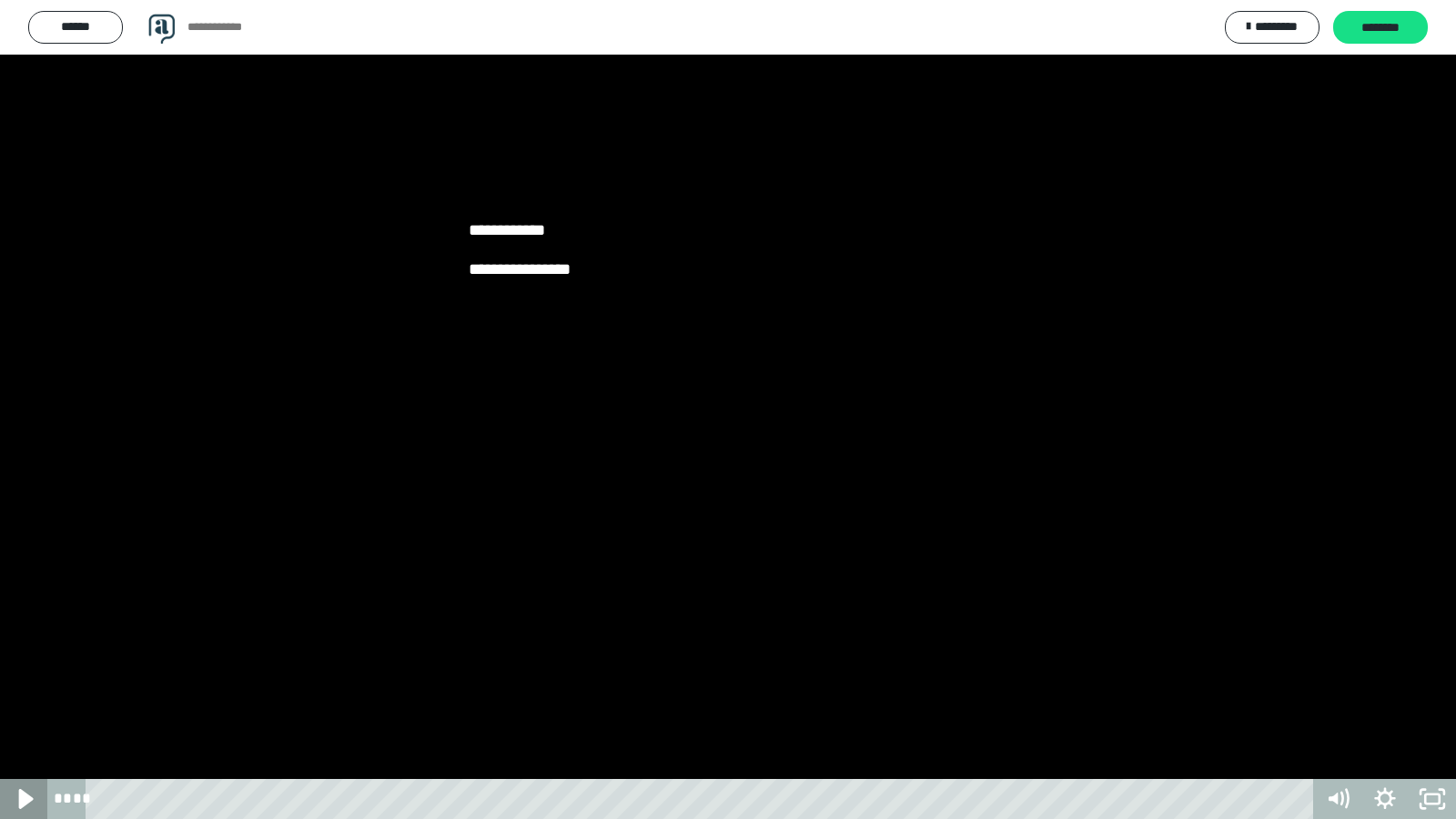 click 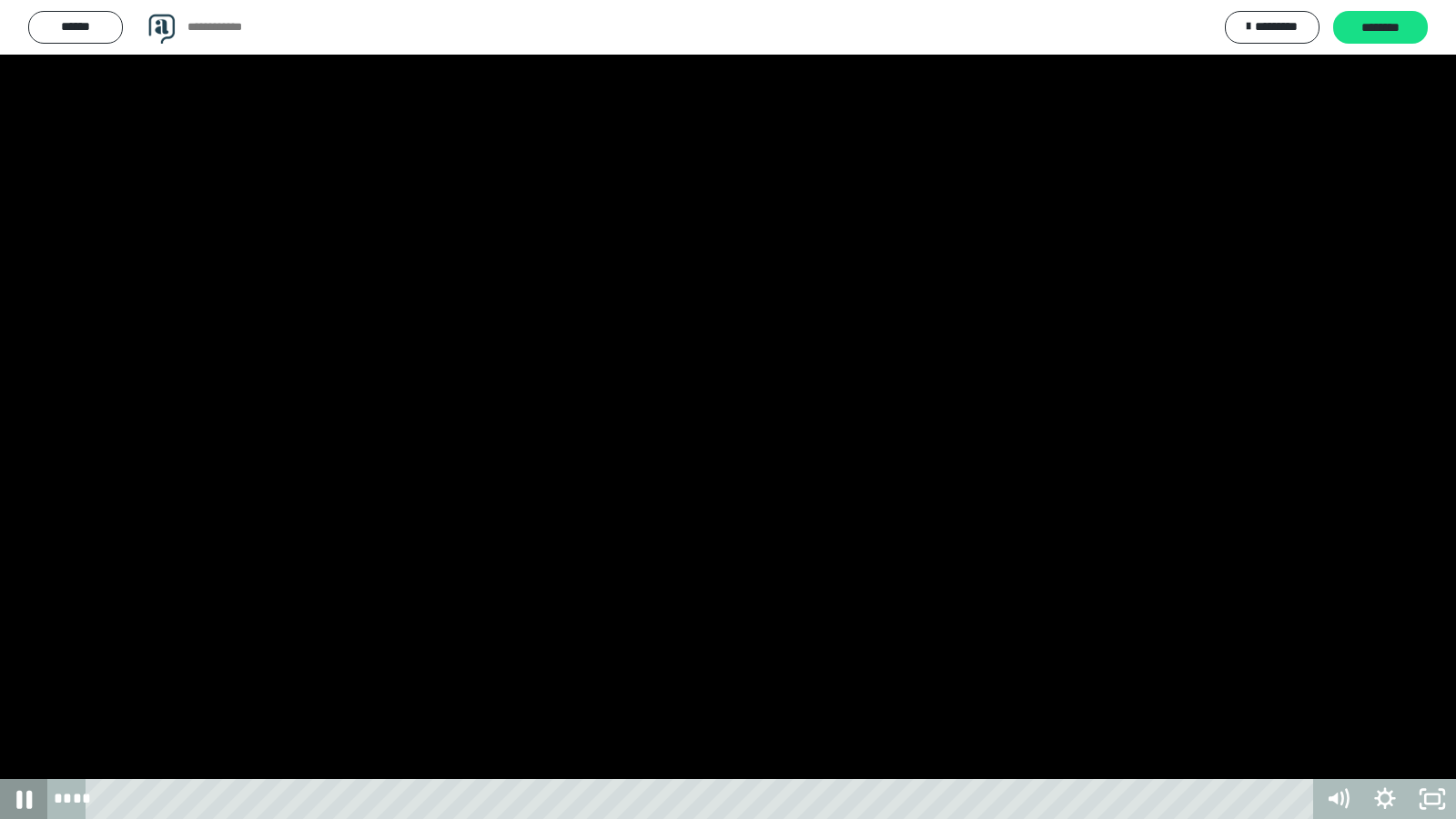click 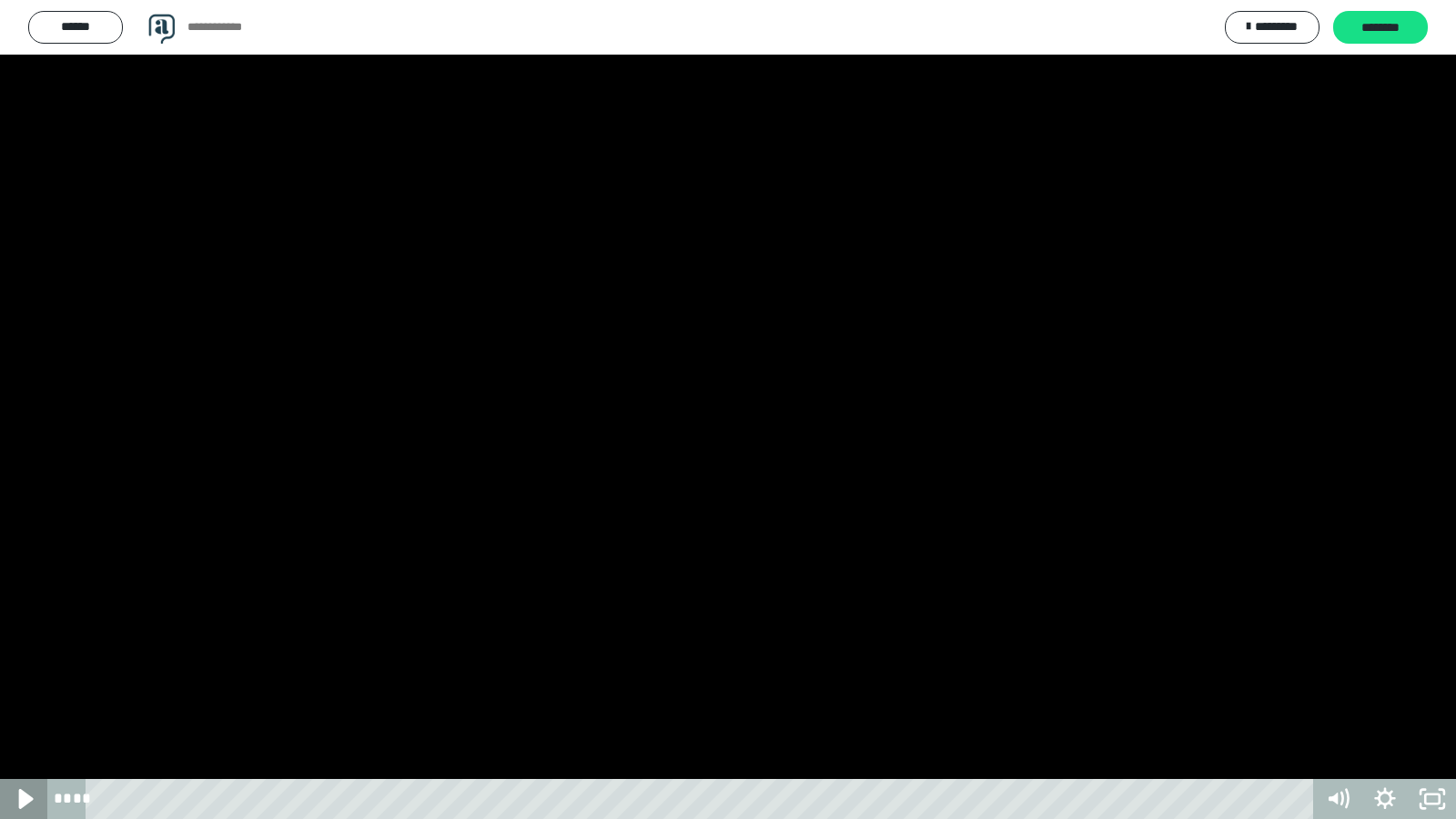 click 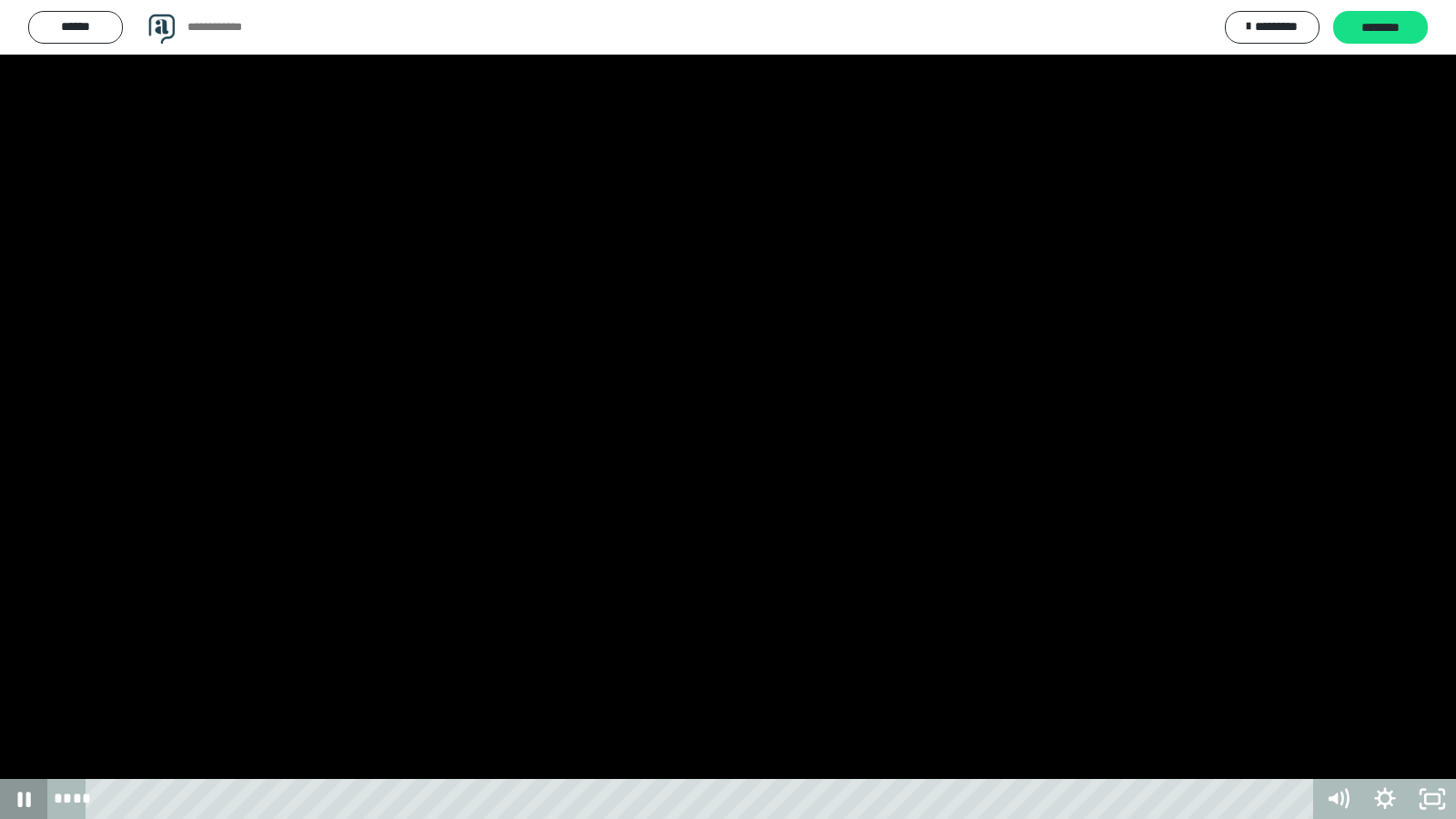 click 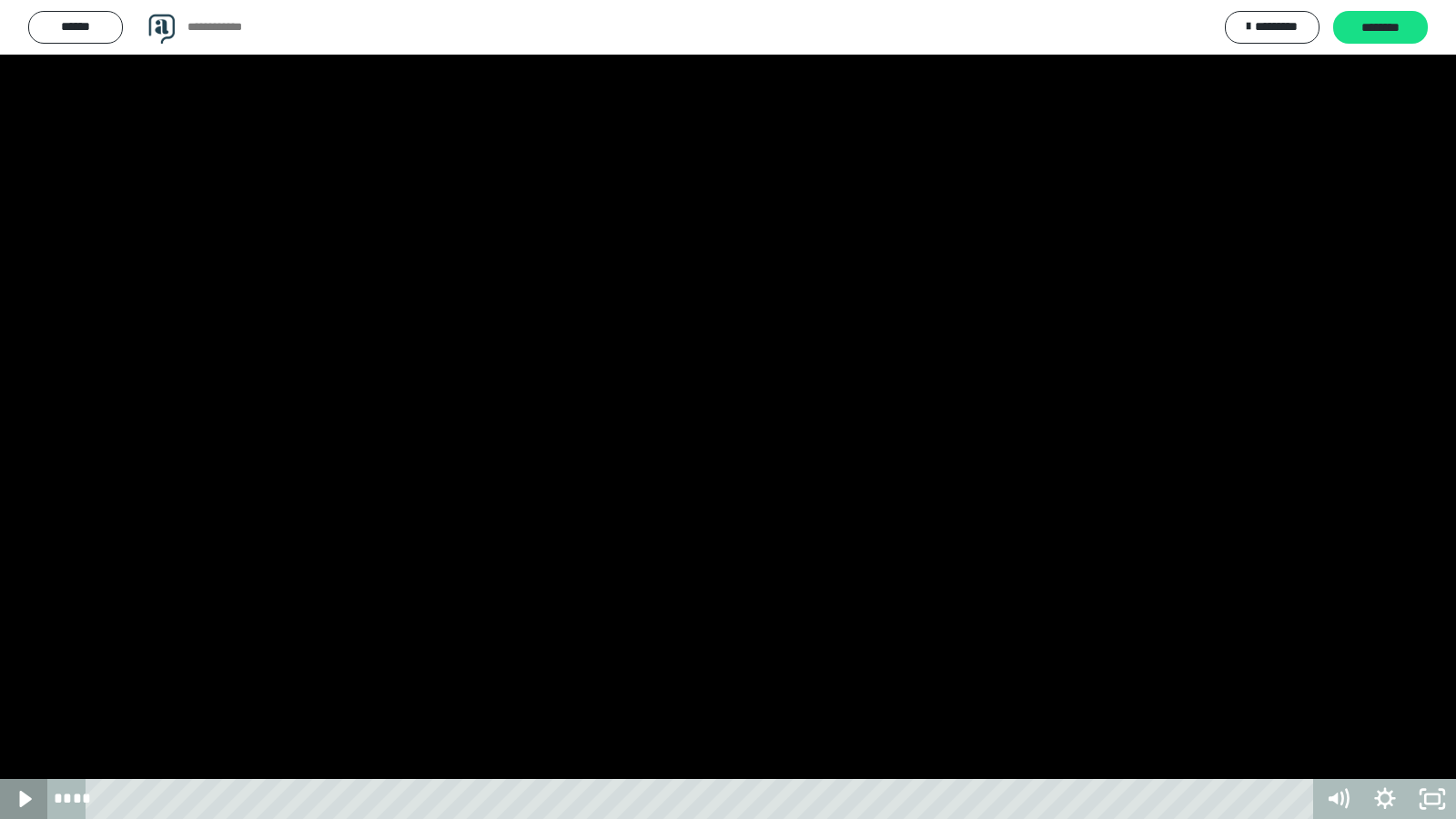 click 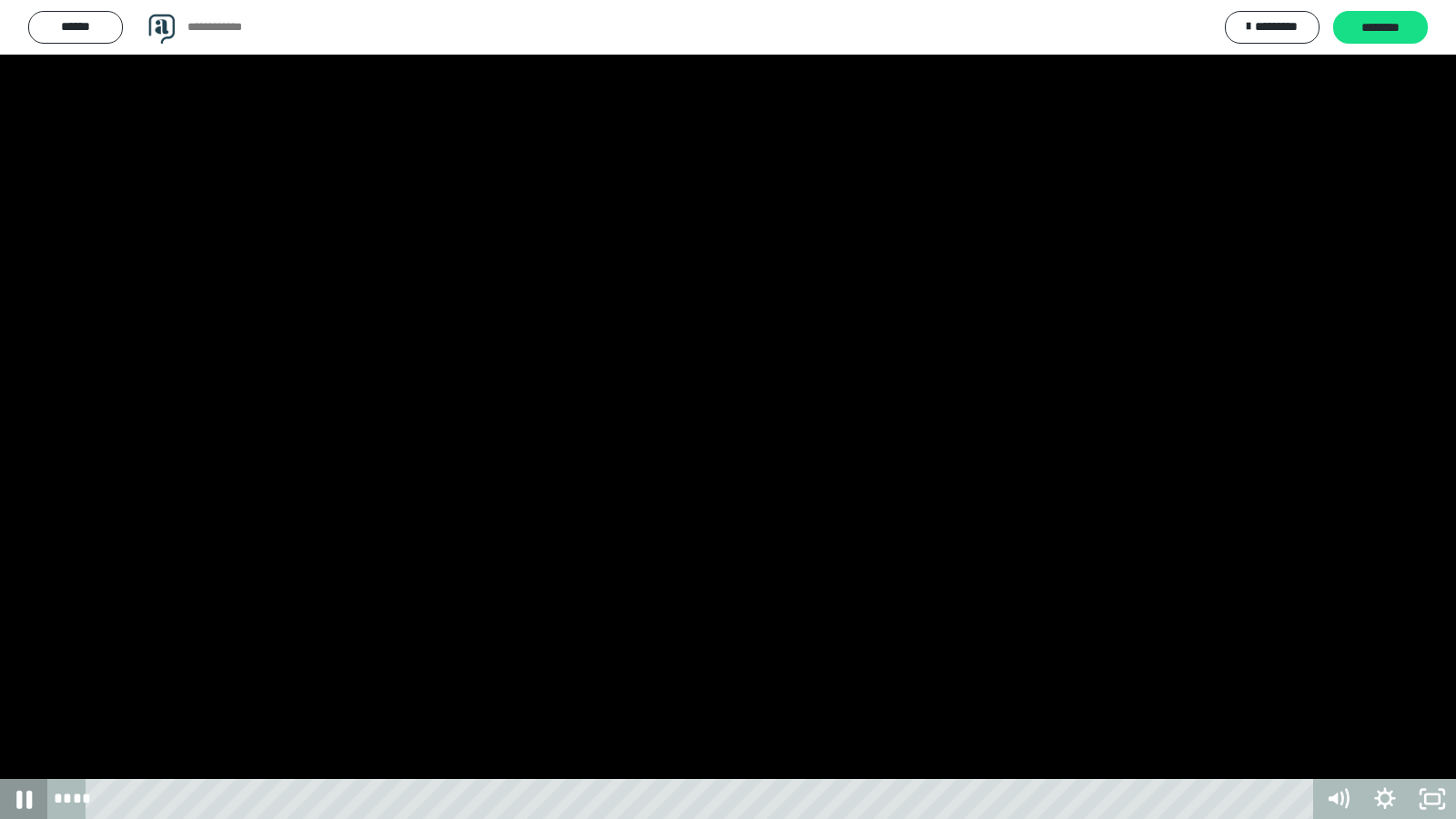 click 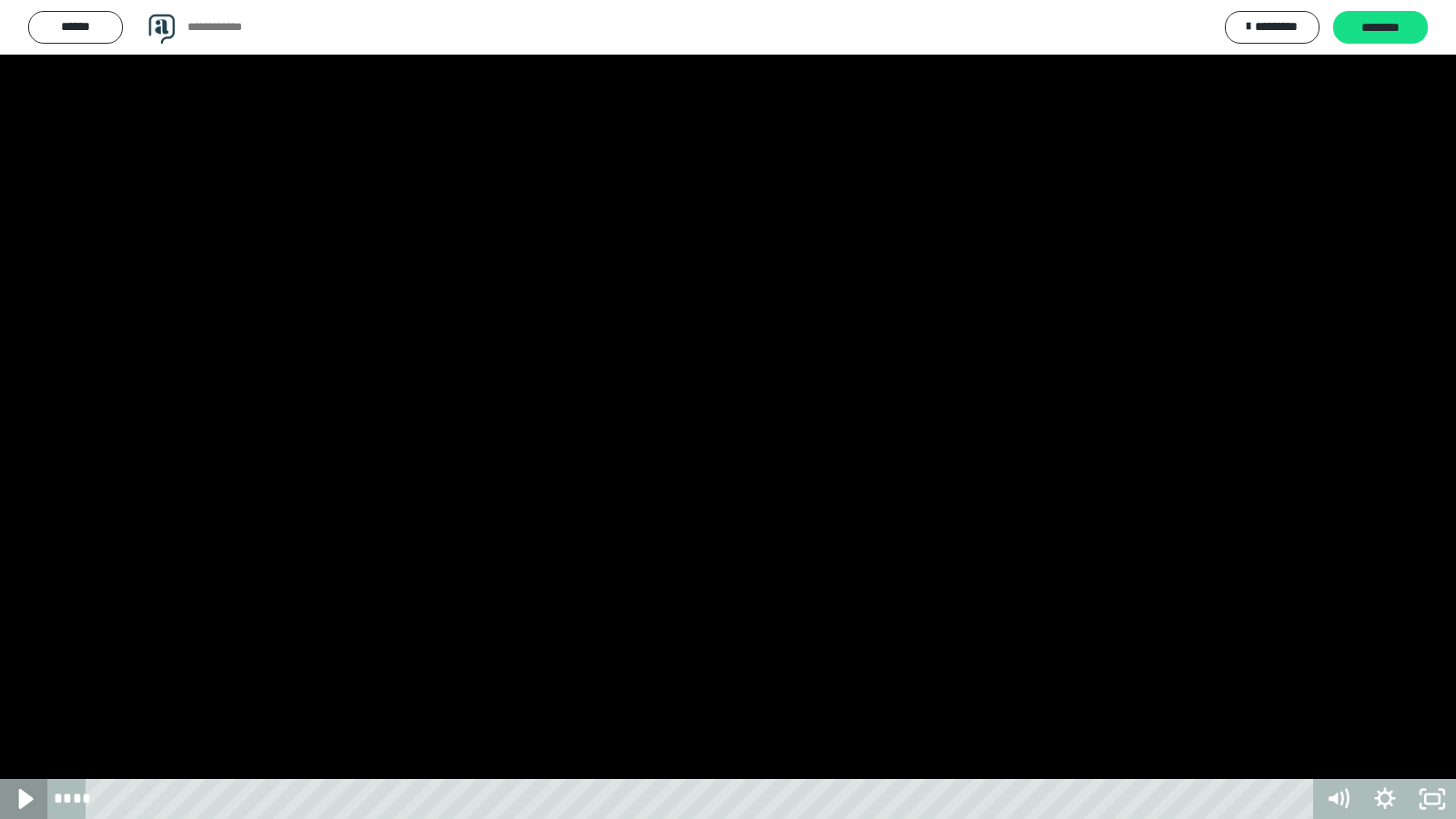 click 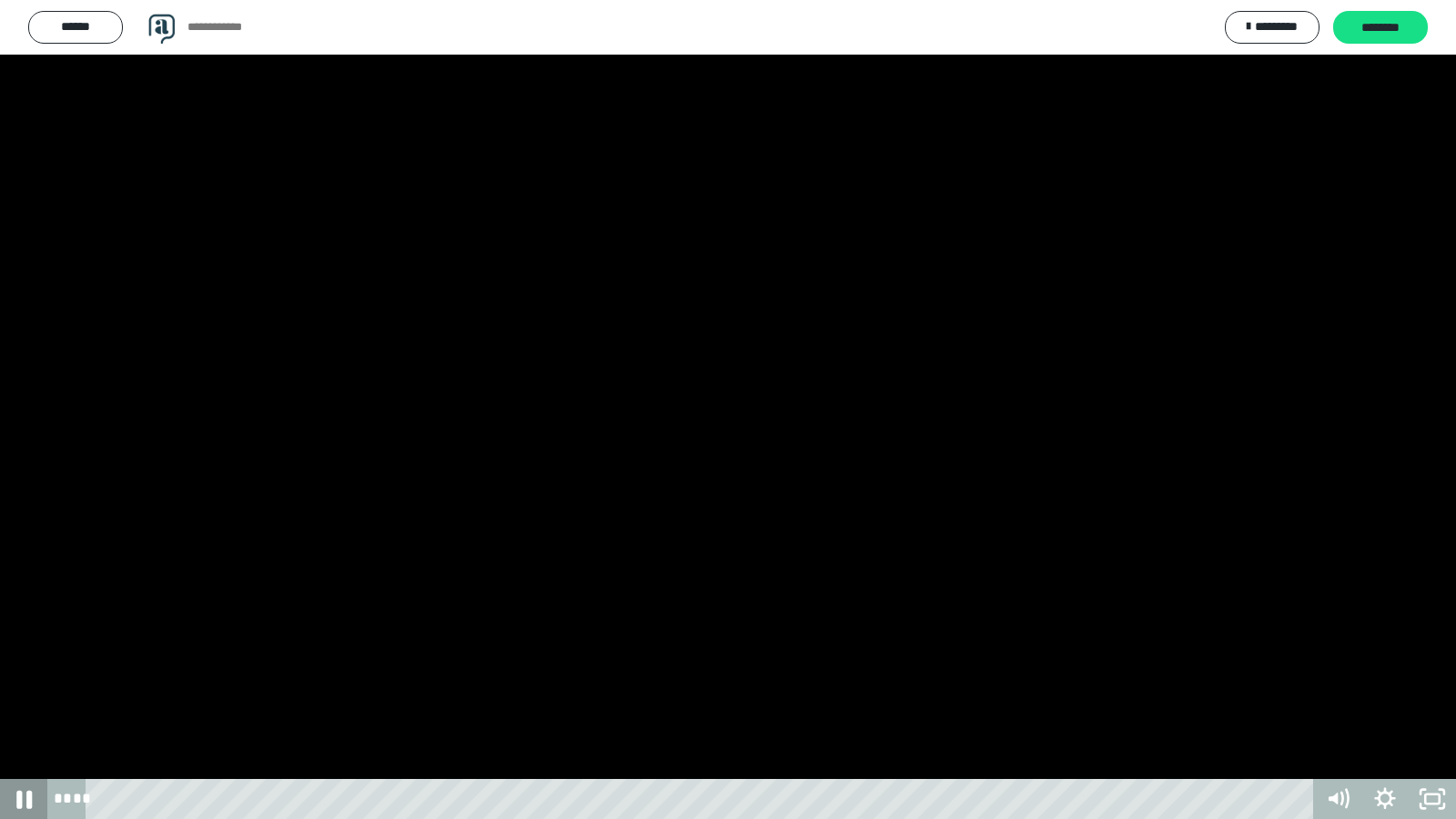 click 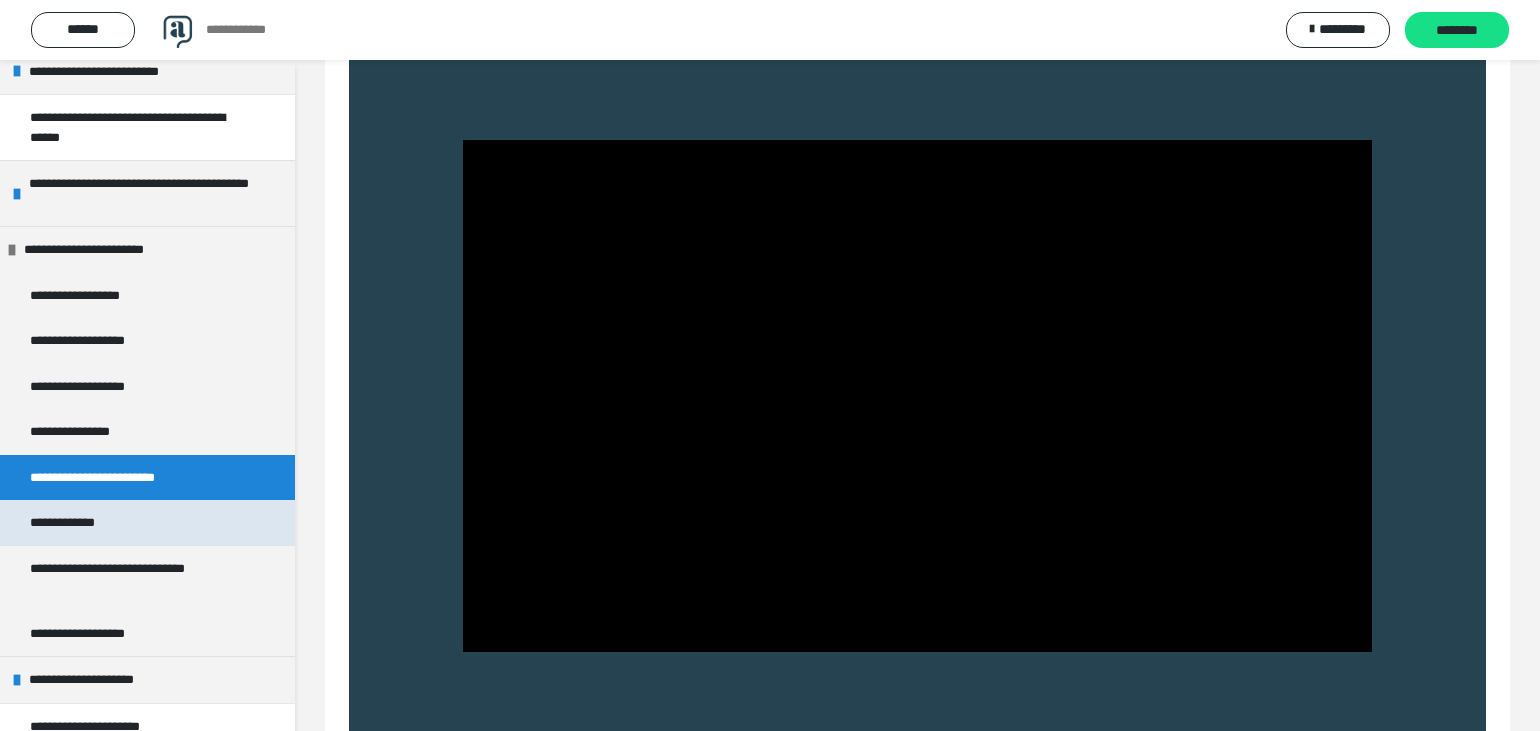 click on "**********" at bounding box center [77, 523] 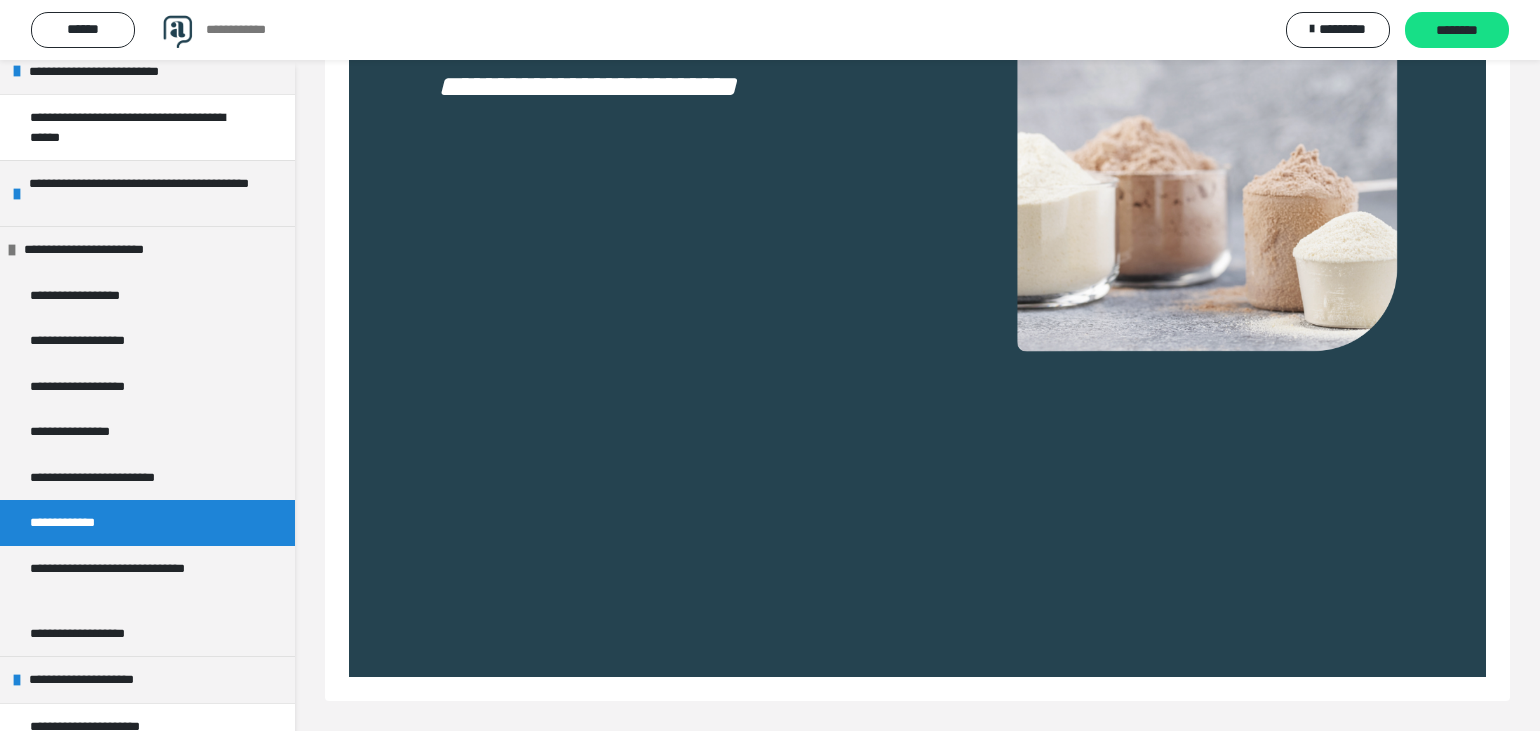 scroll, scrollTop: 386, scrollLeft: 0, axis: vertical 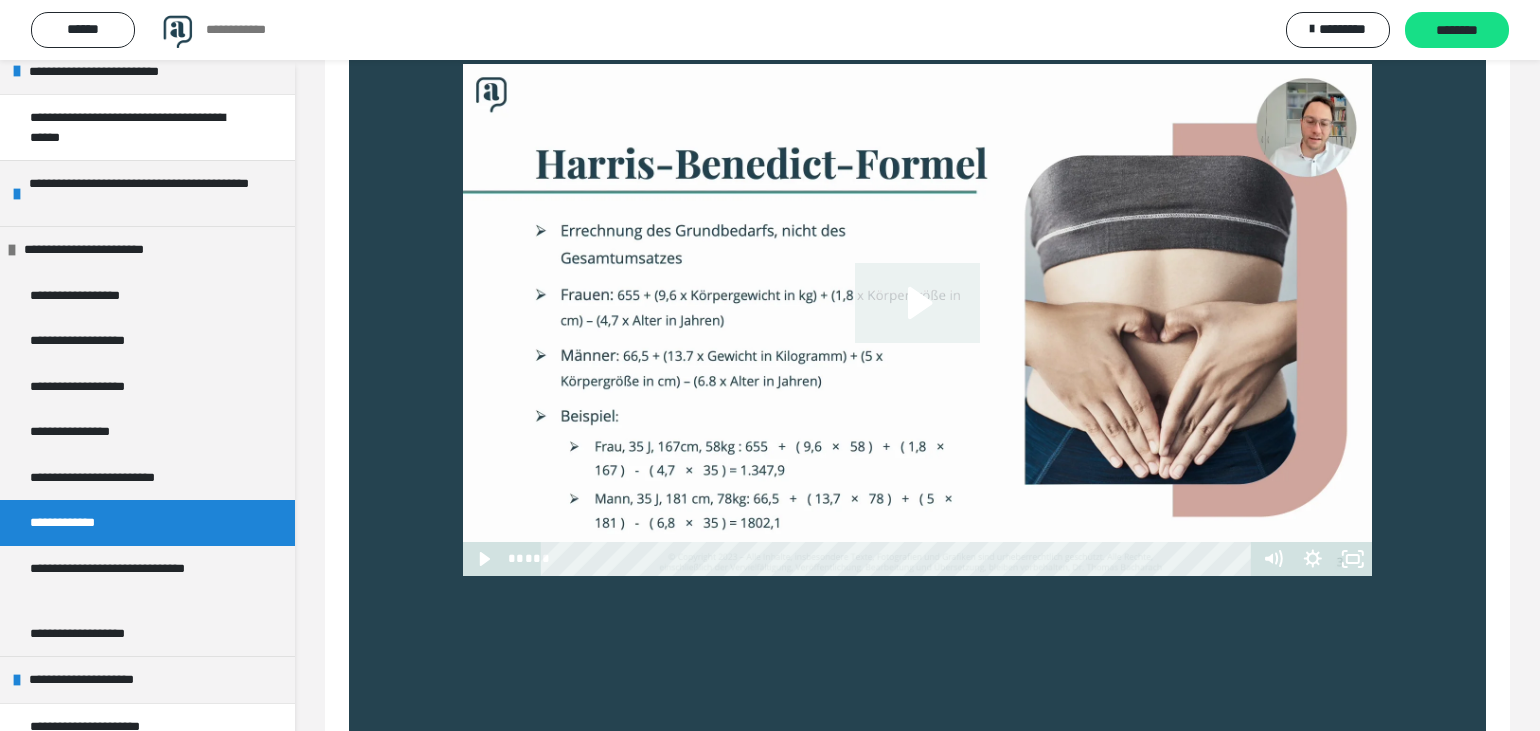 click 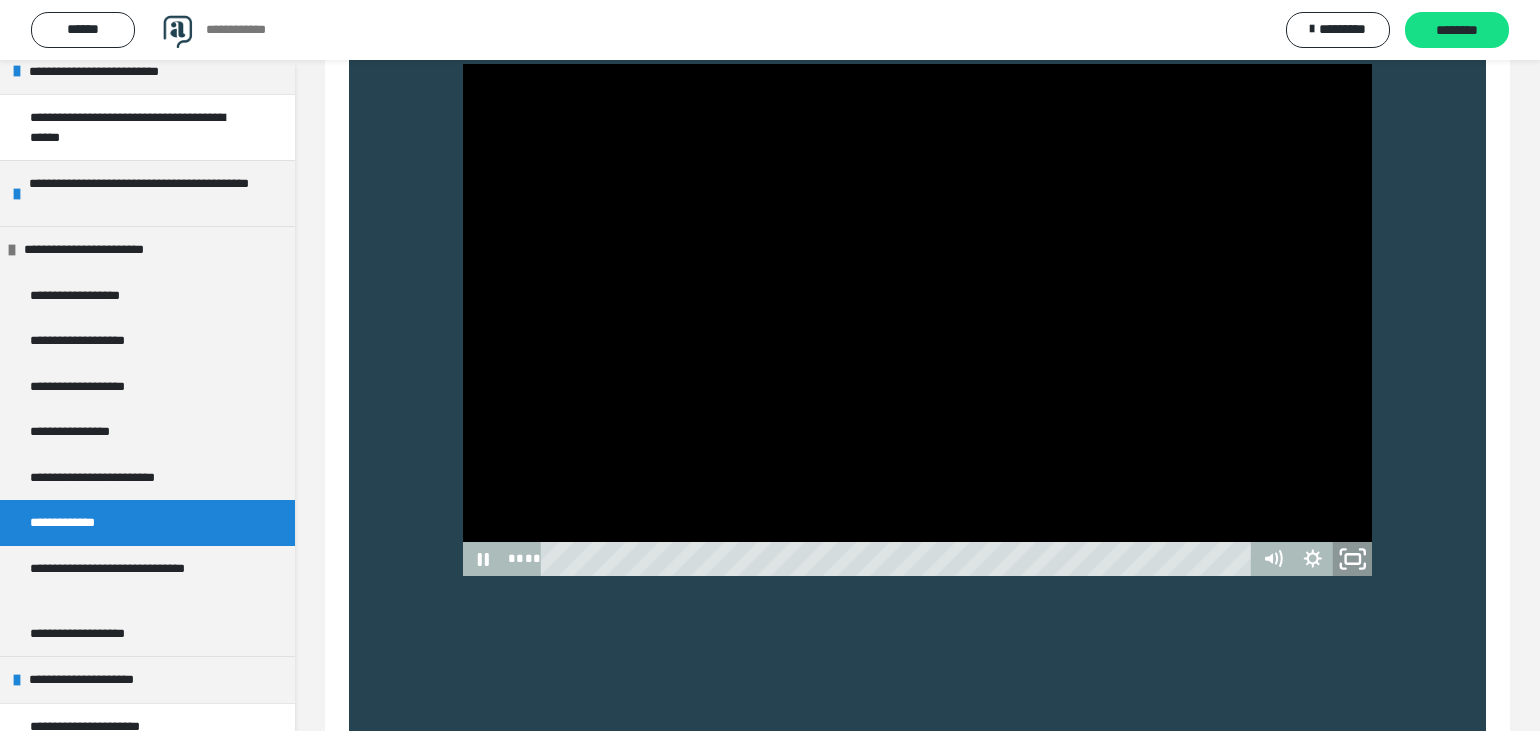 click 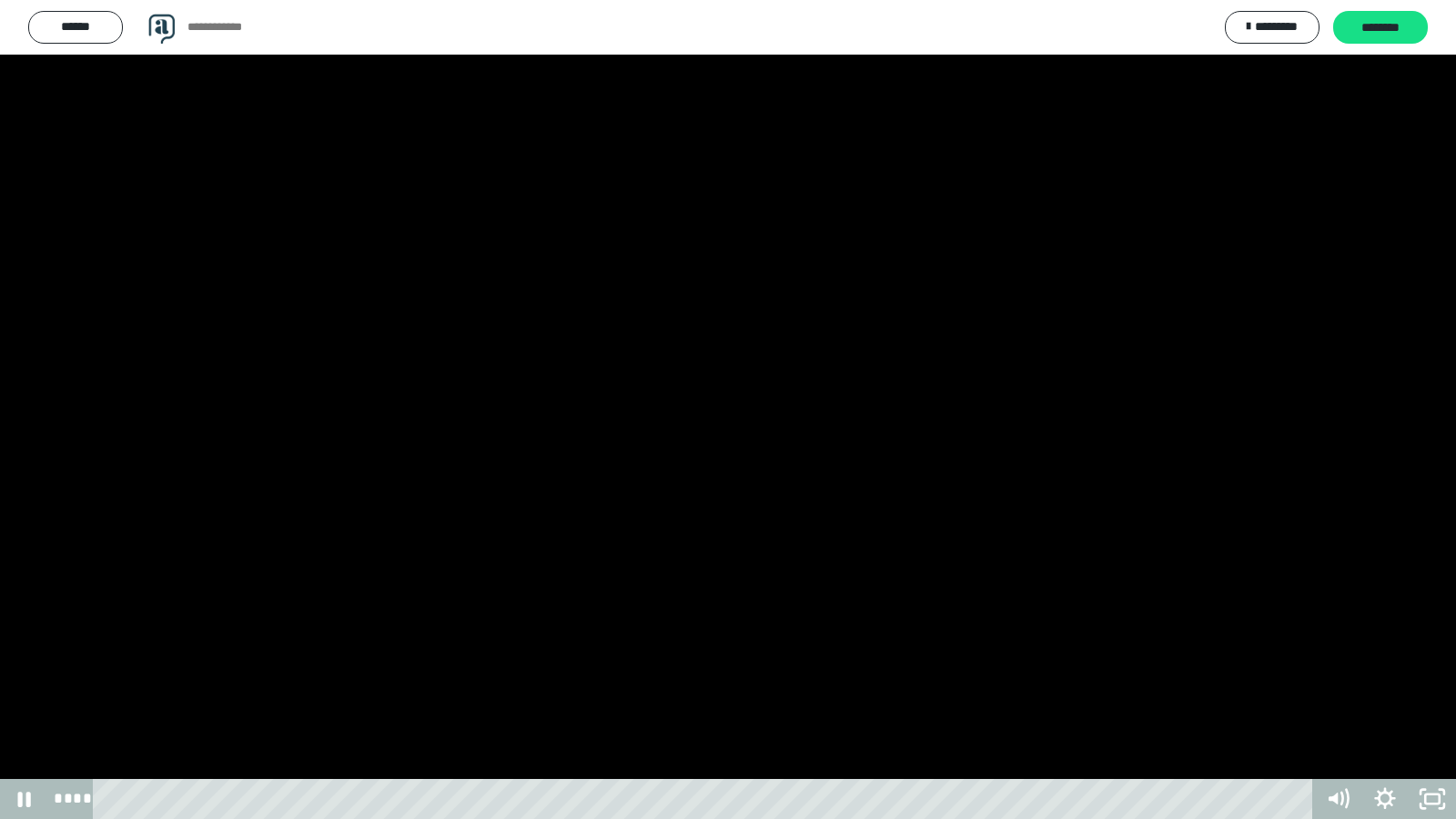 click at bounding box center (728, 410) 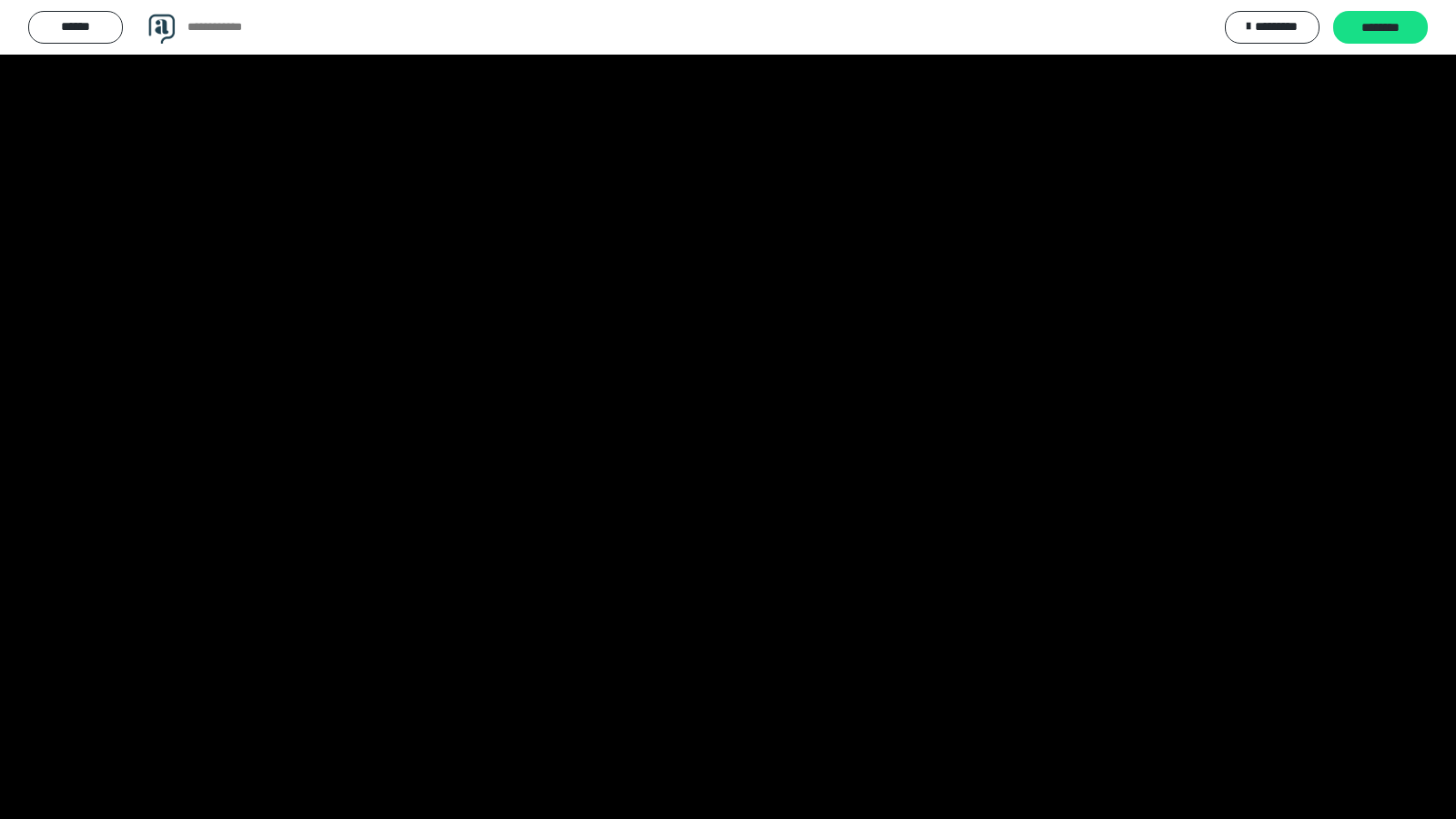 click at bounding box center (728, 410) 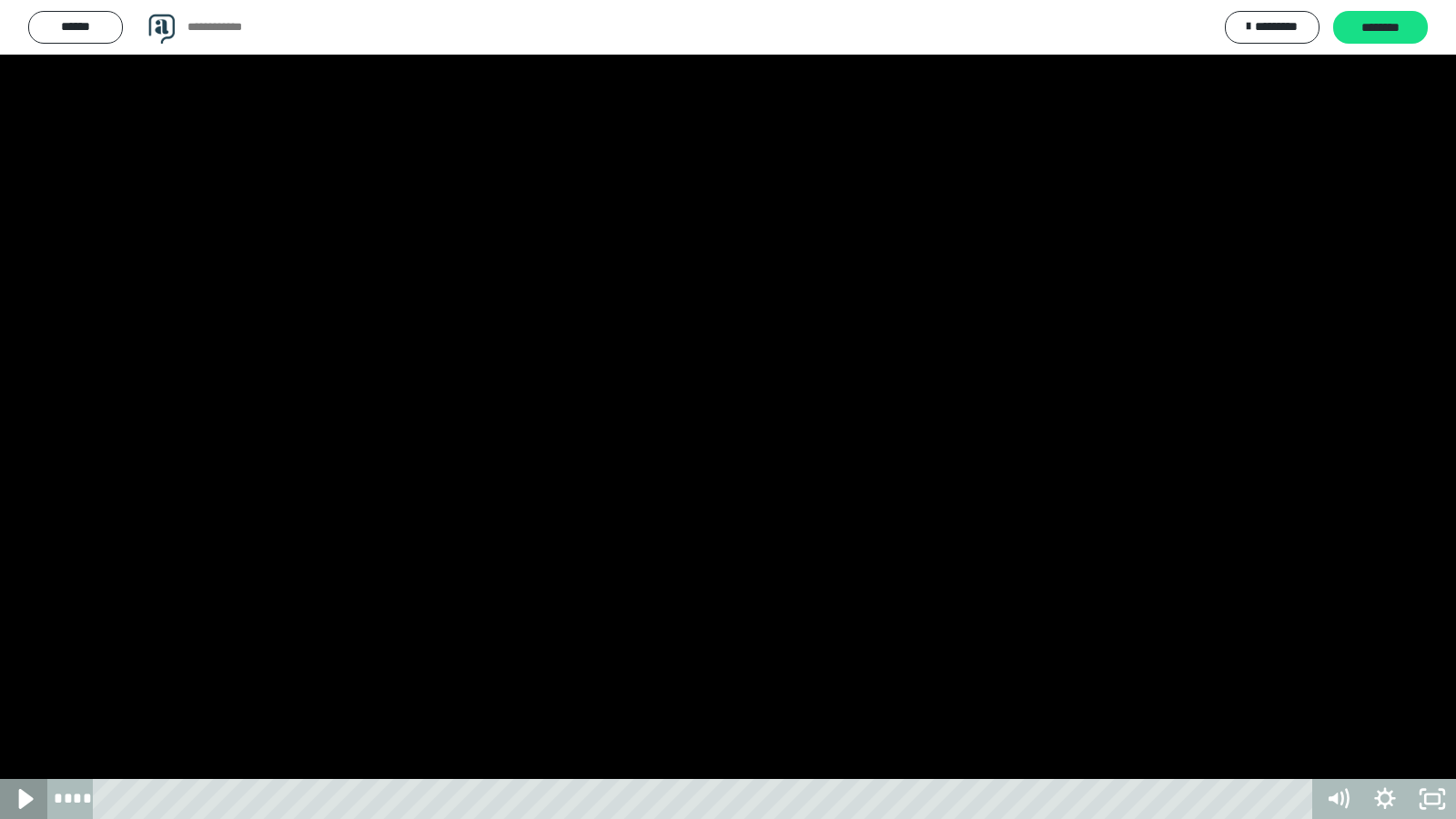 click 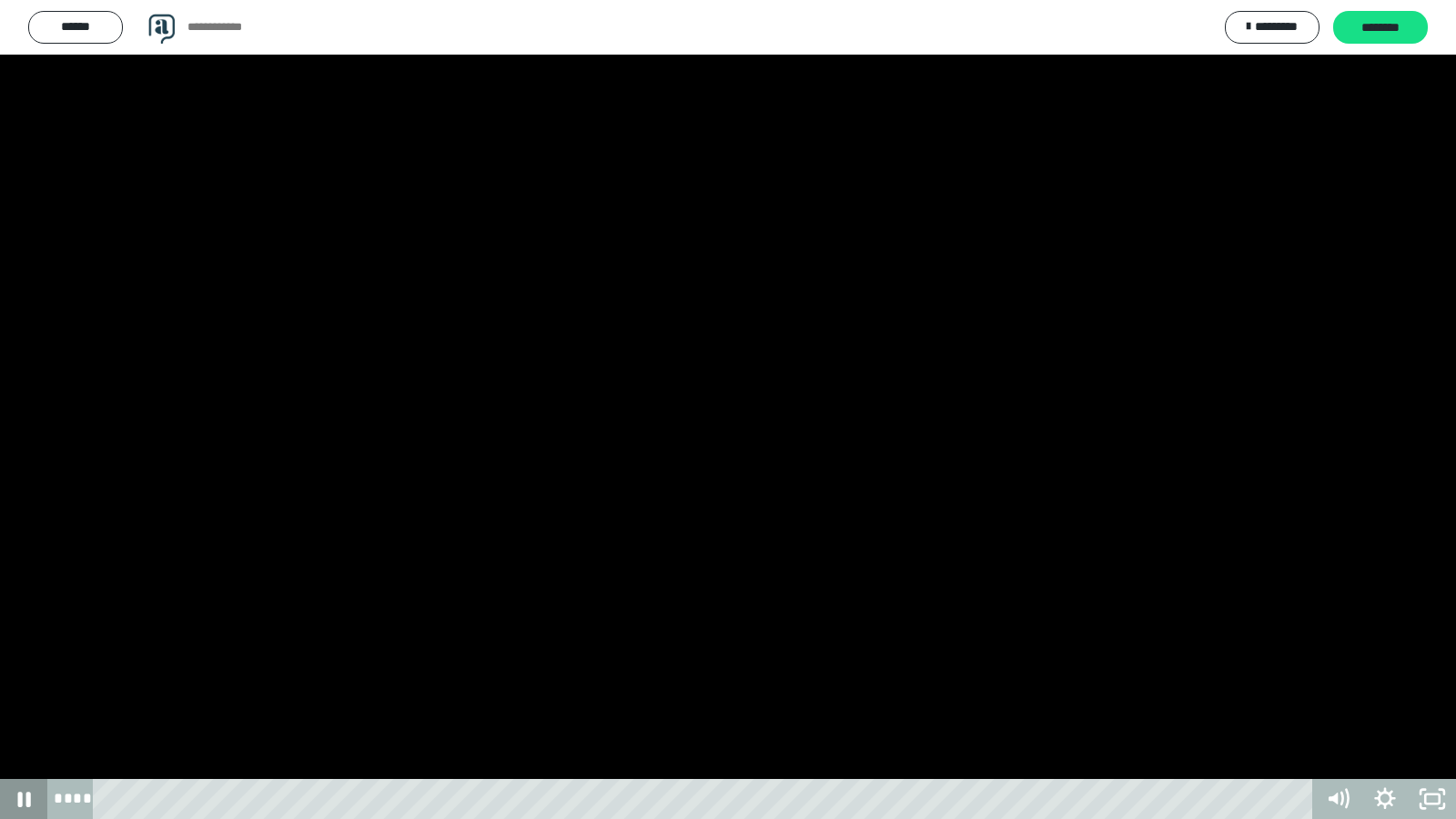 click 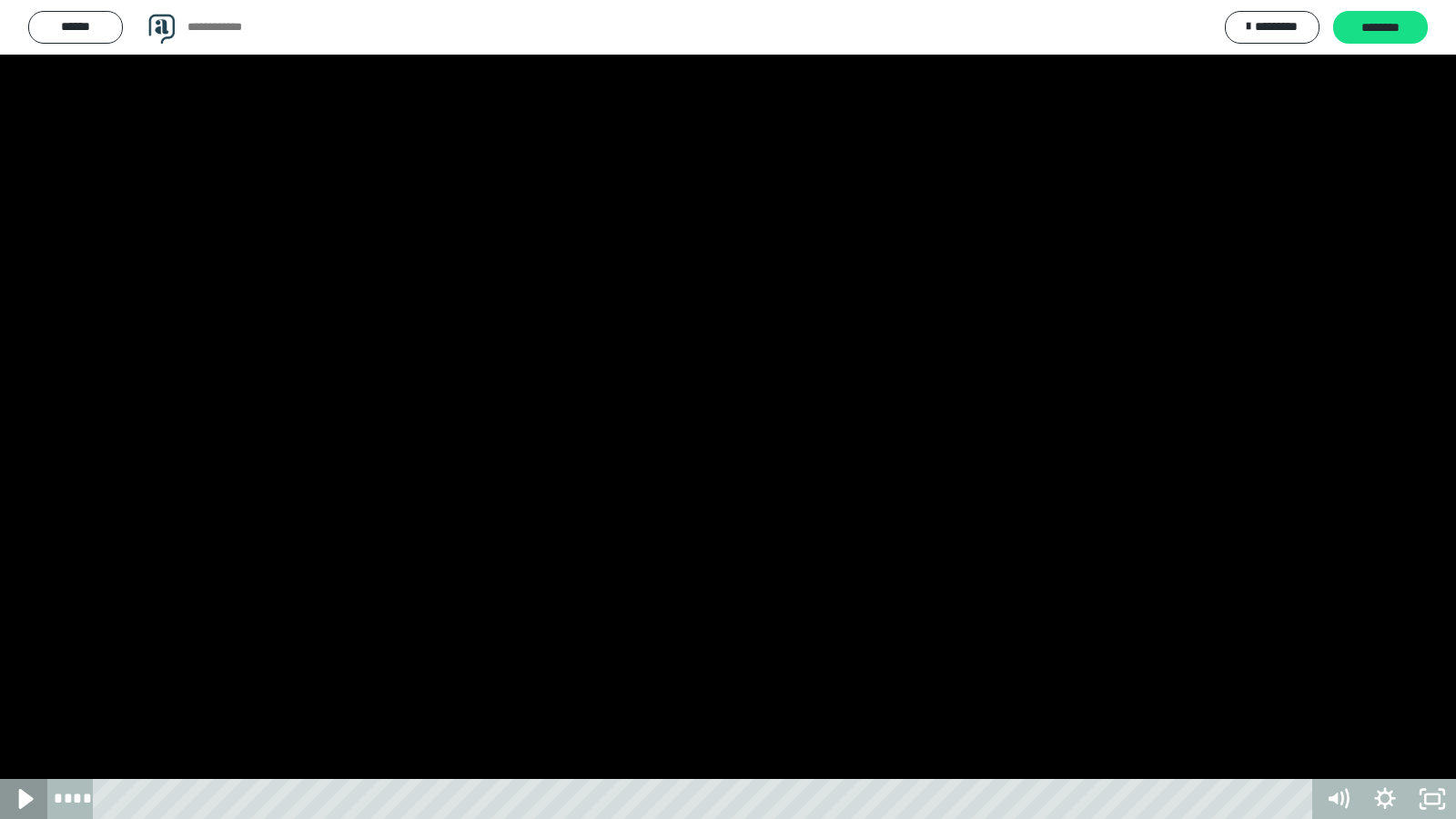 click 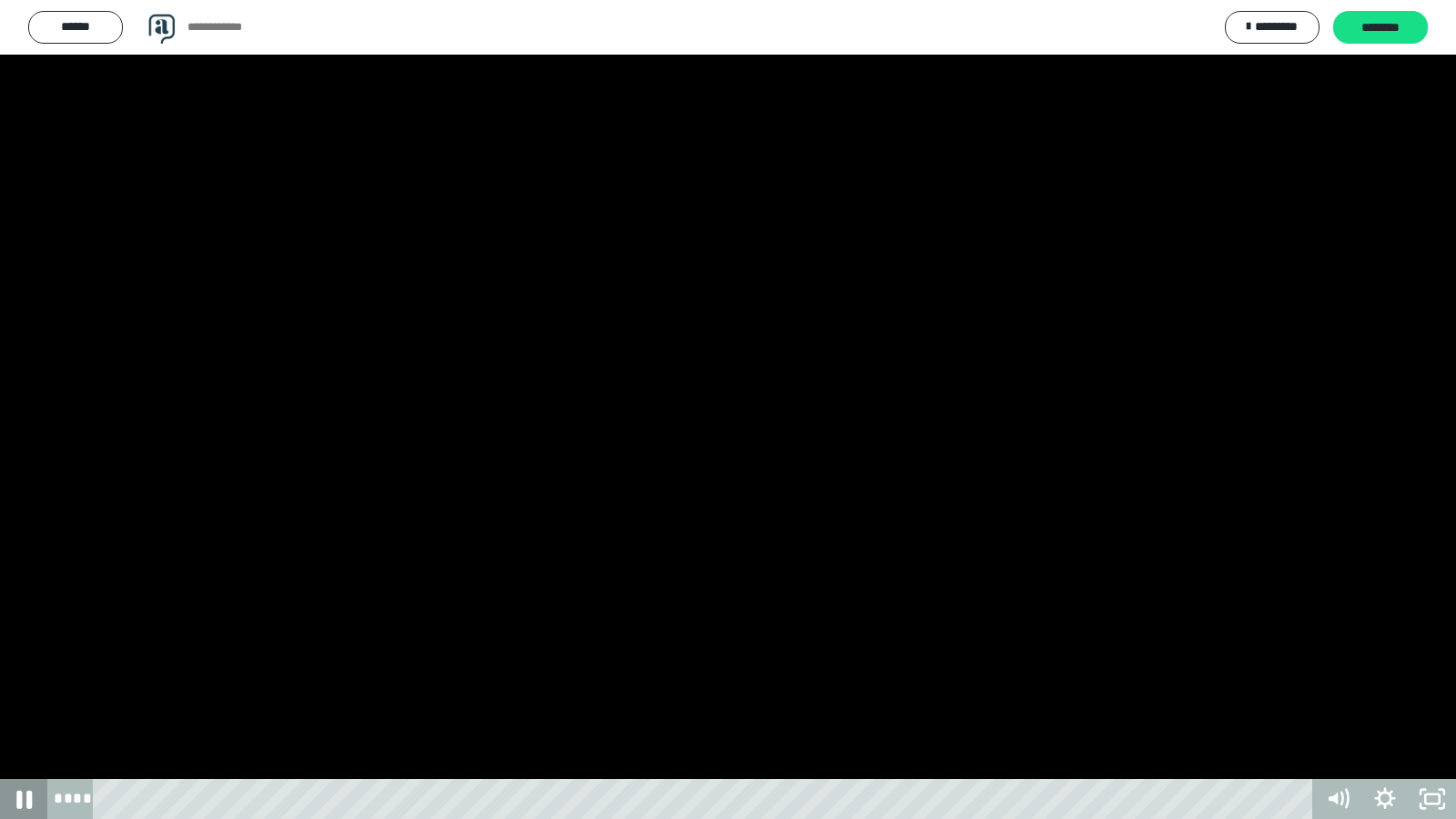 click 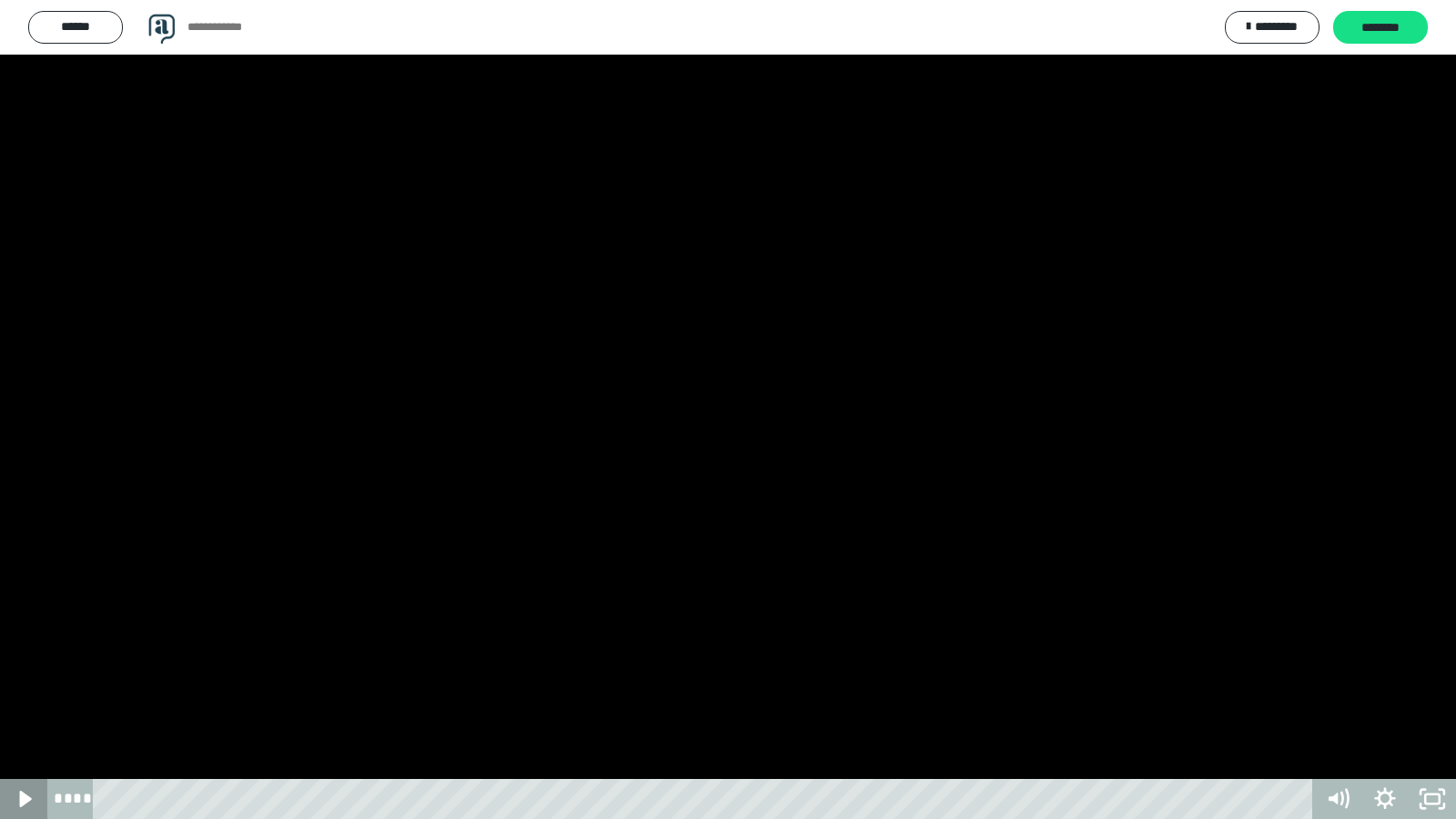 click 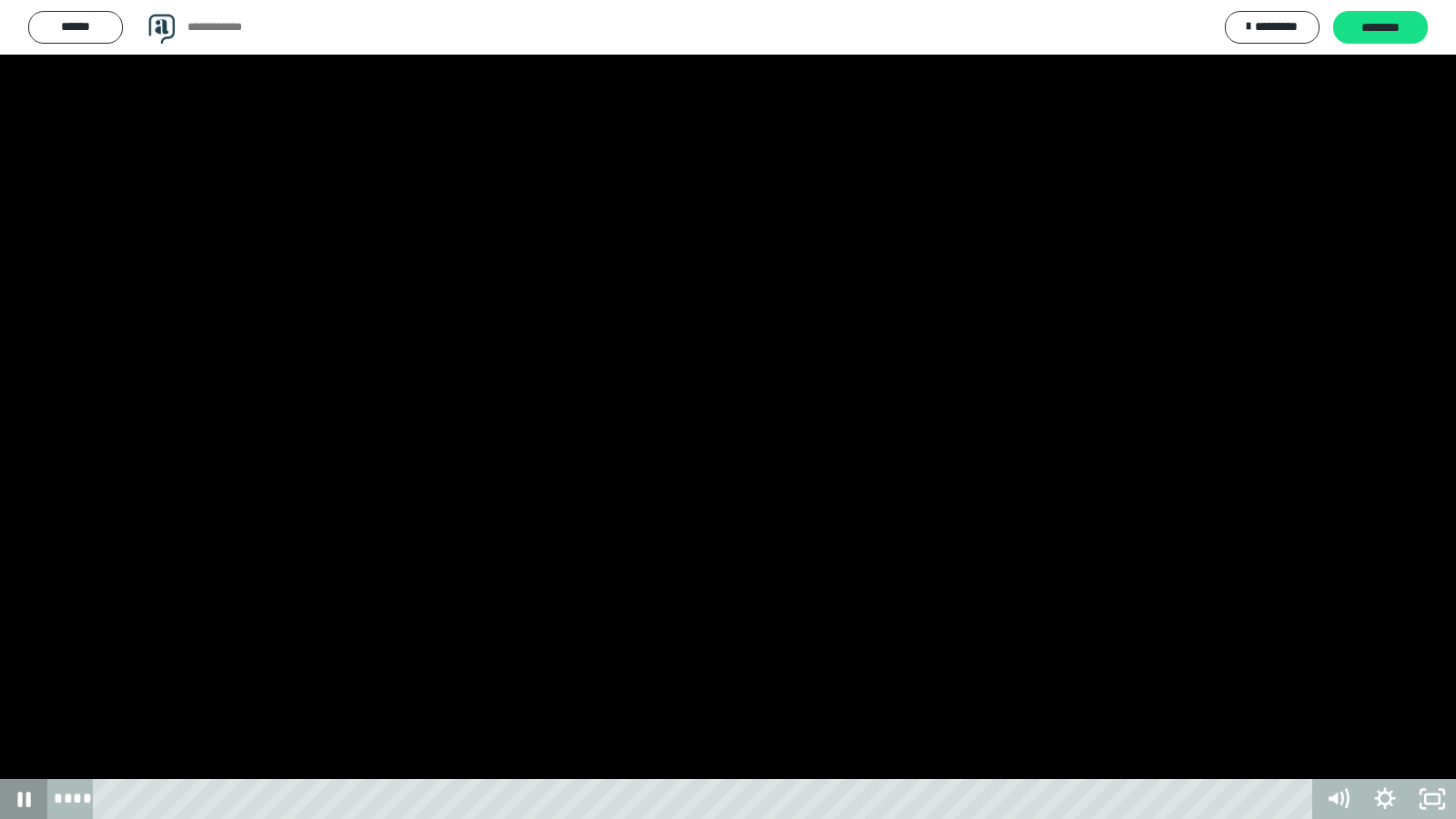 click 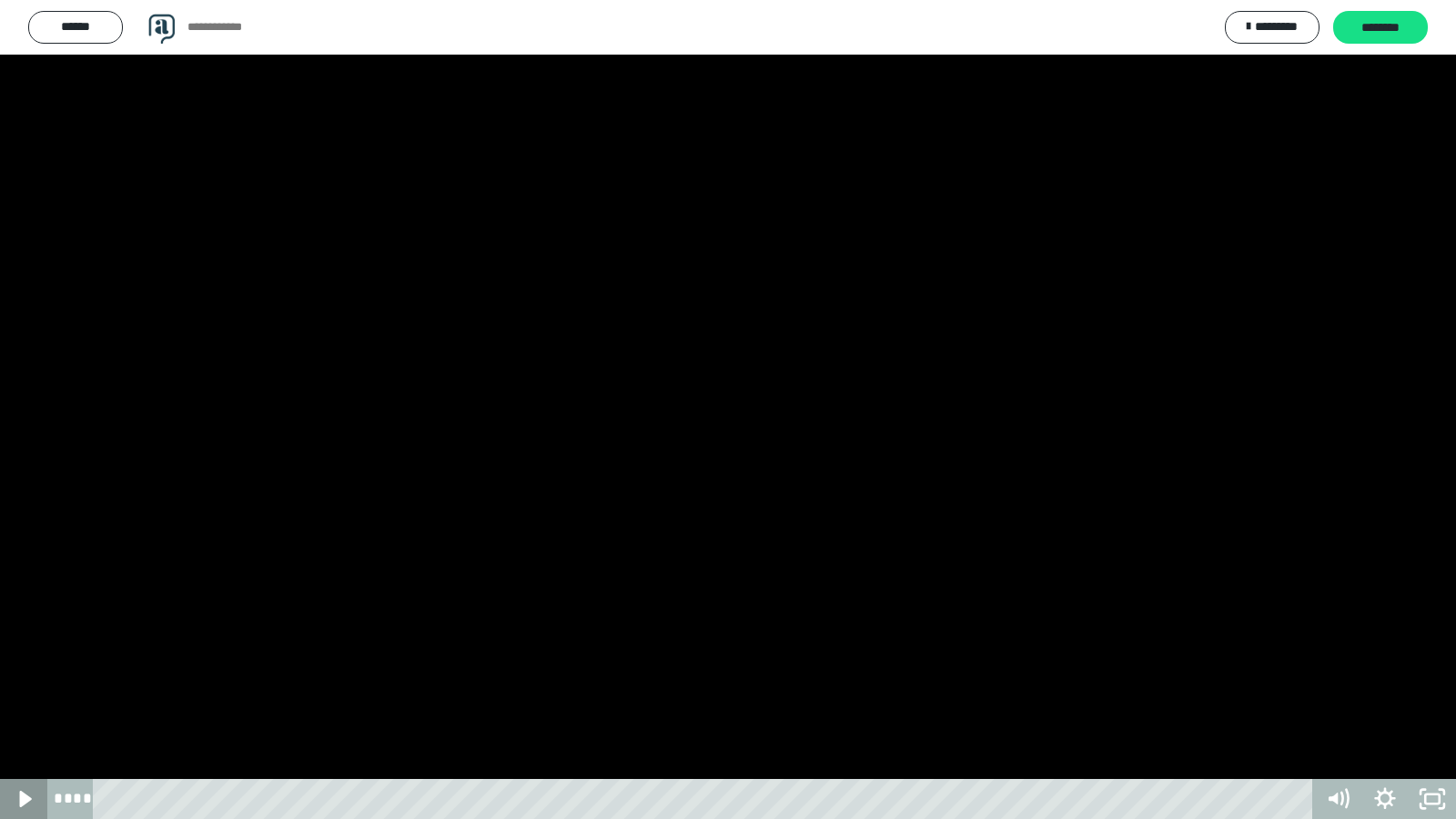 click 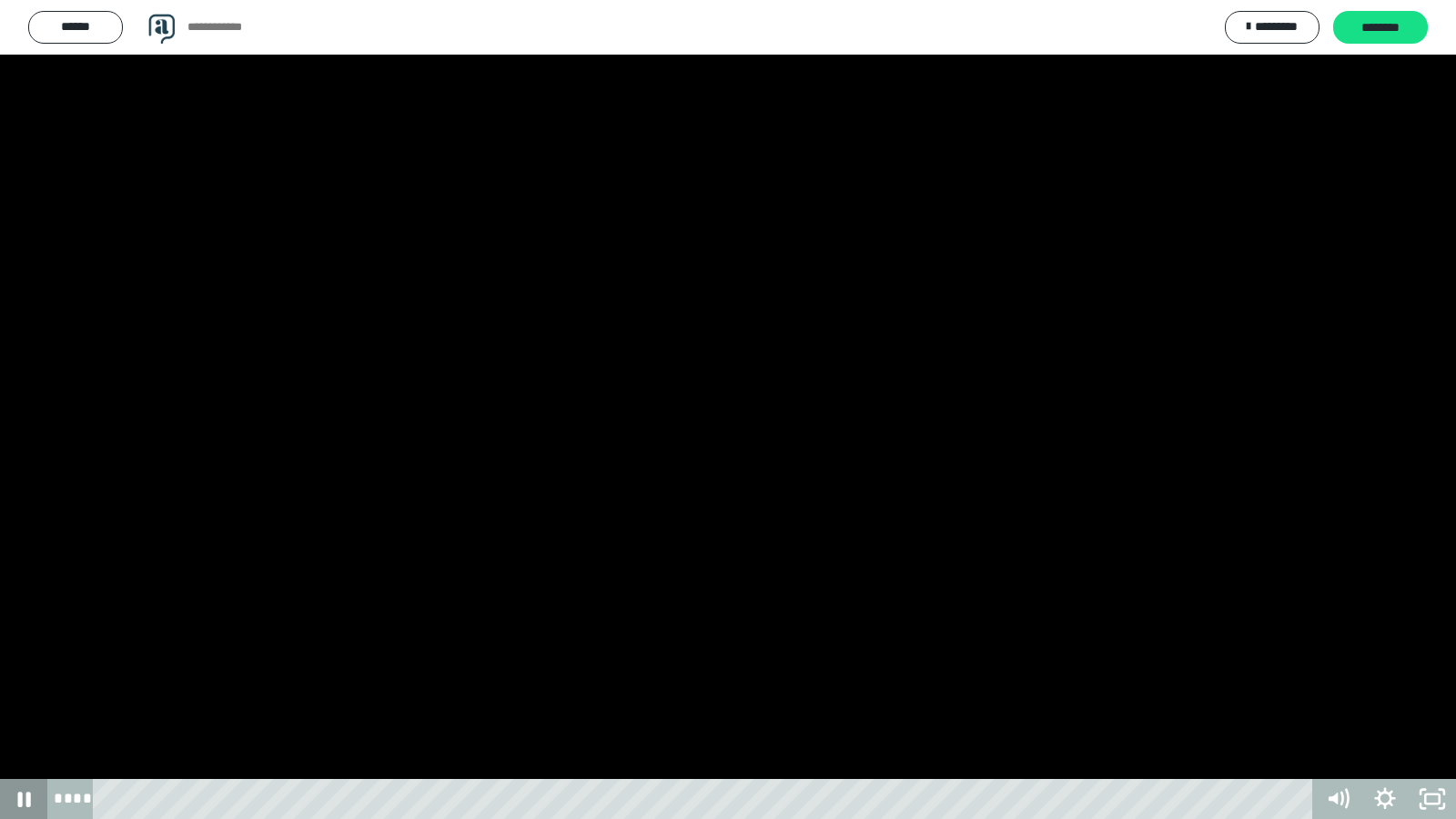 click 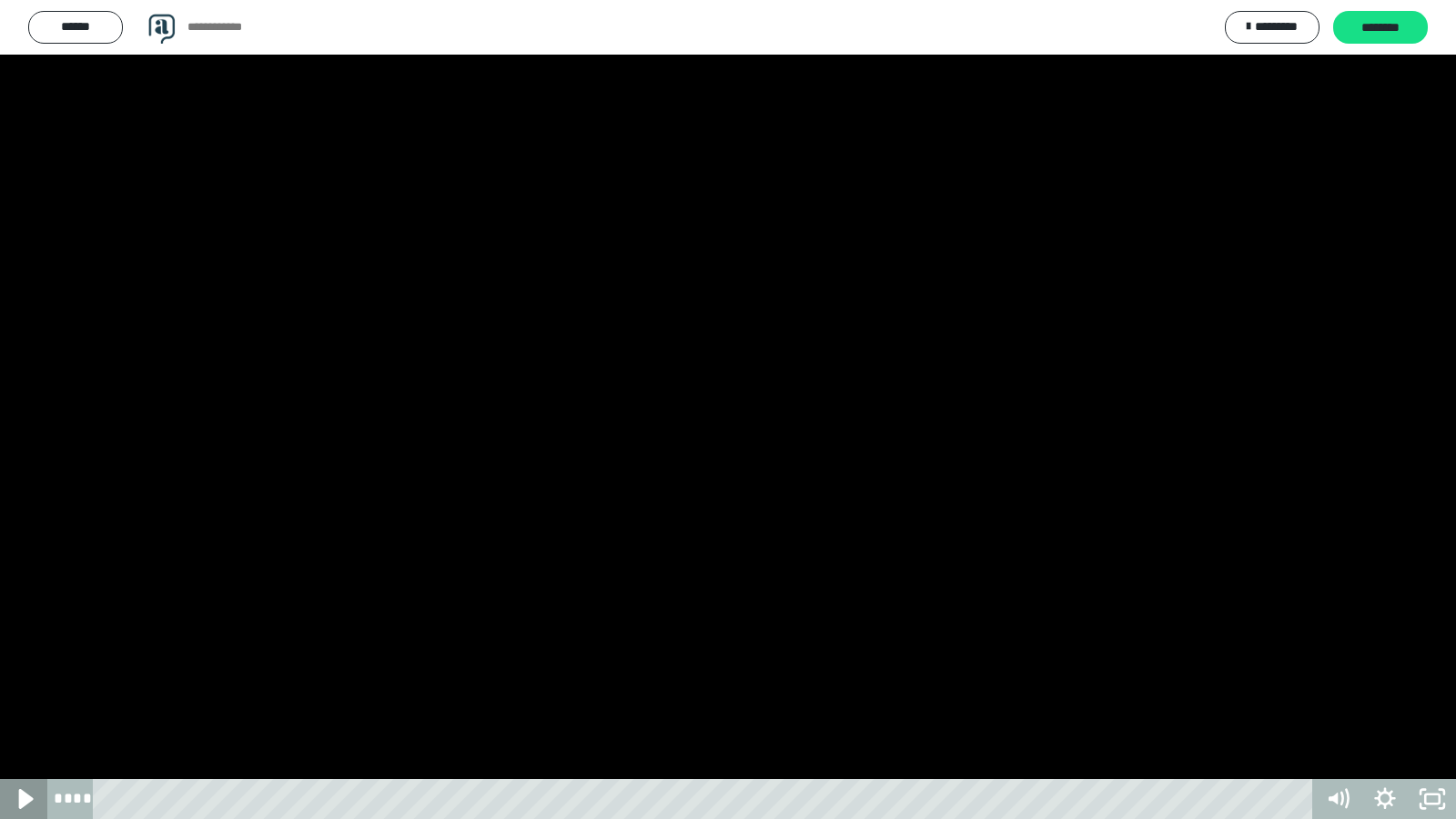 click 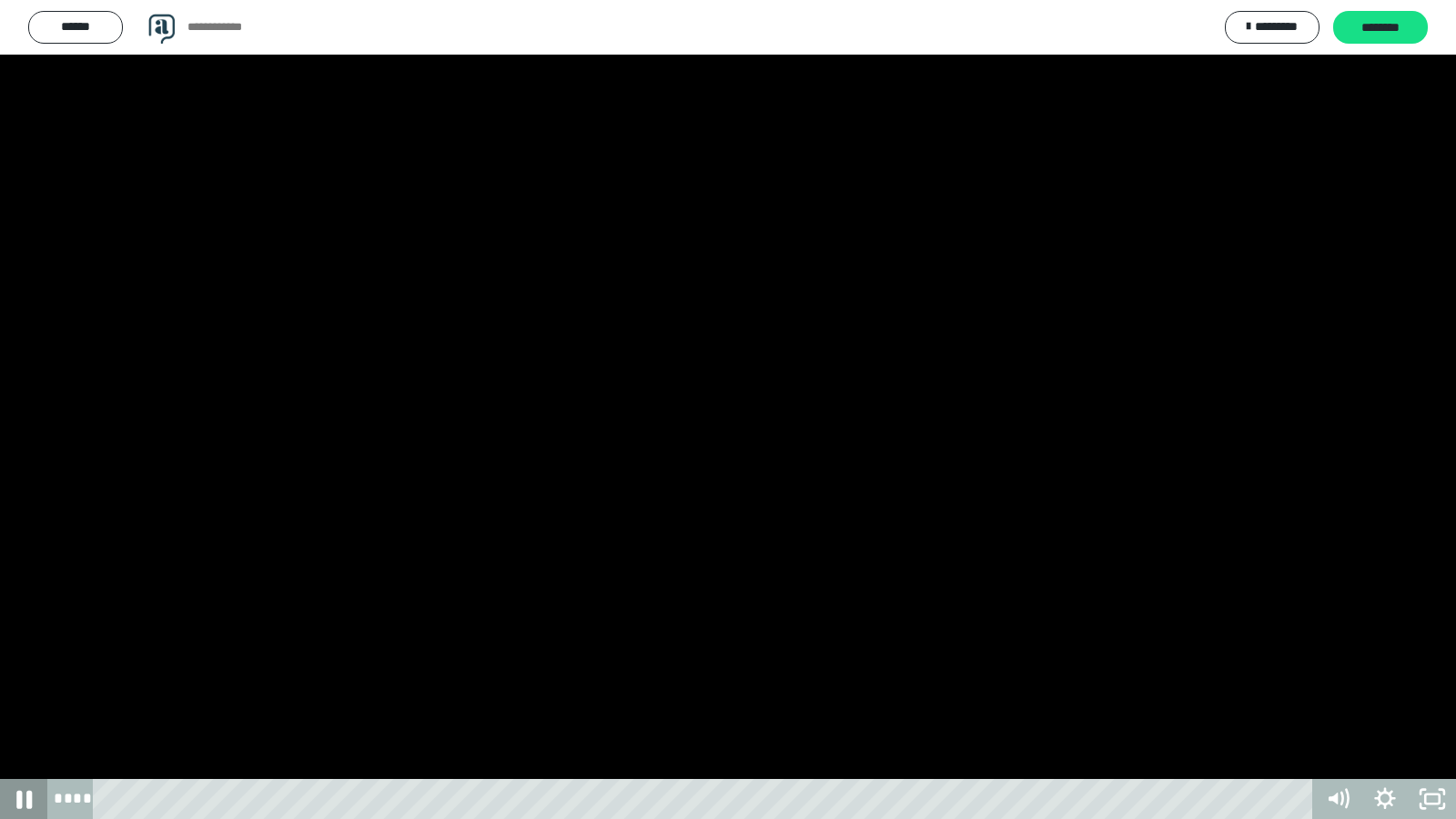 click 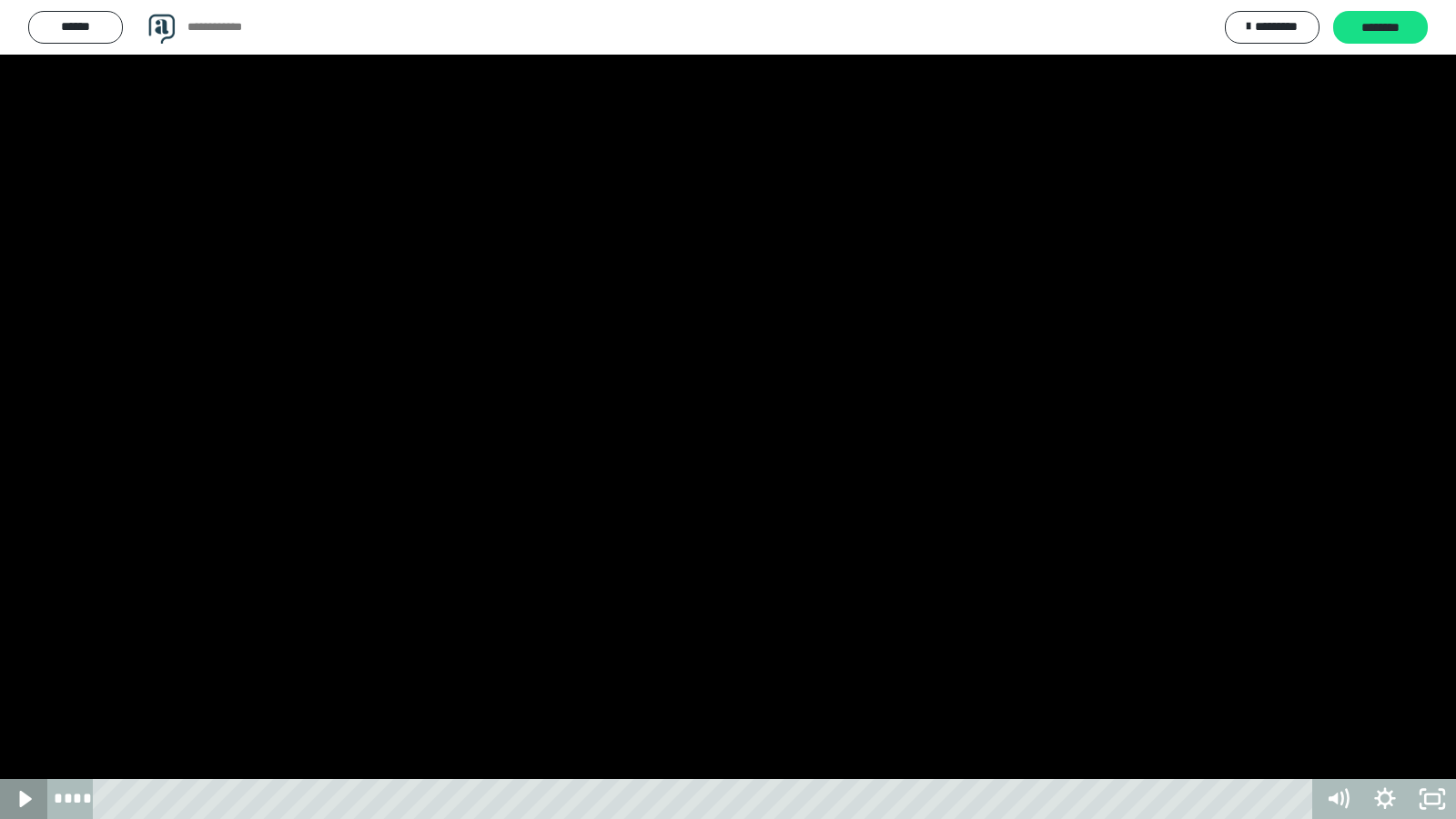 click 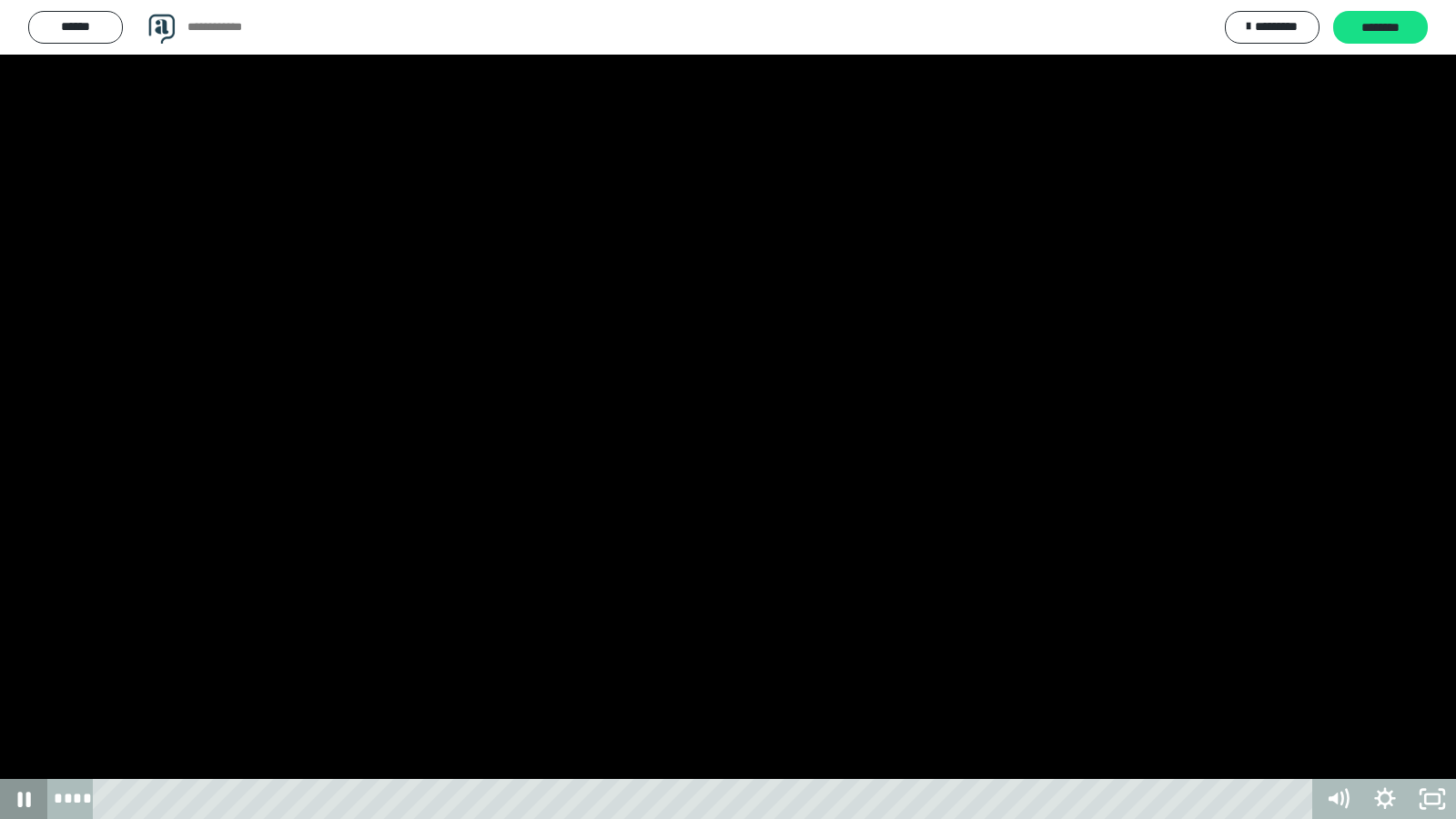 click 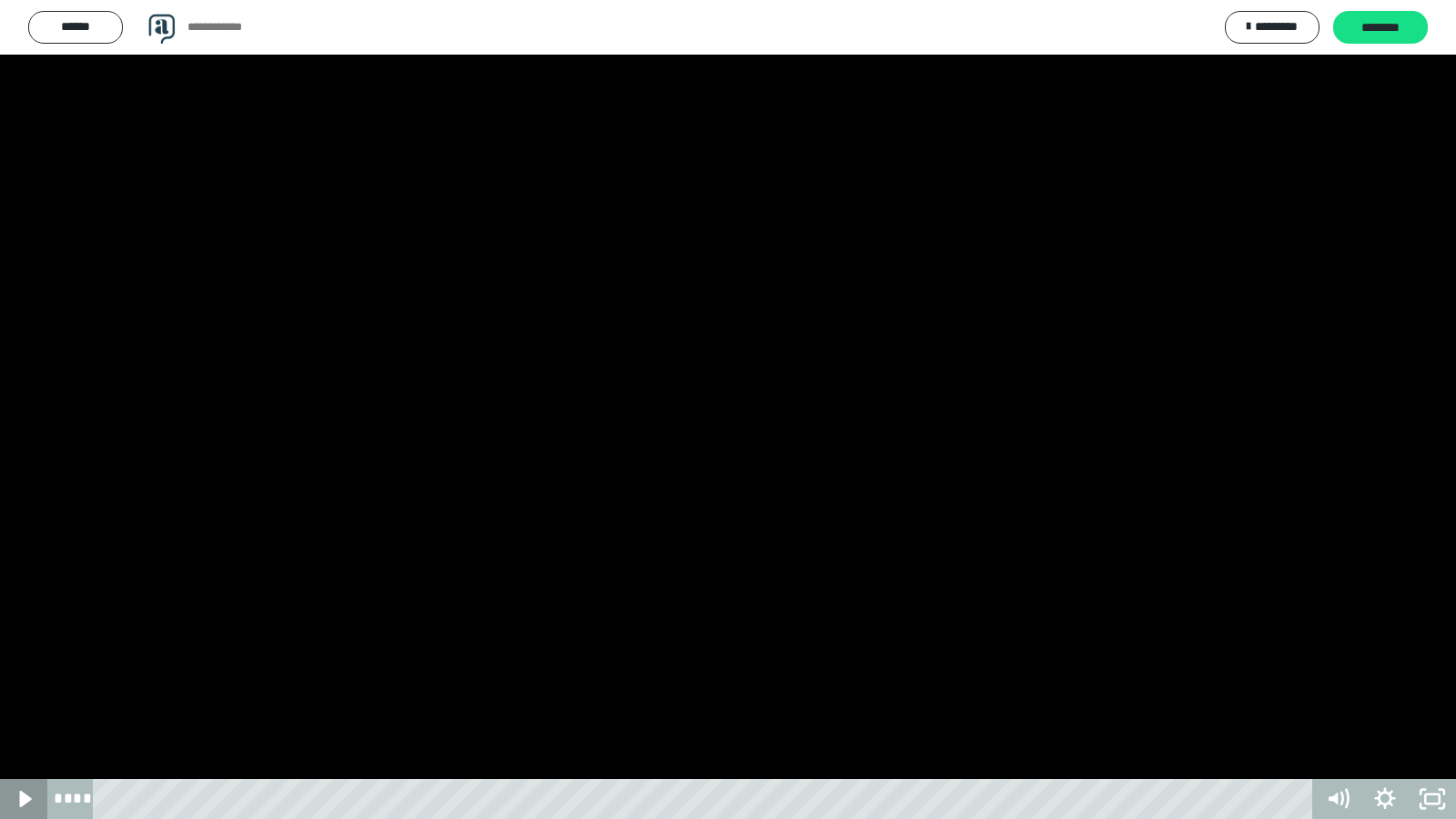 click 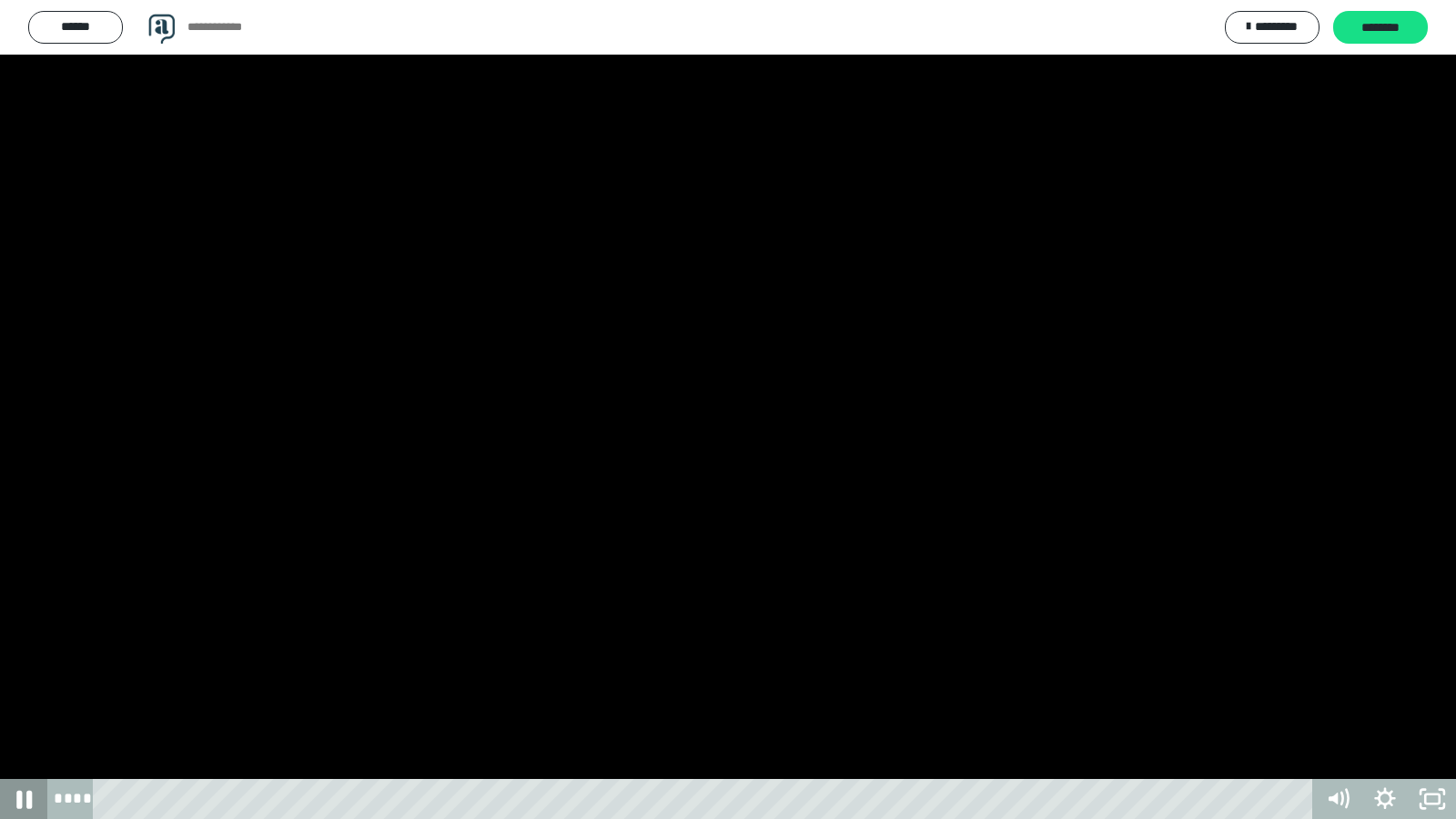 click 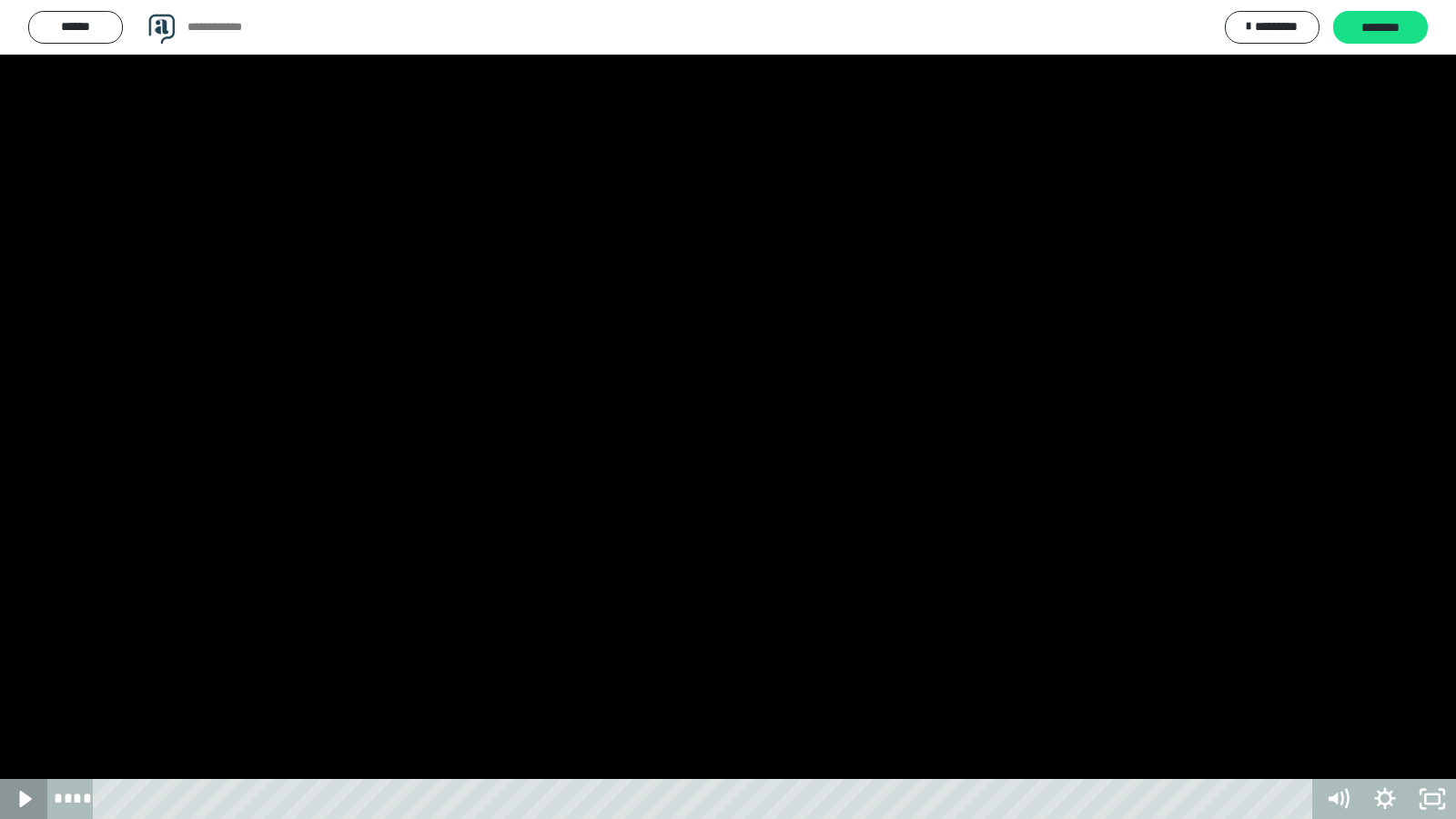 click 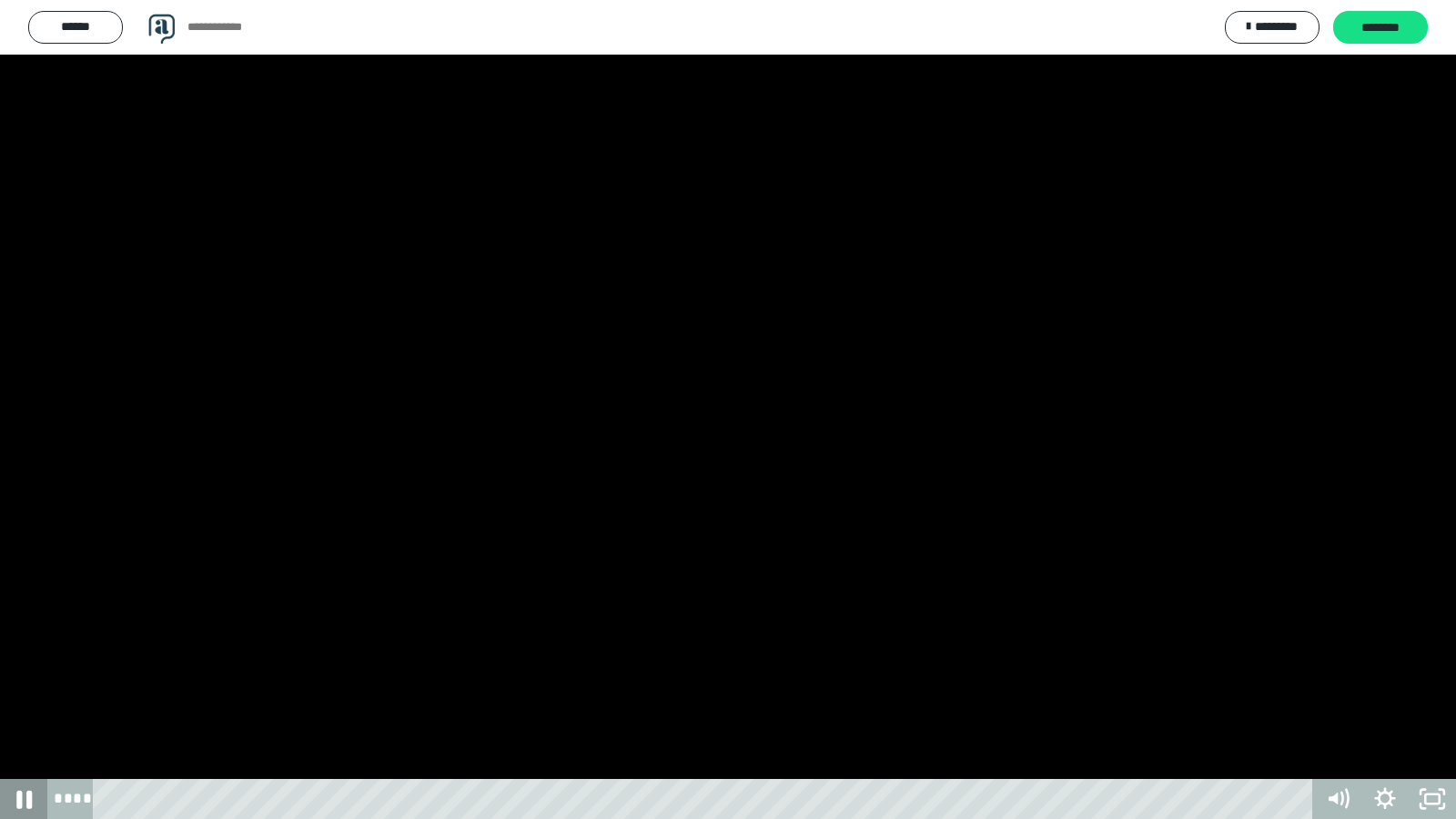 click 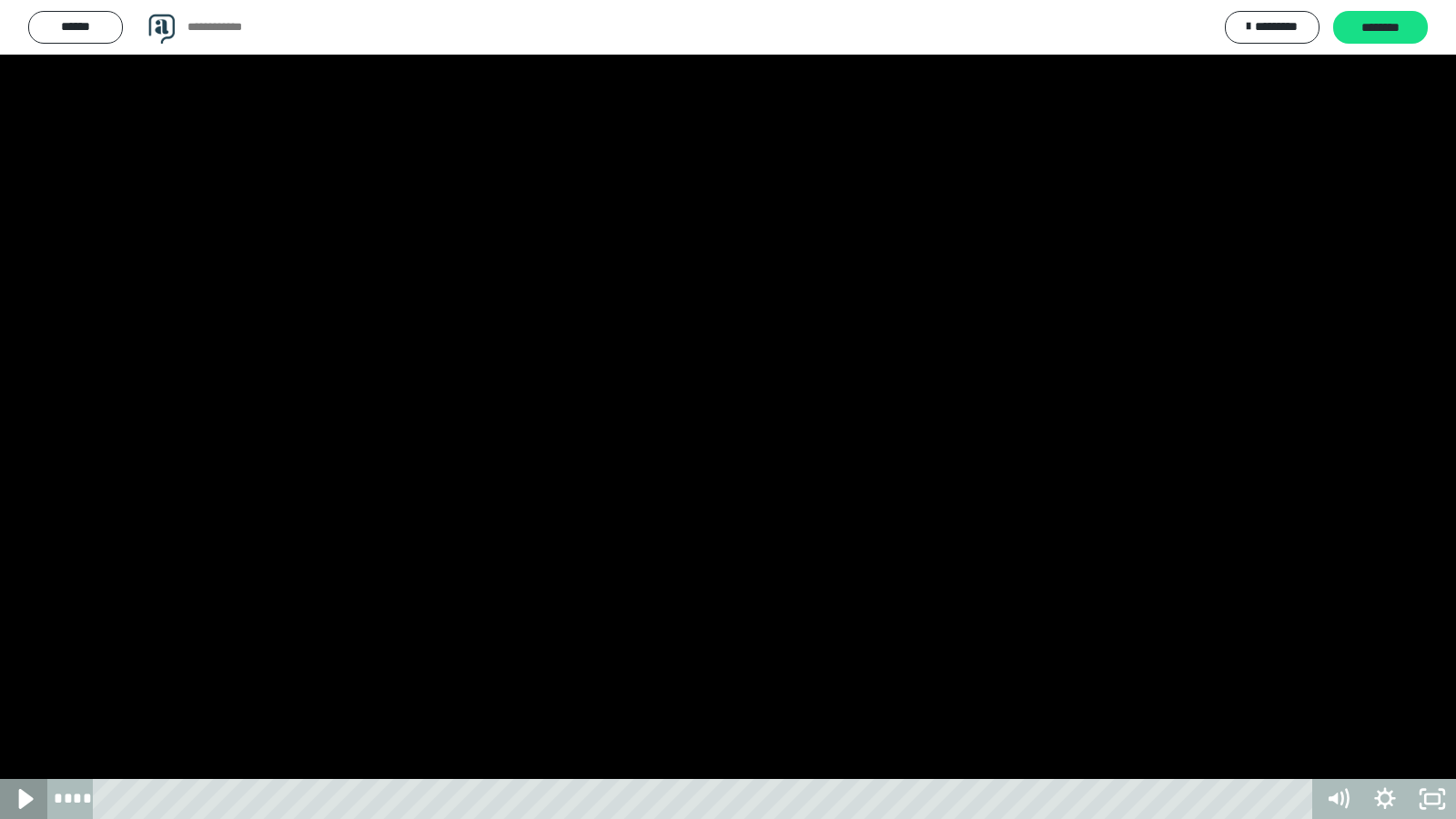 click 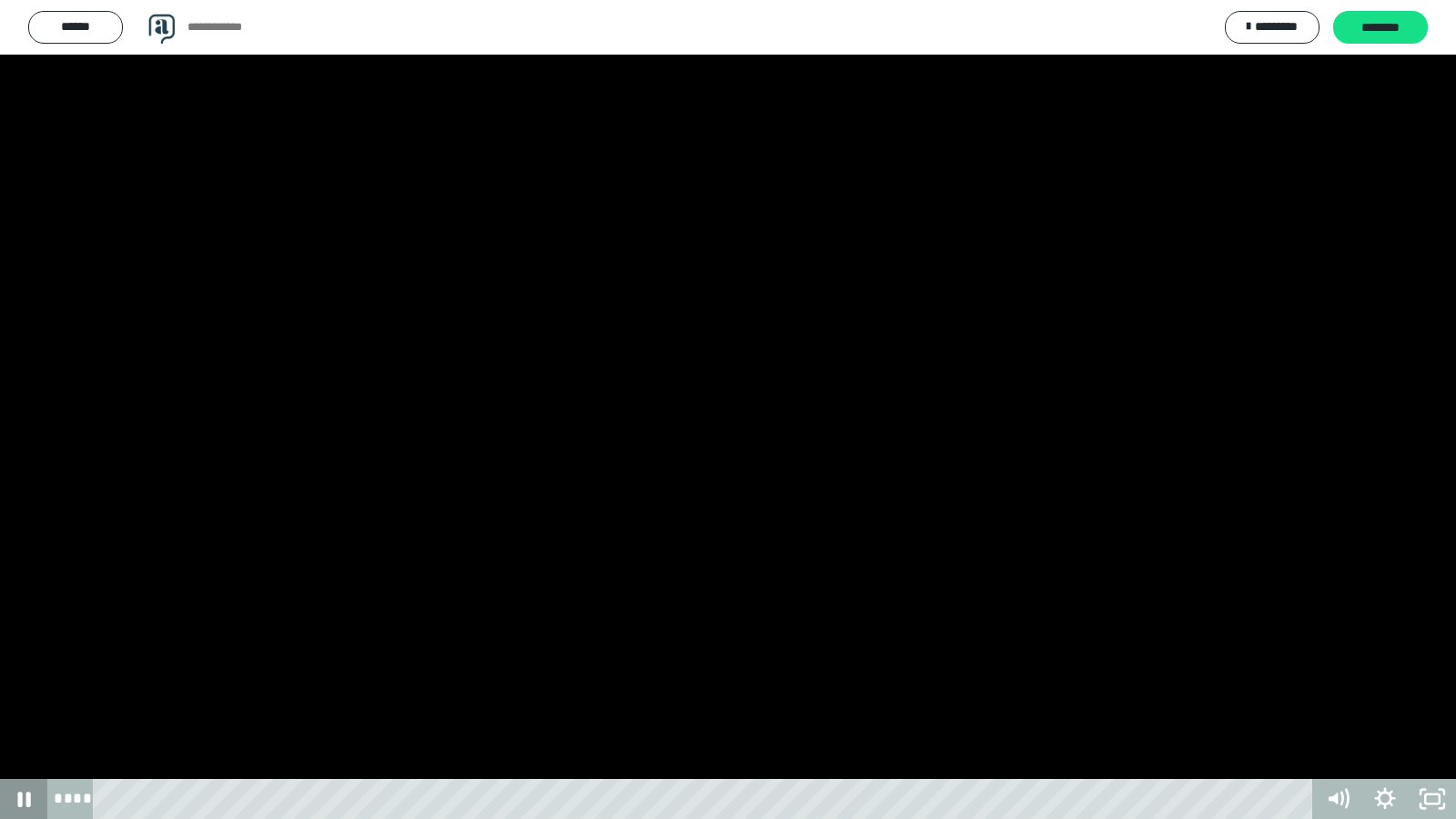 click 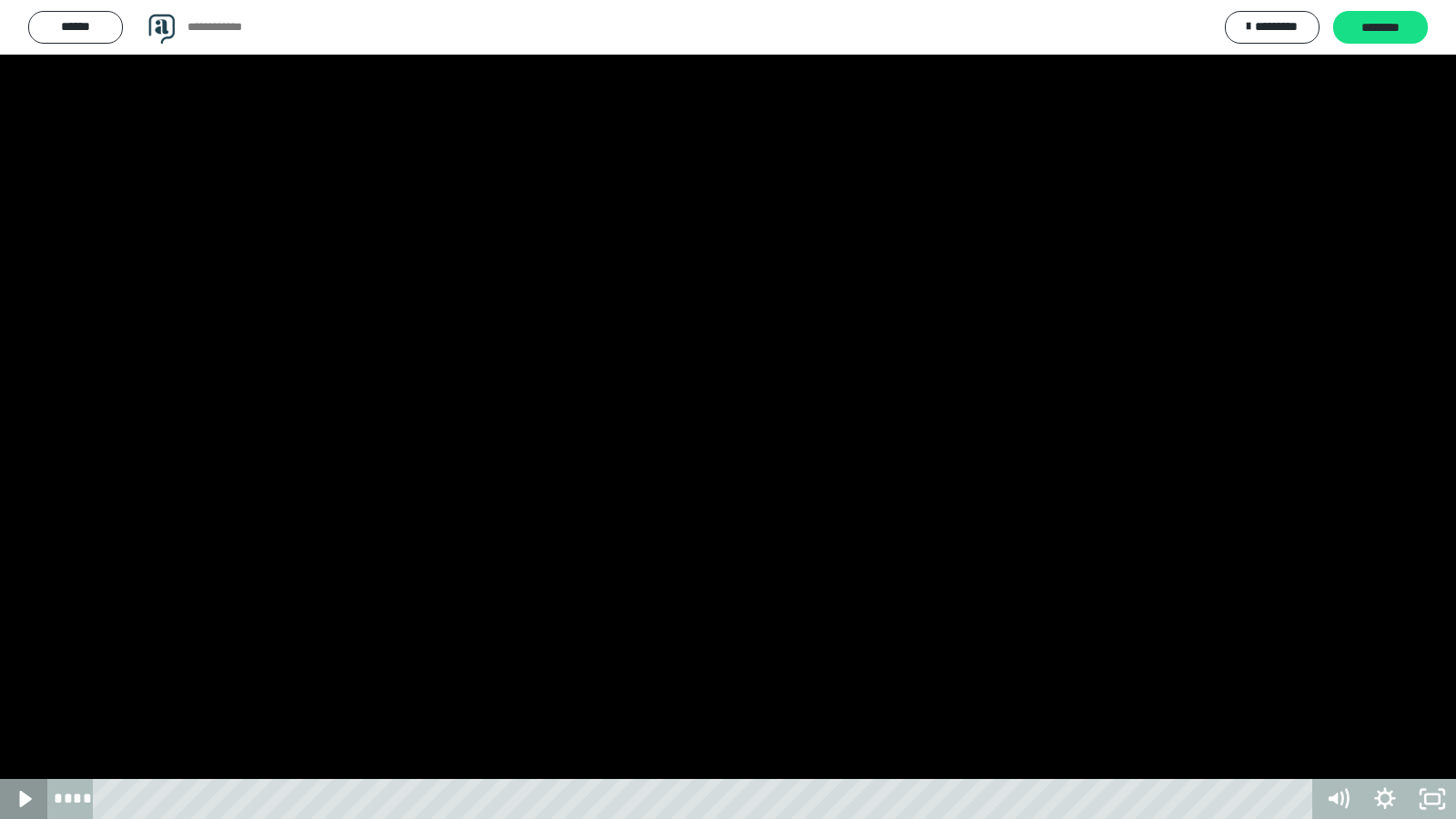 click 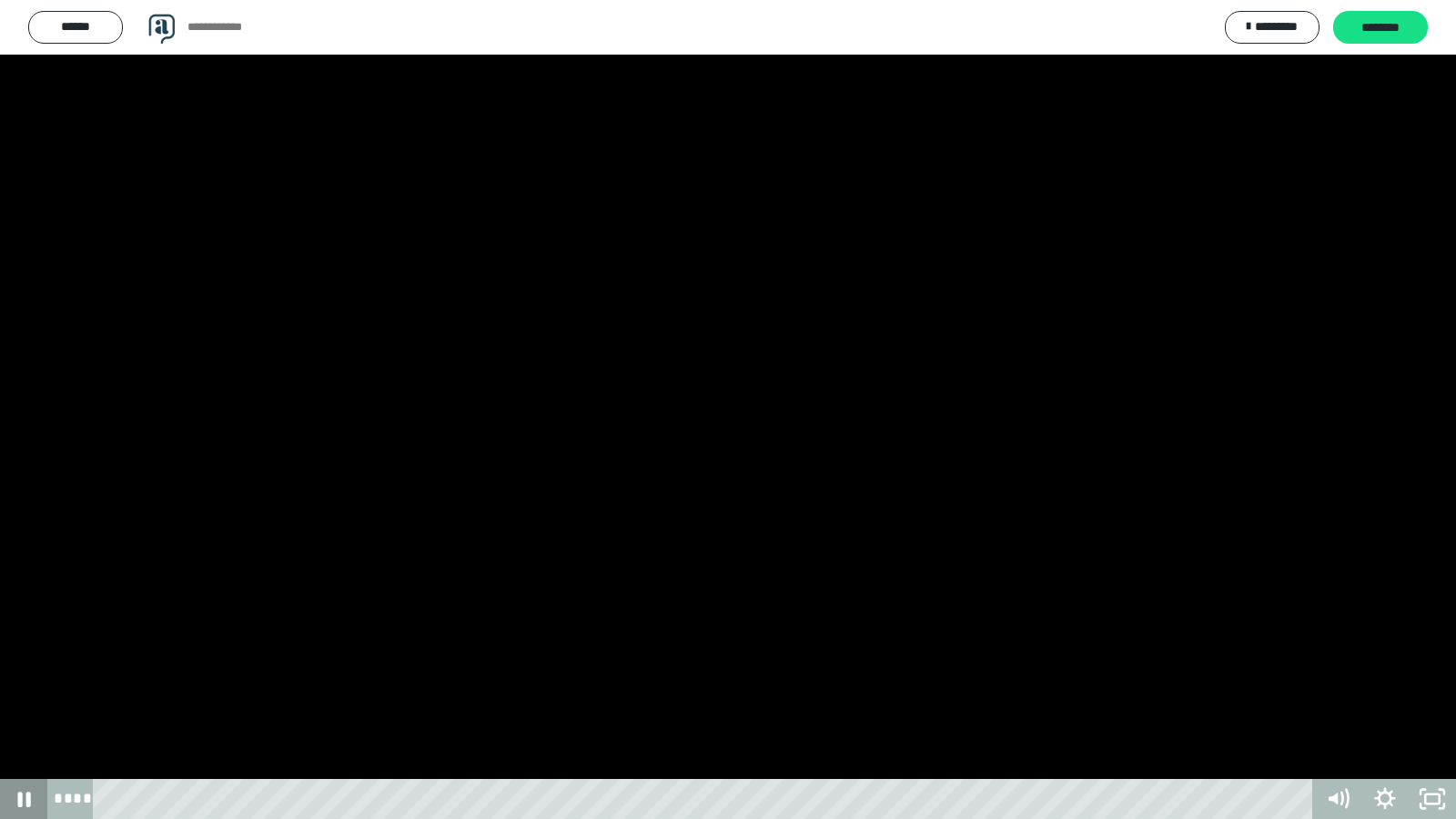 click 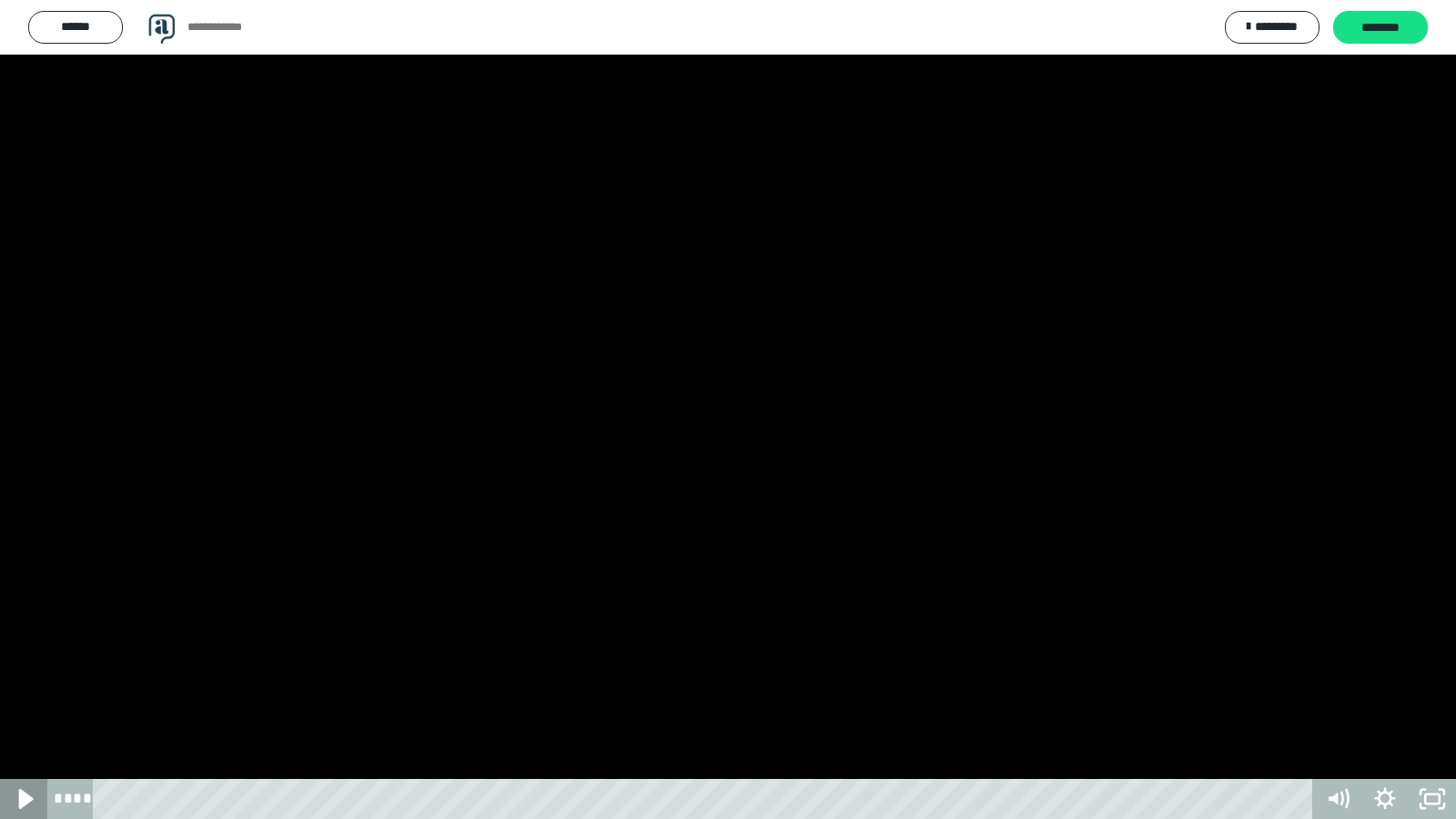 click 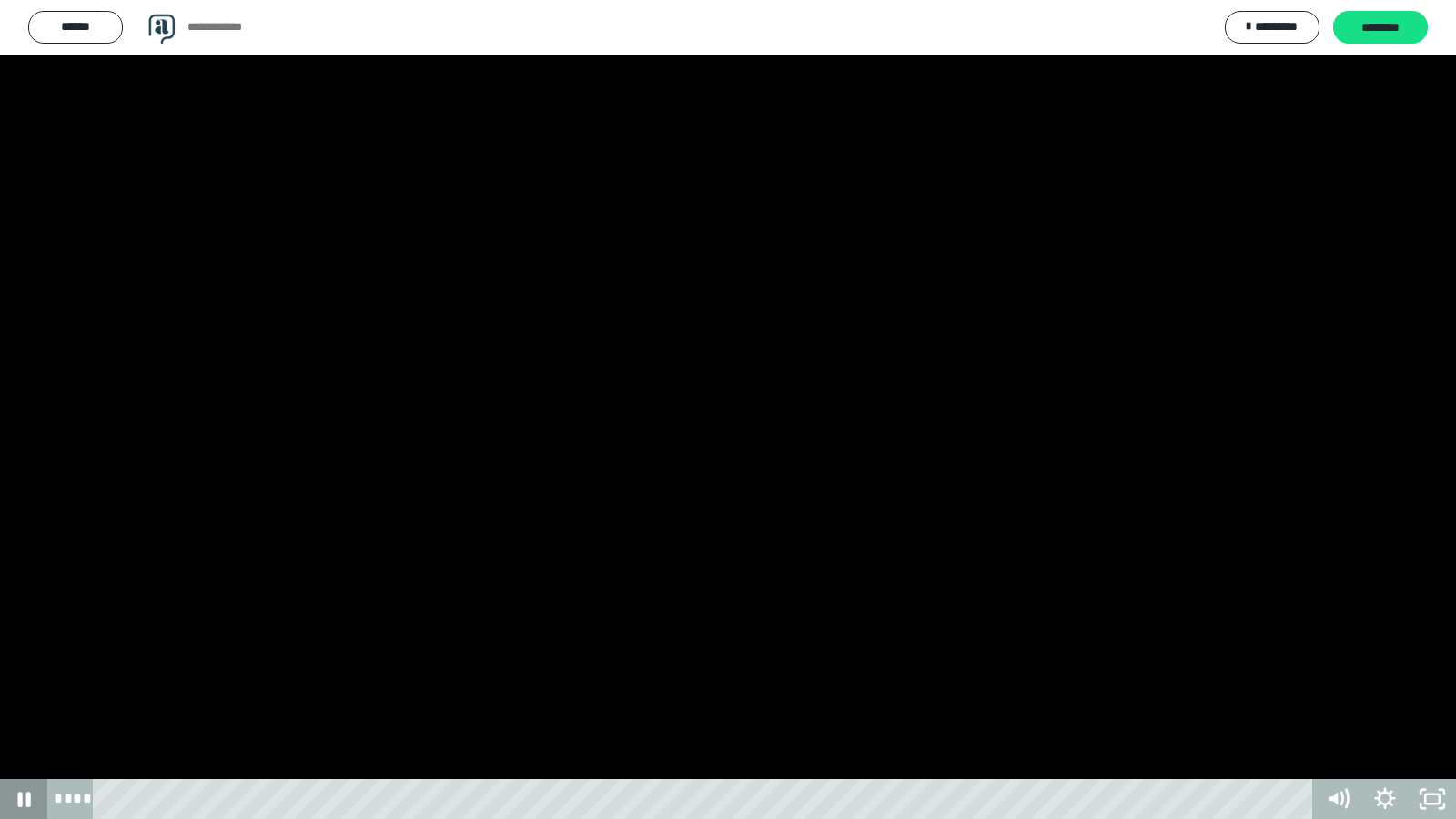 click 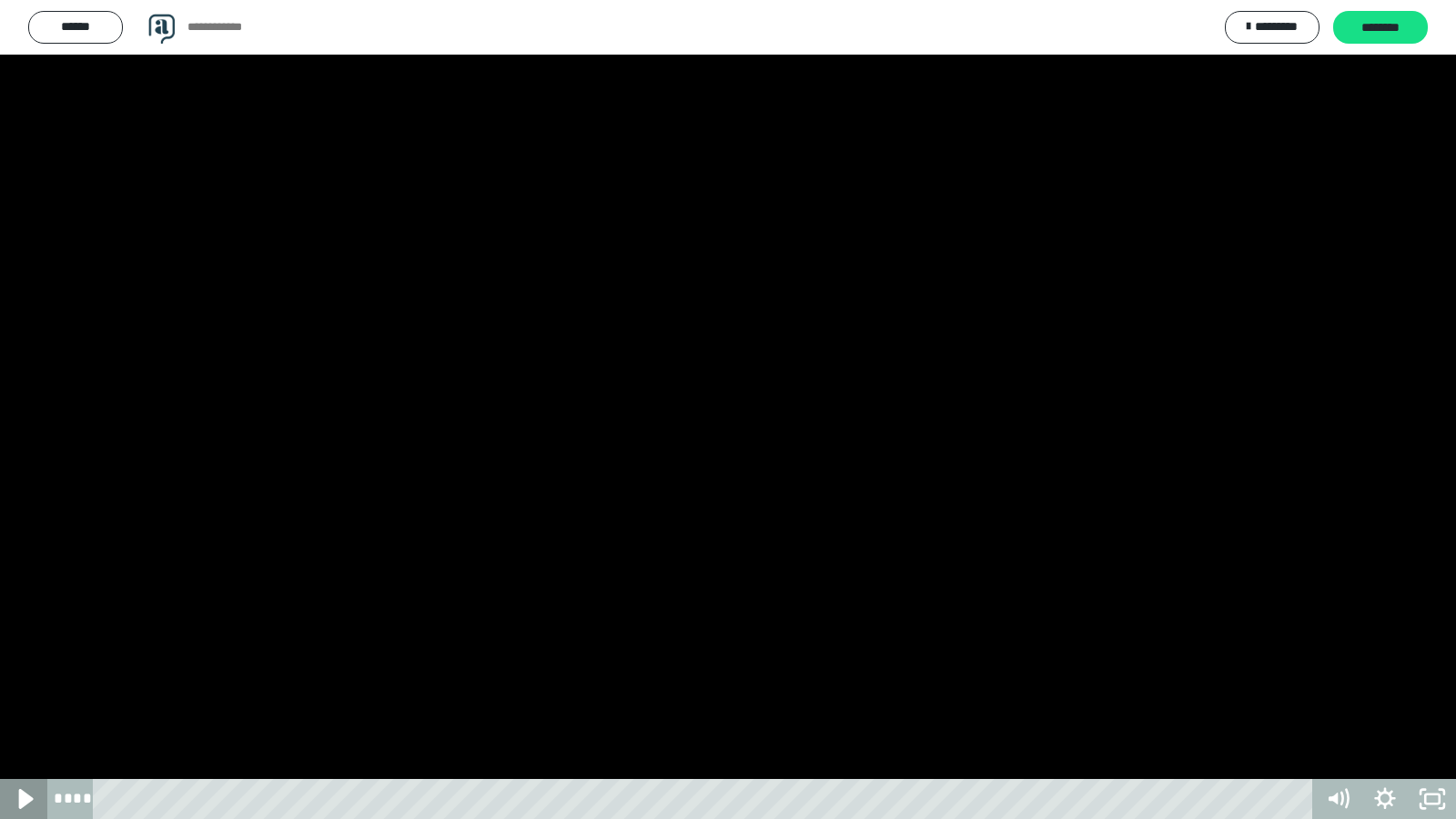 click 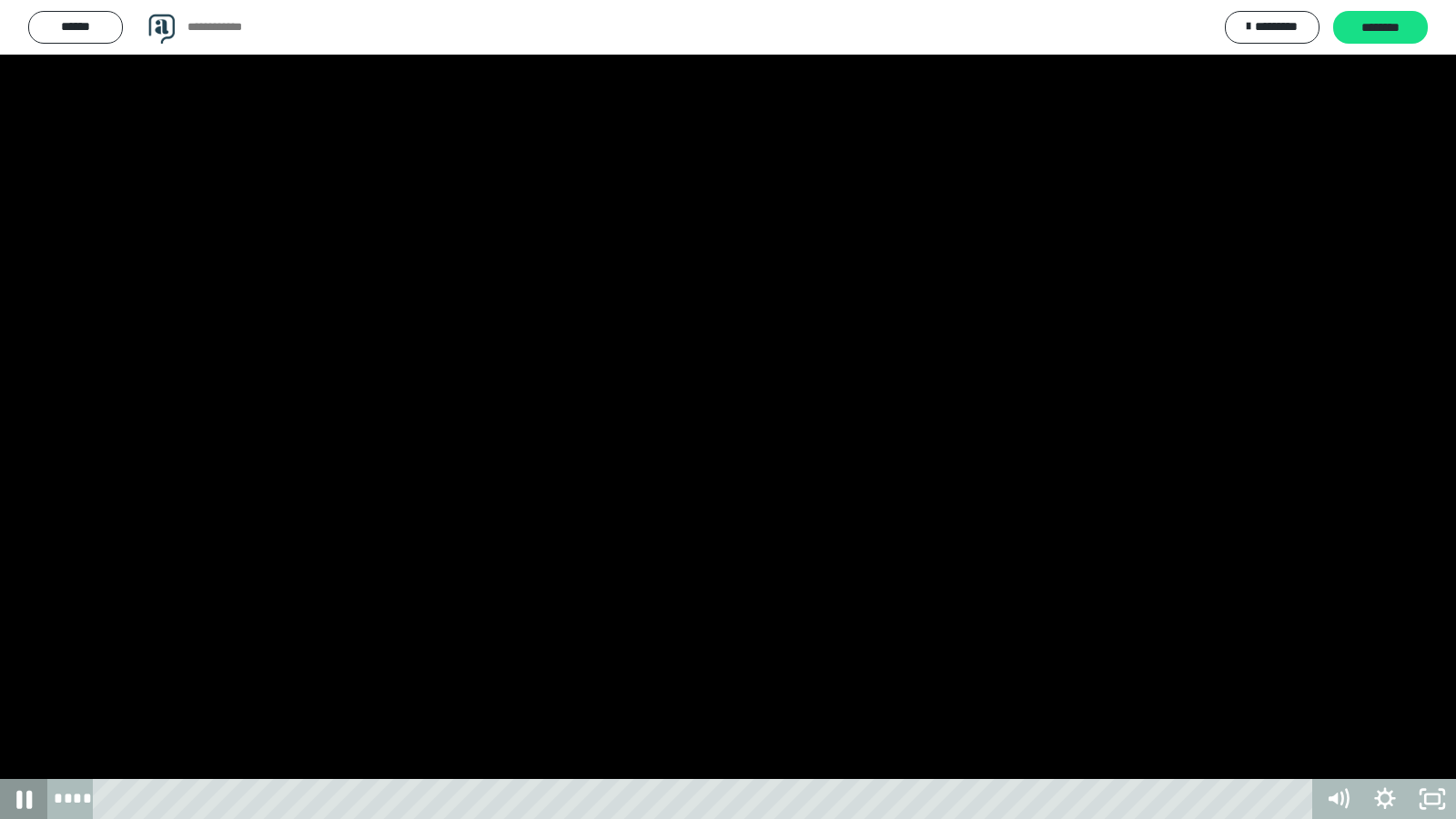 click 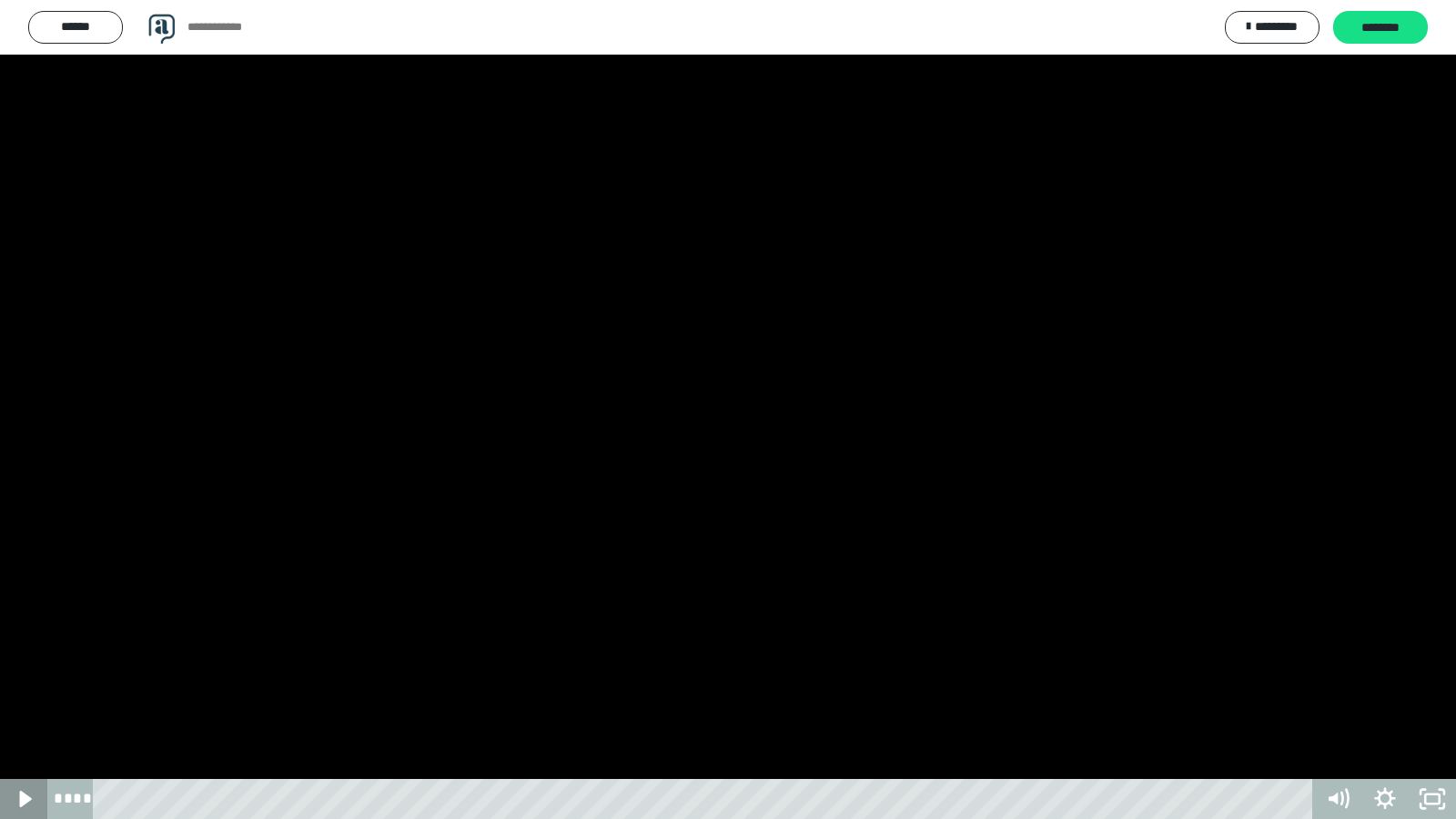 click 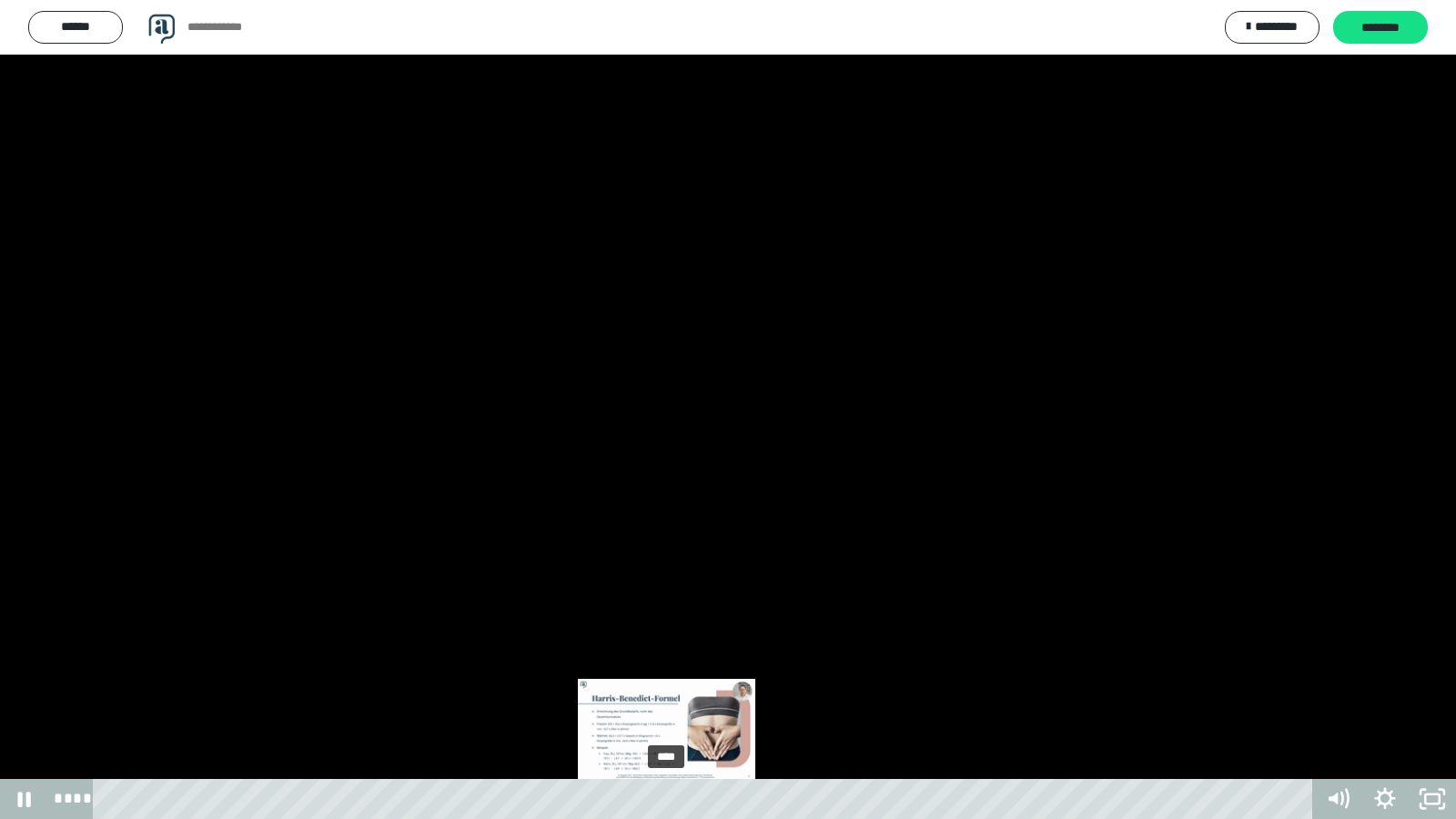 click on "****" at bounding box center (706, 799) 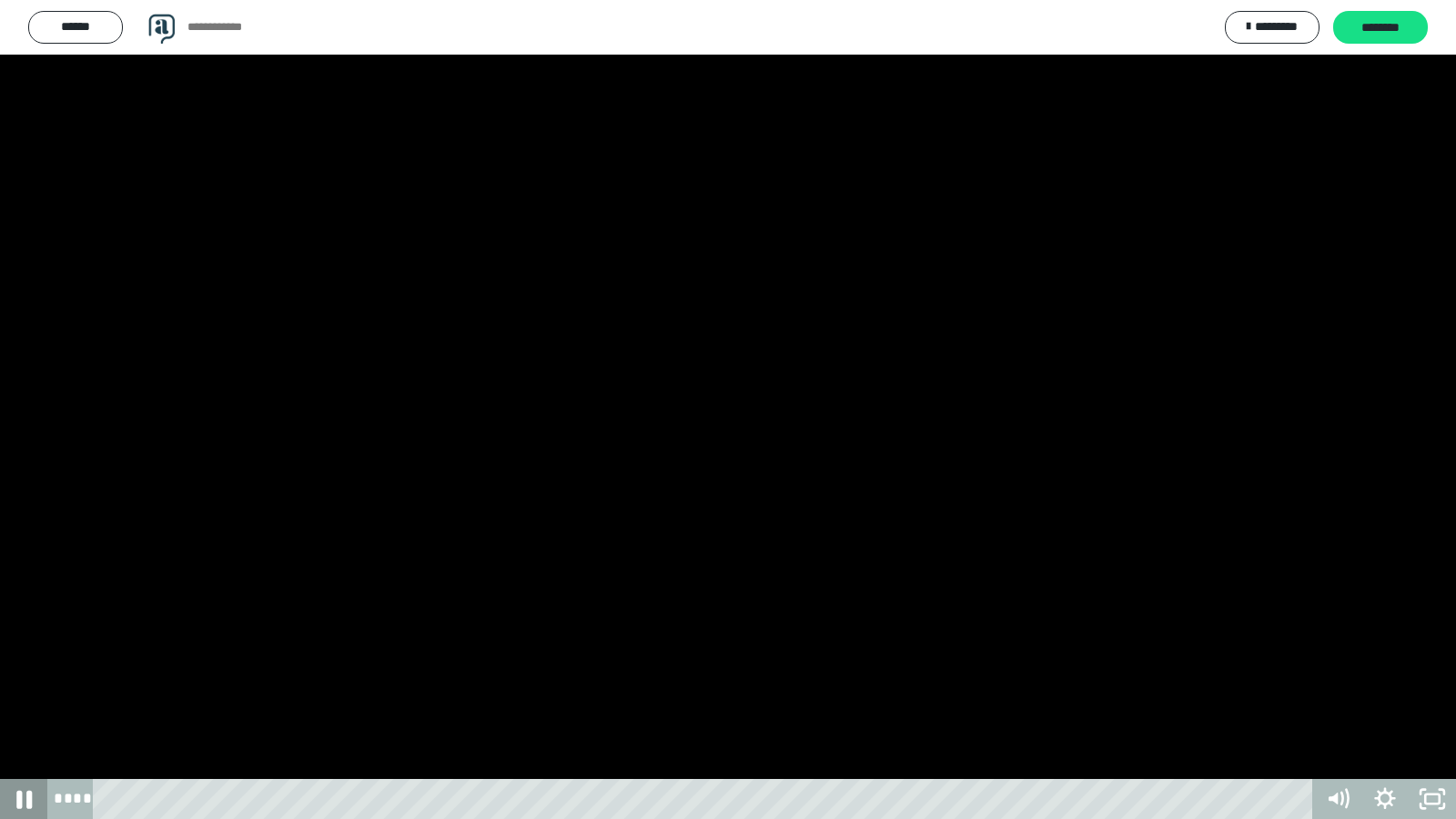 click 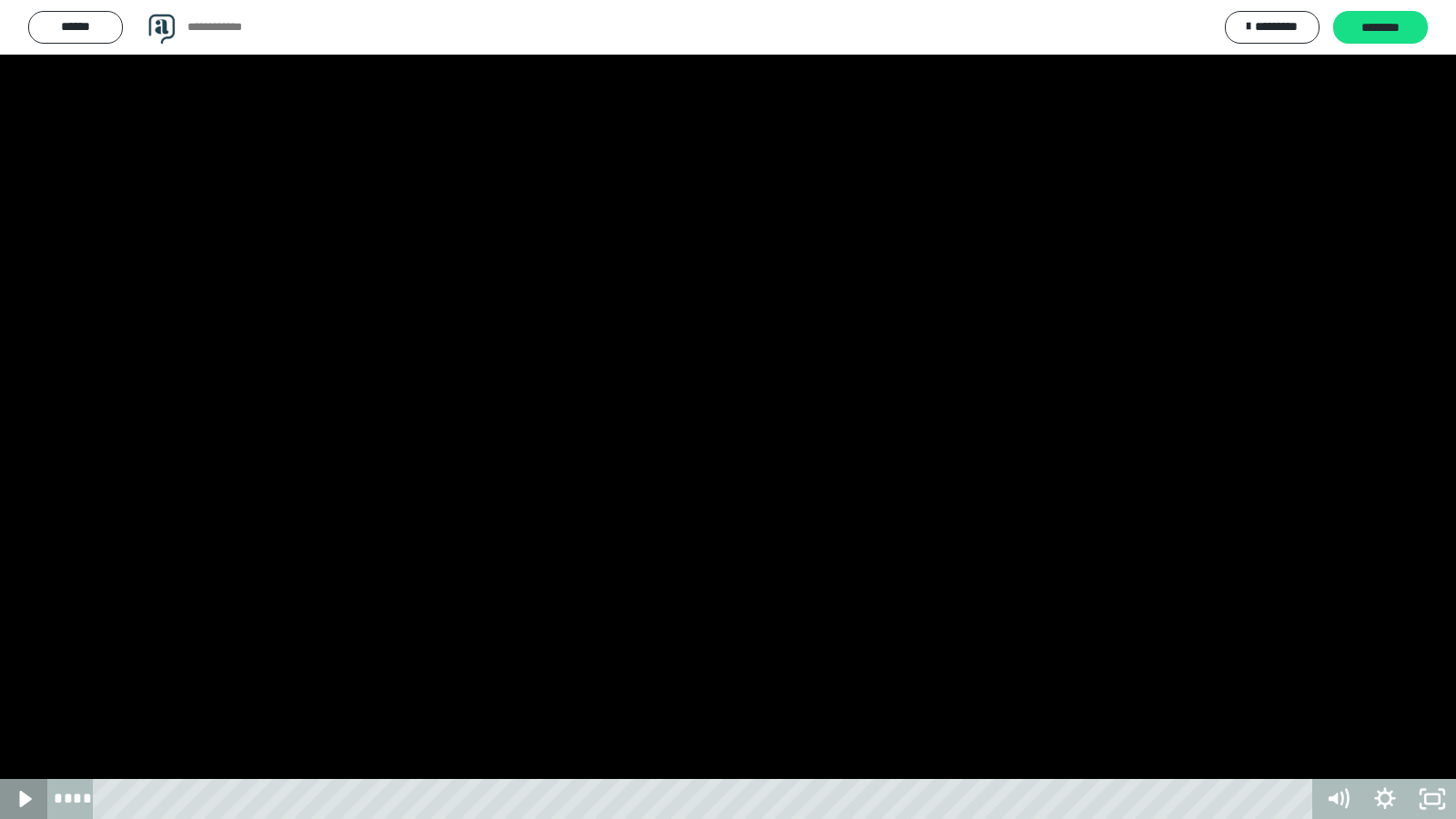 click 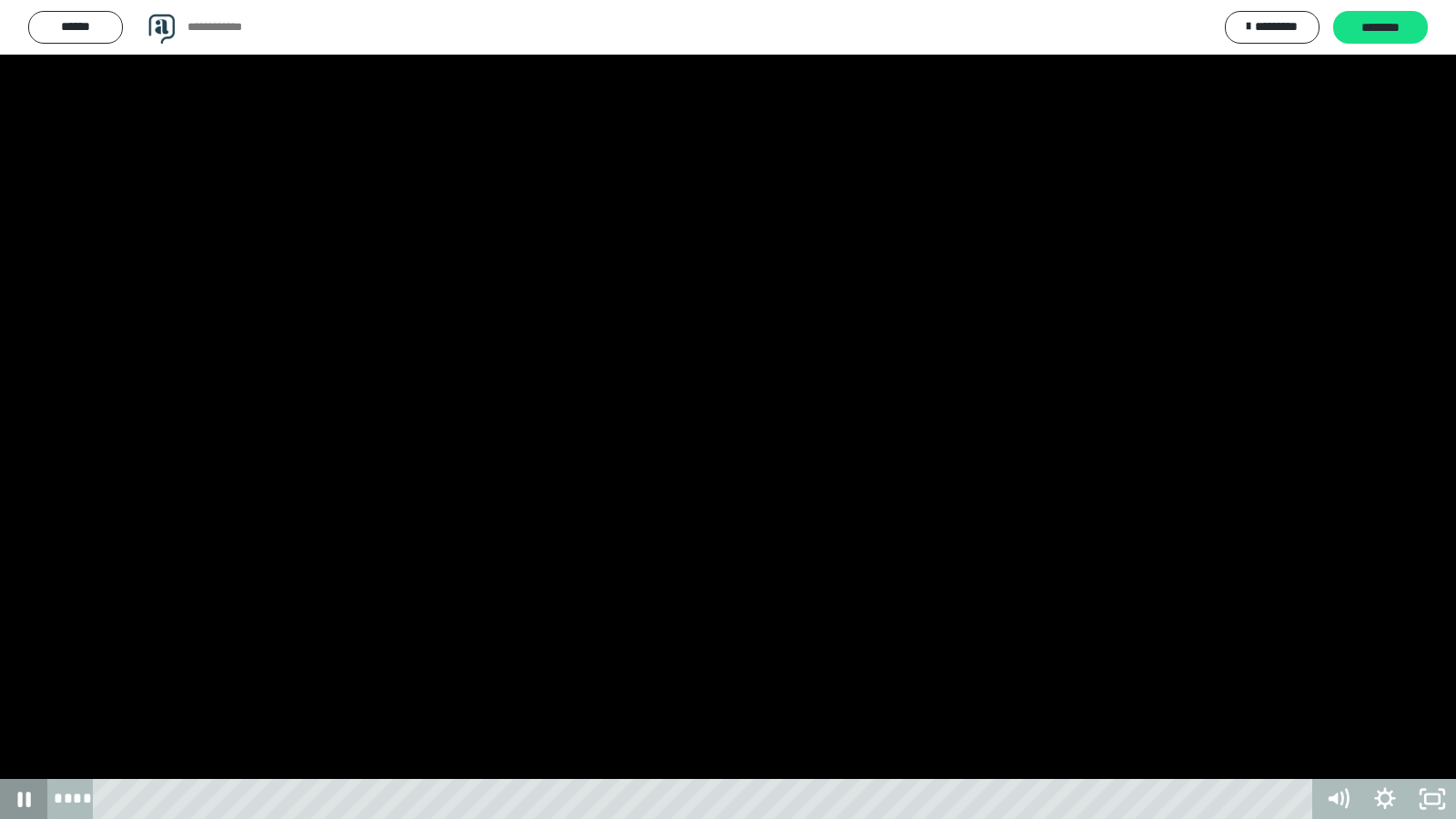 click 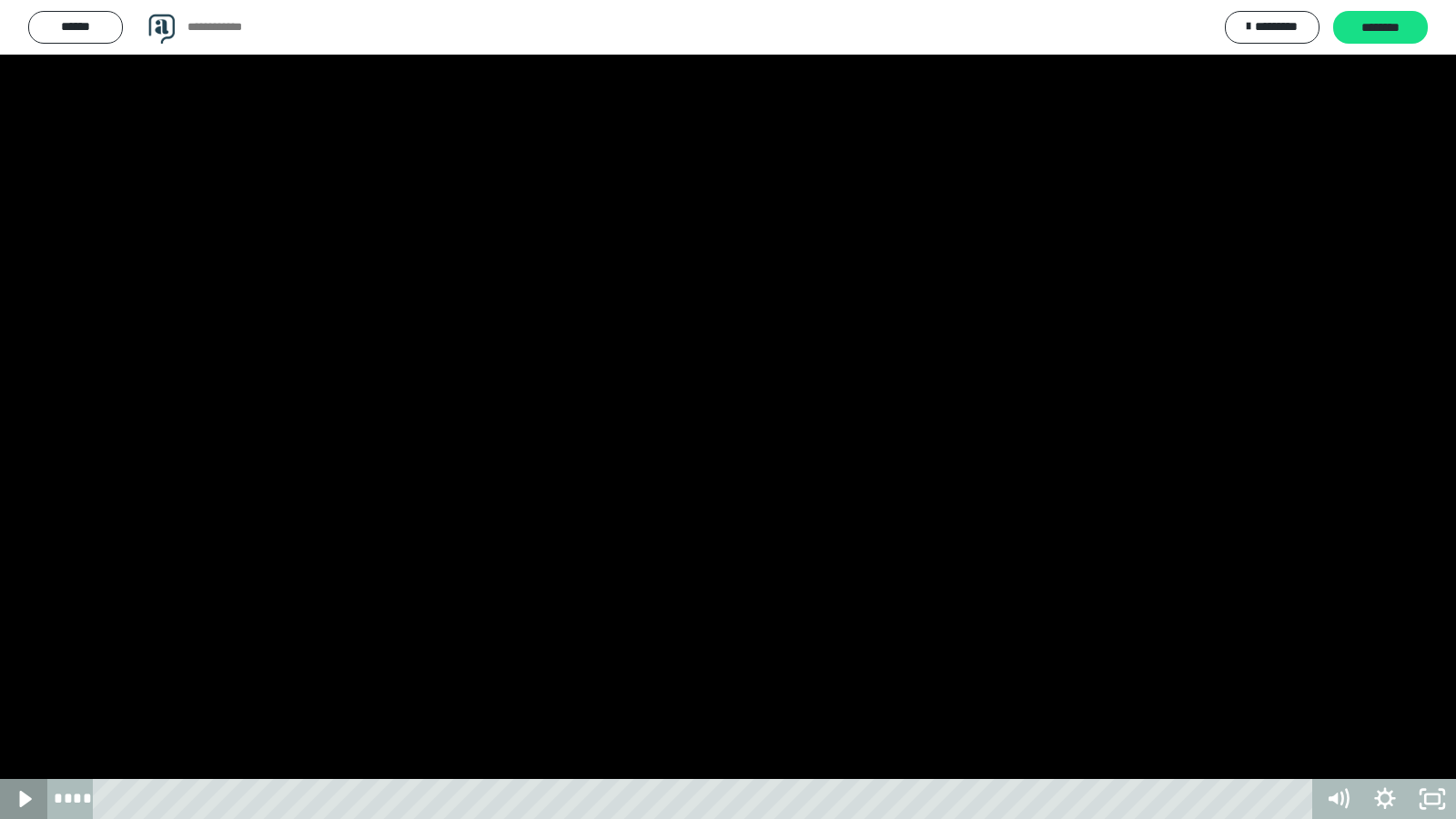 click 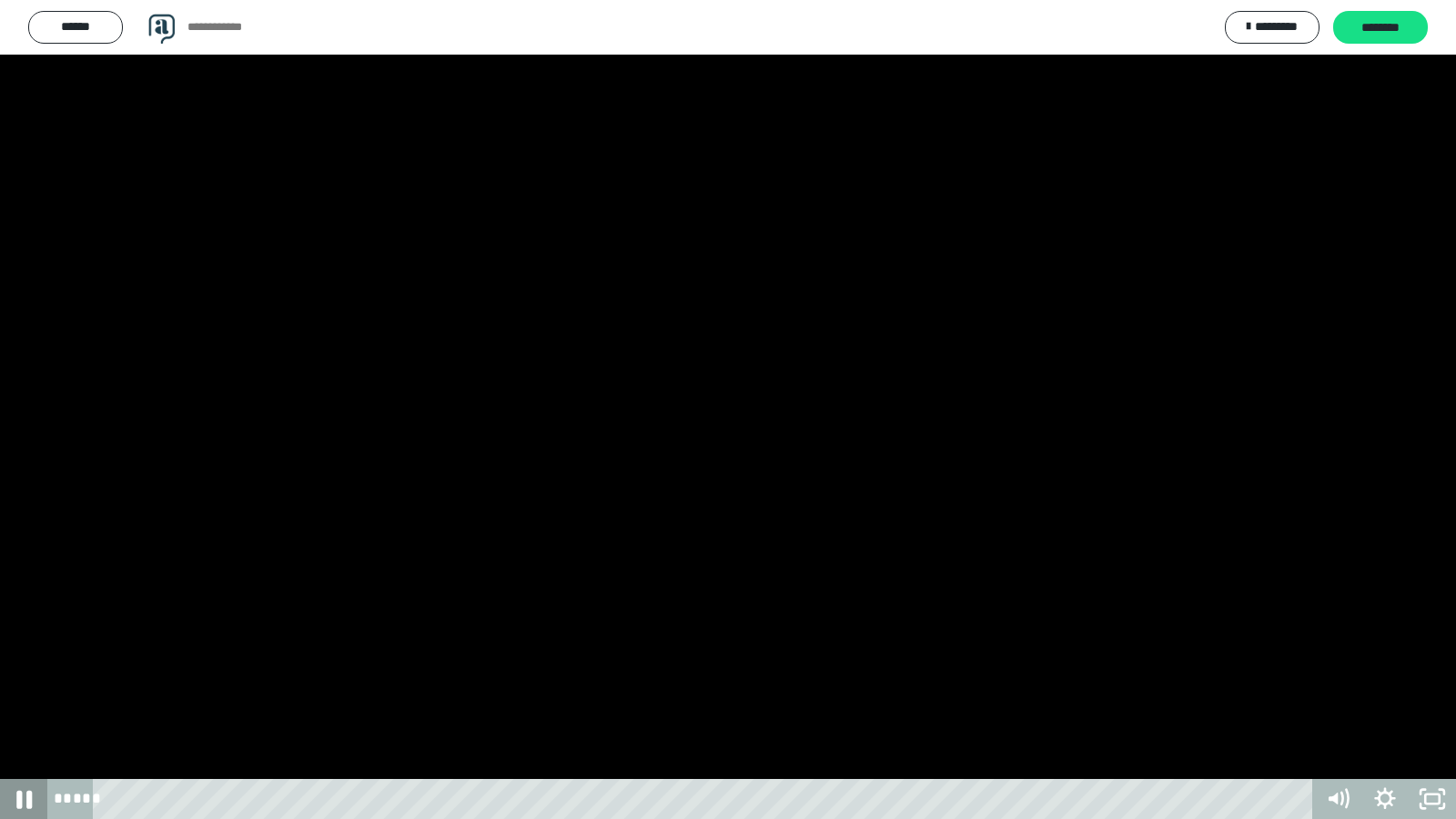 click 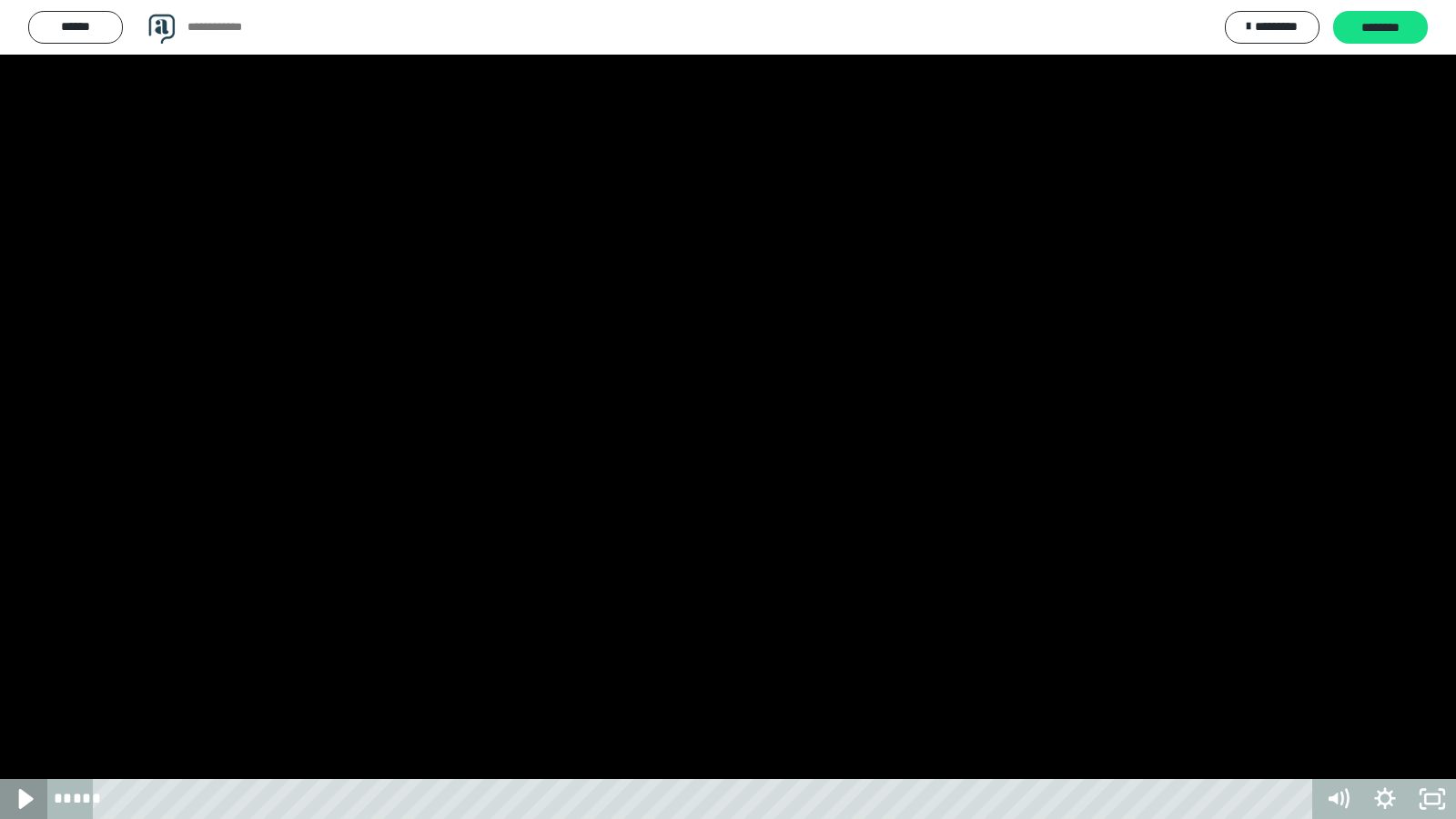 click 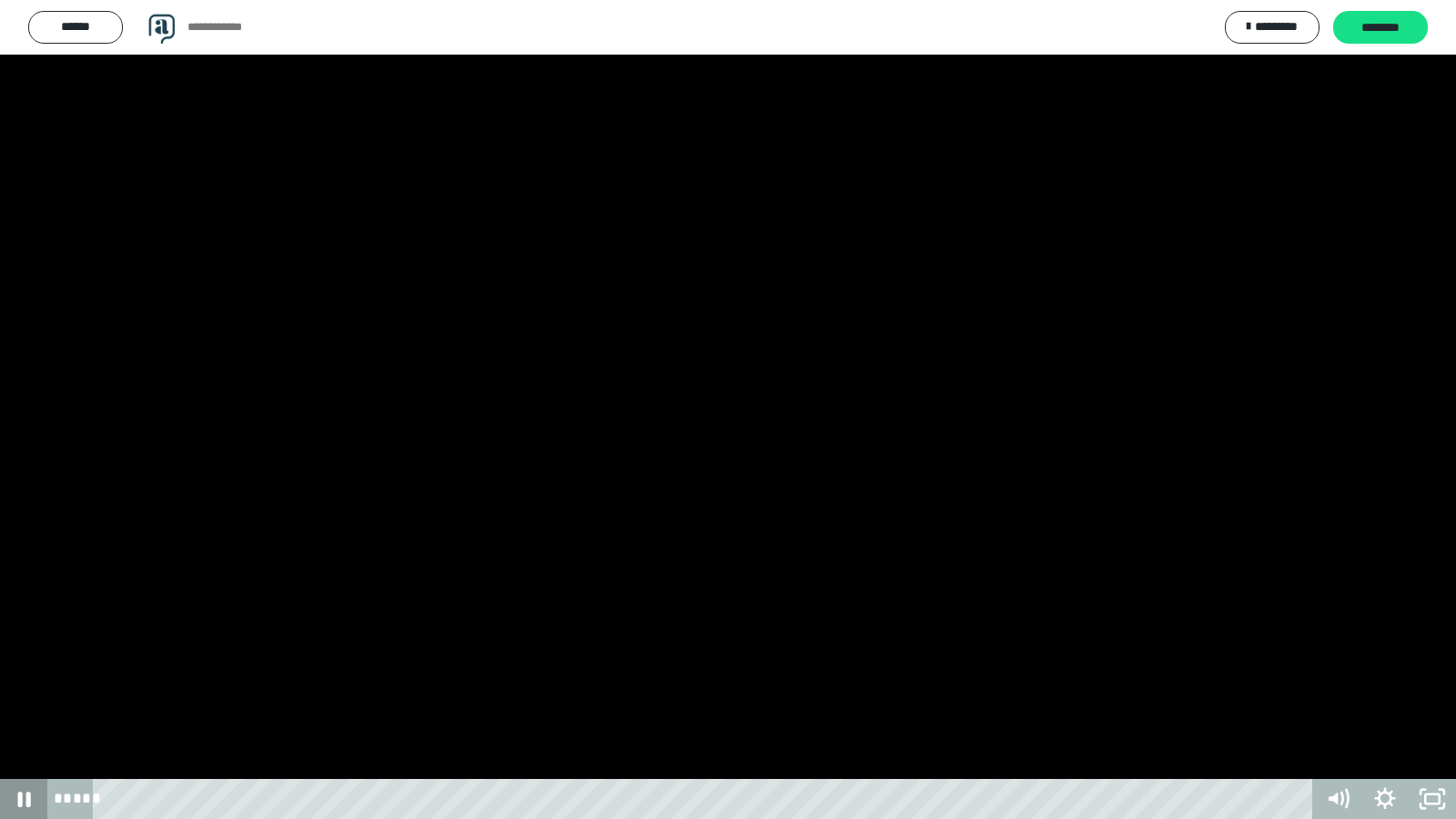 click 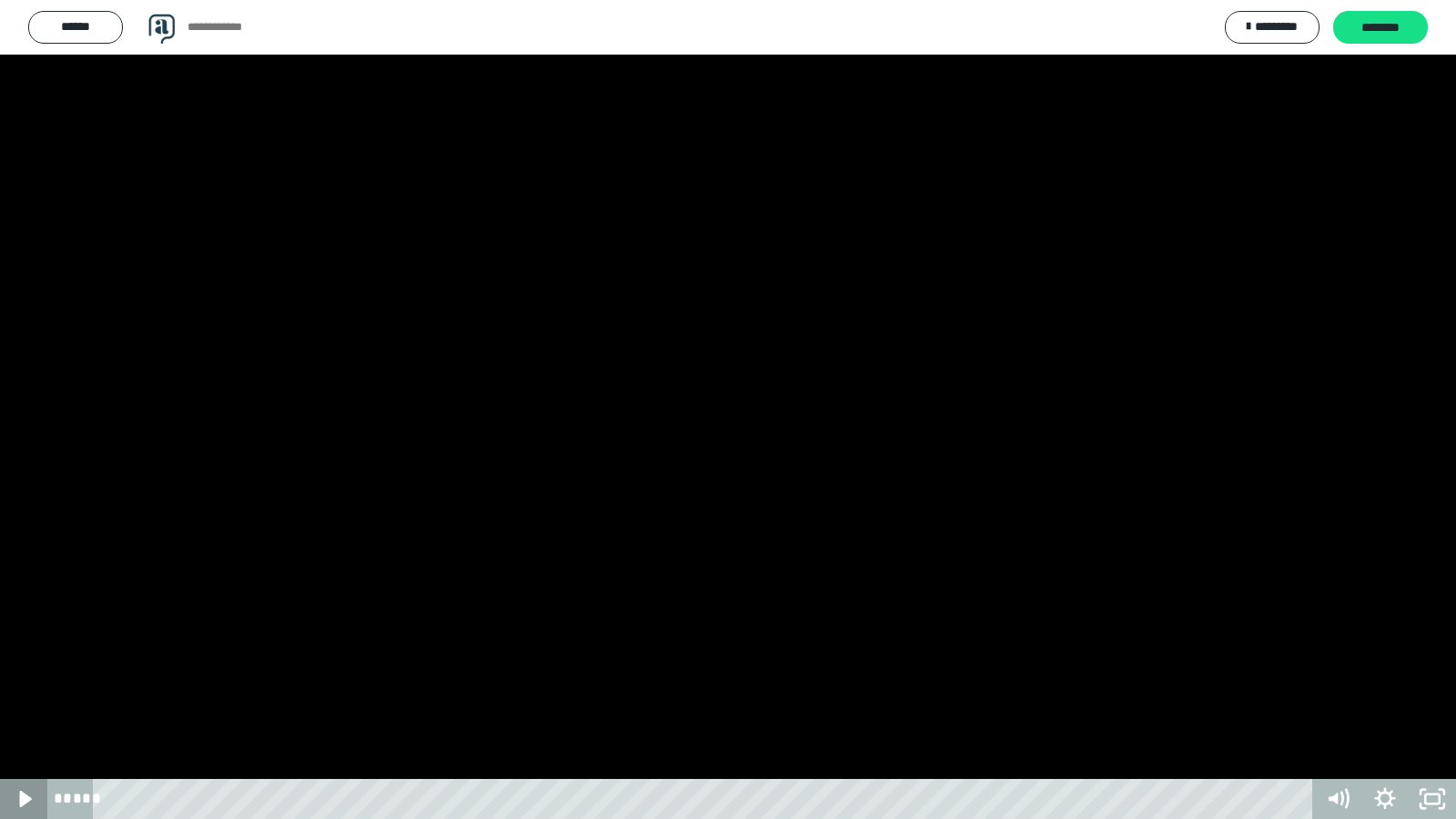 click 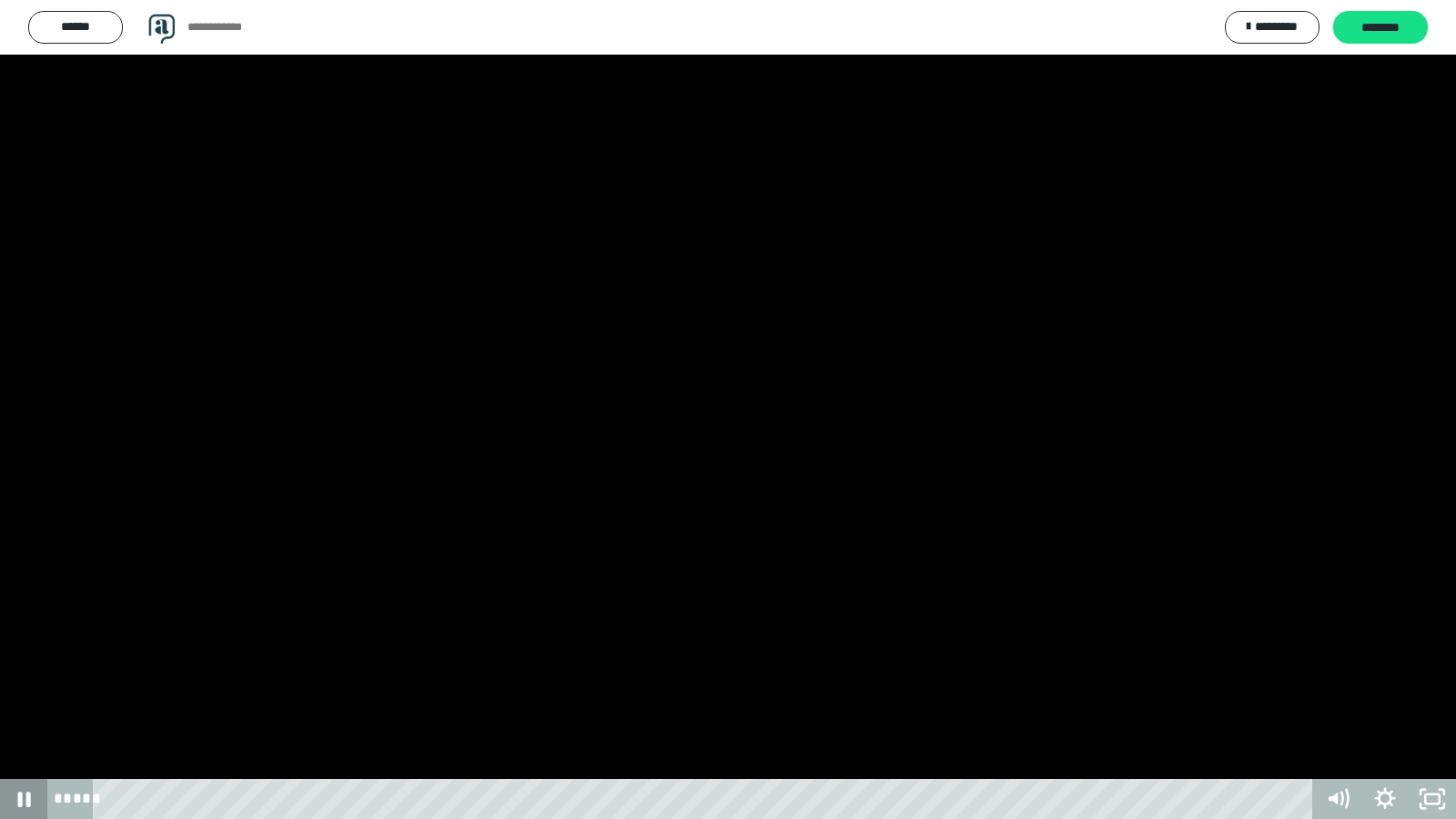 click 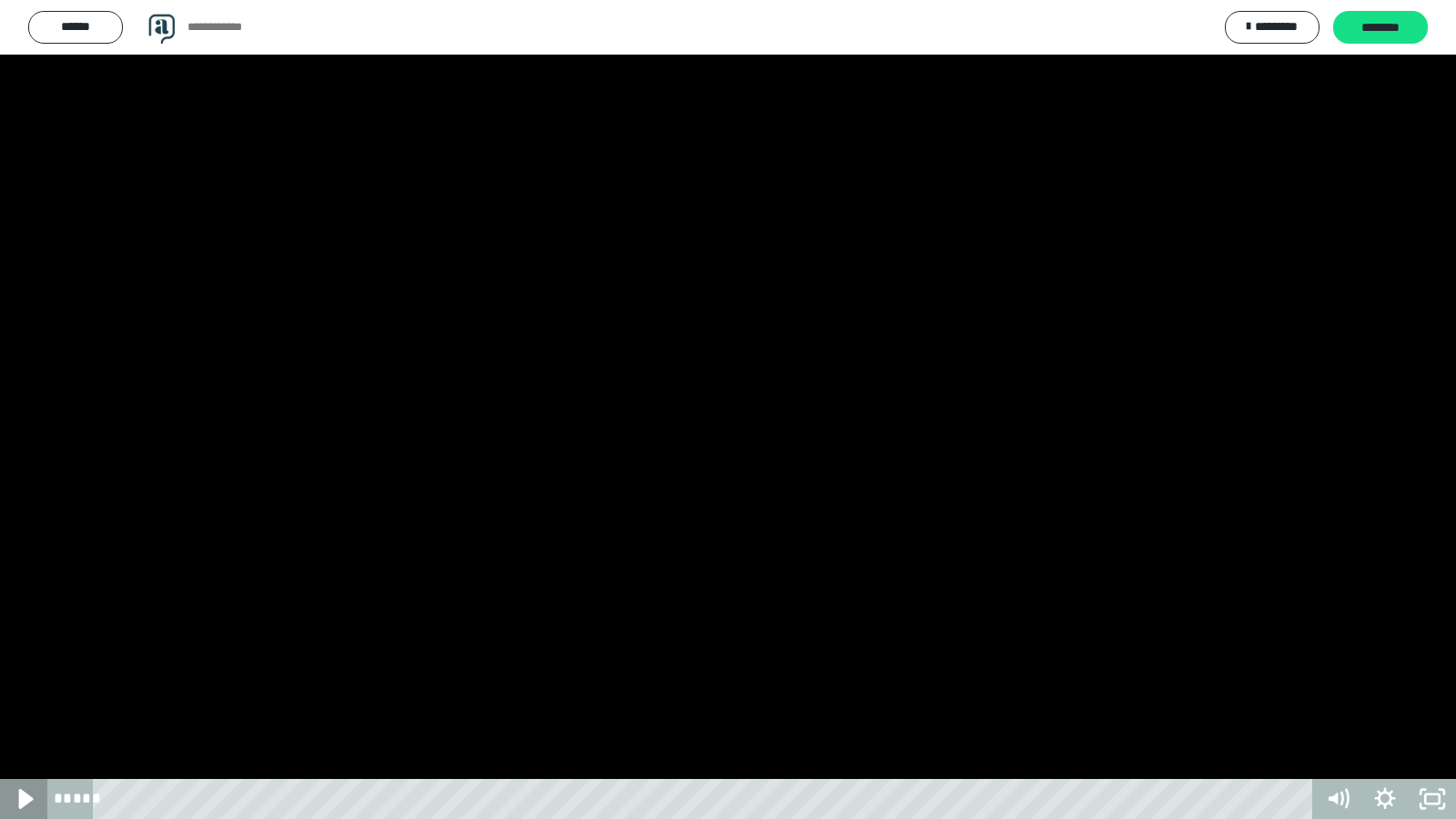 click 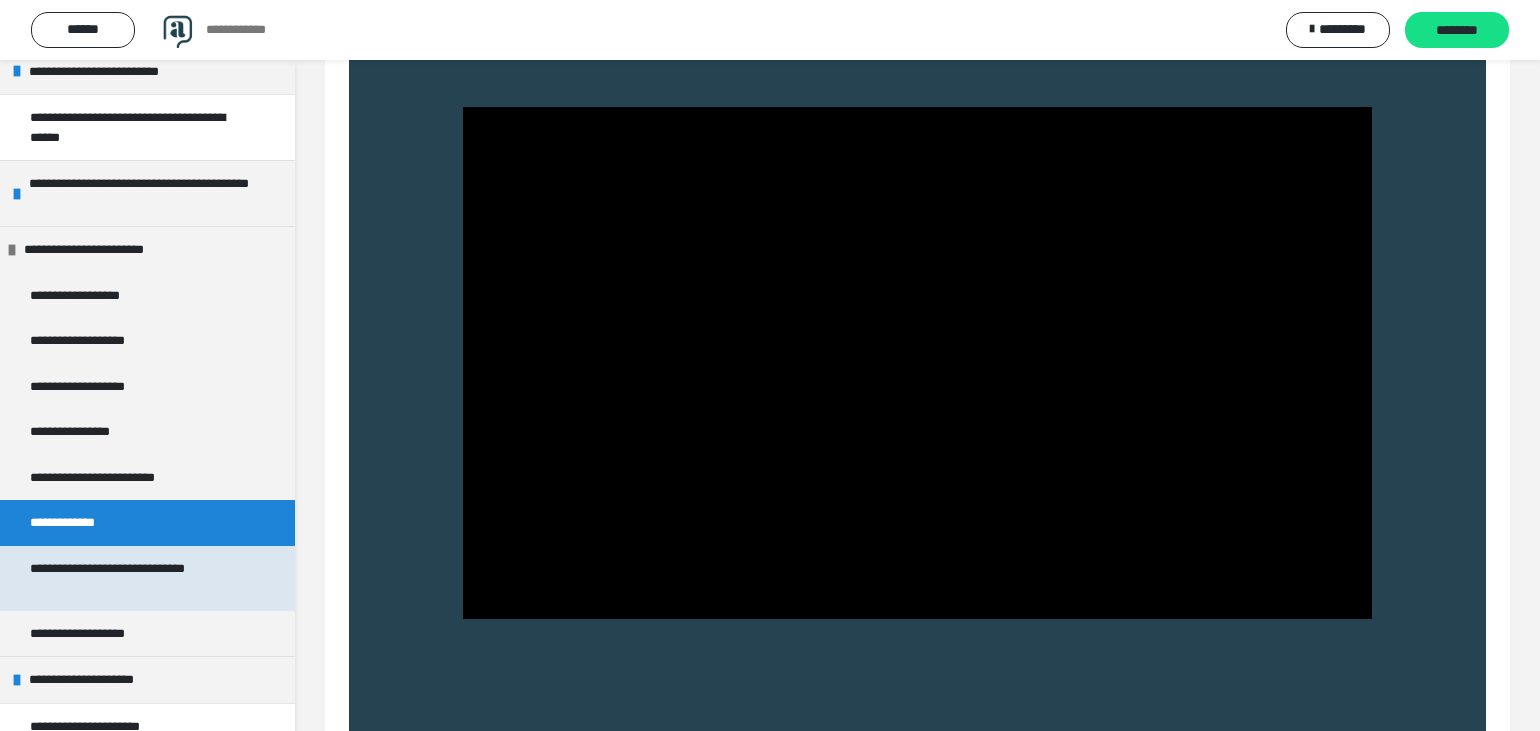 click on "**********" at bounding box center [131, 578] 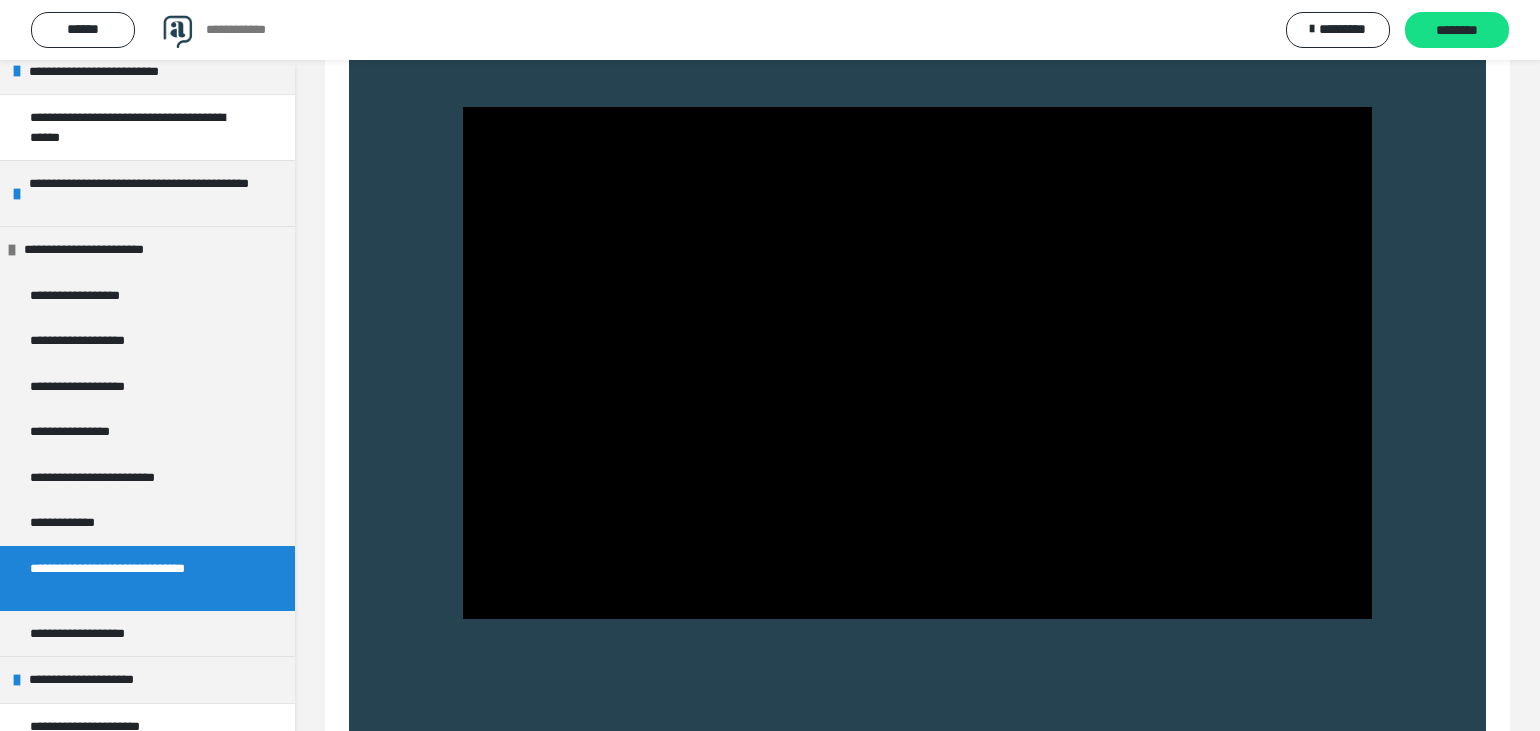 scroll, scrollTop: 426, scrollLeft: 0, axis: vertical 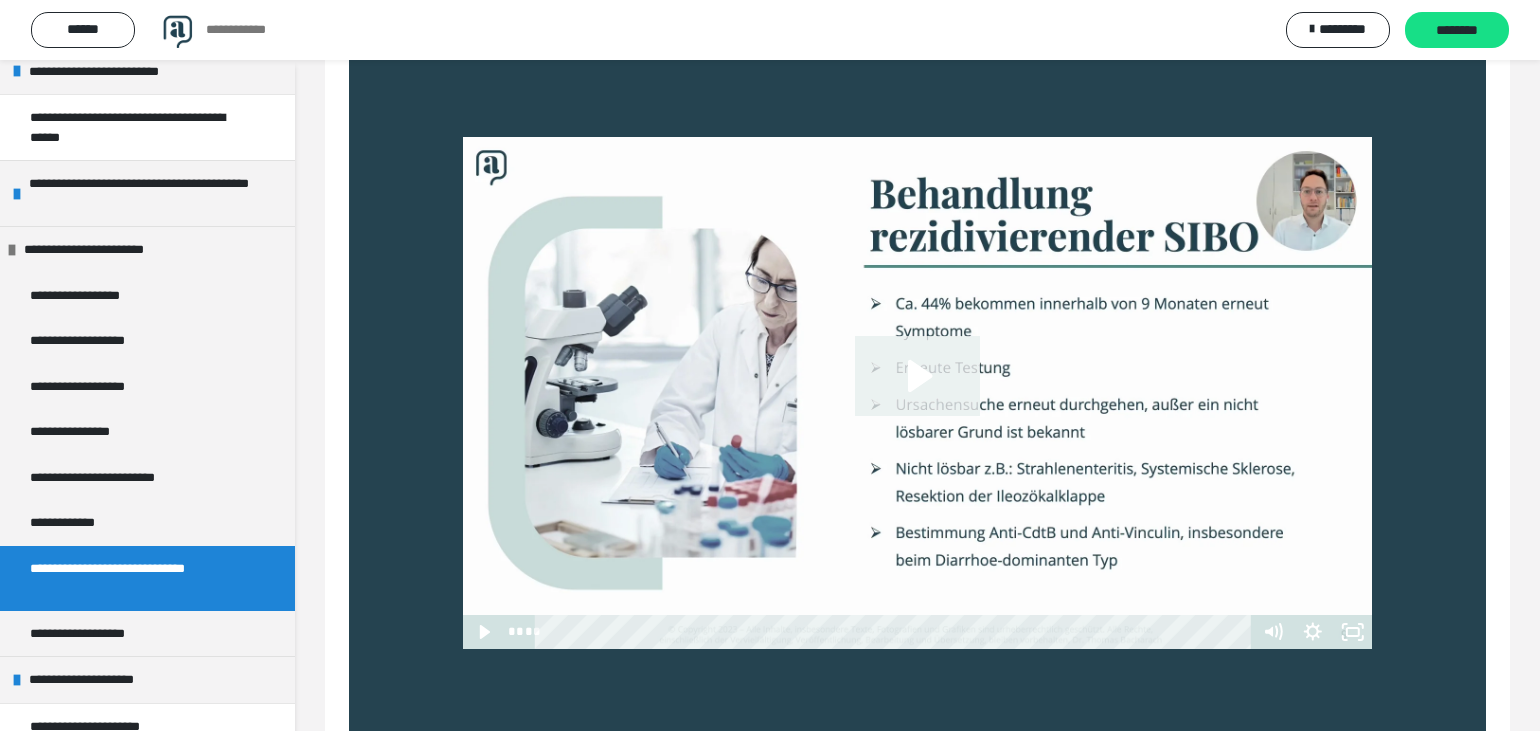 click 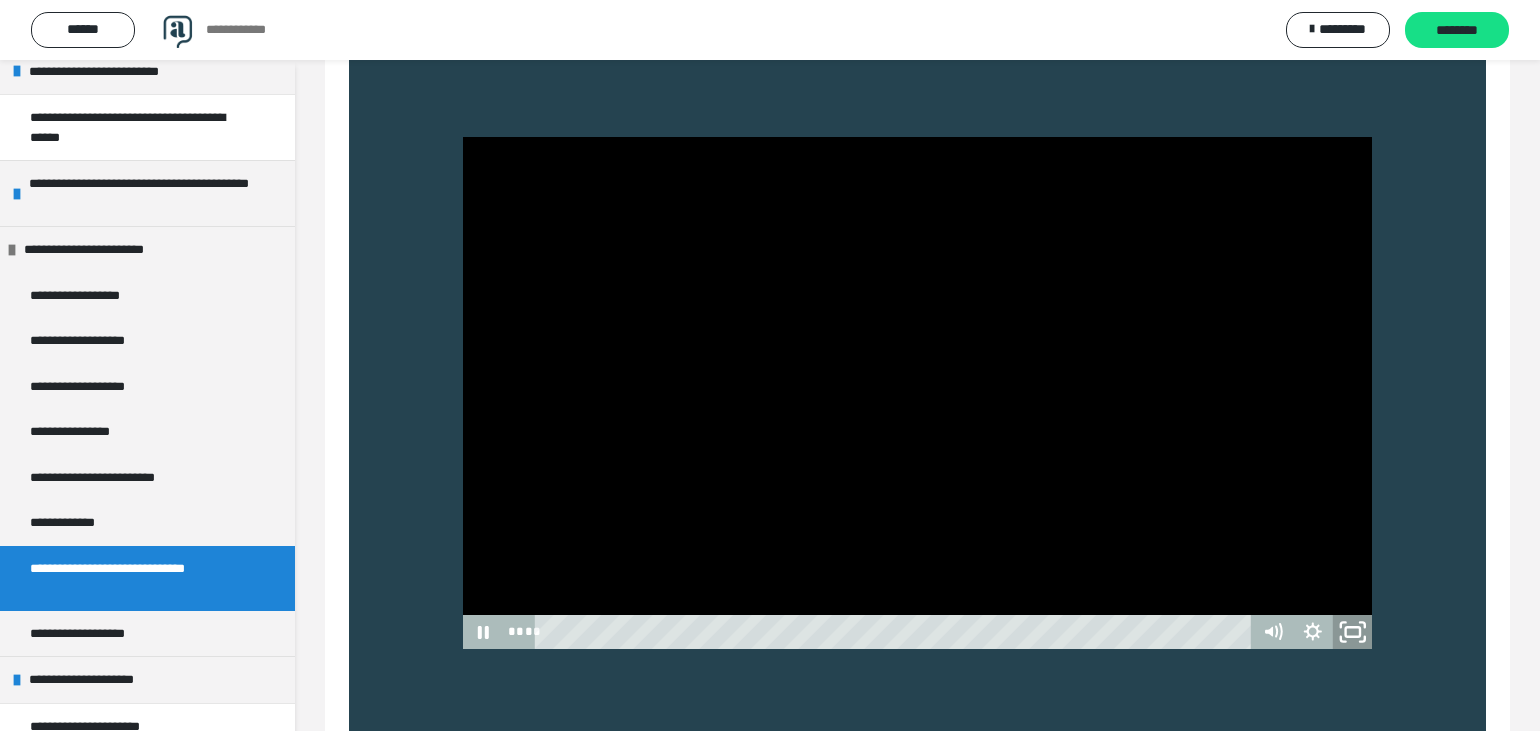 click 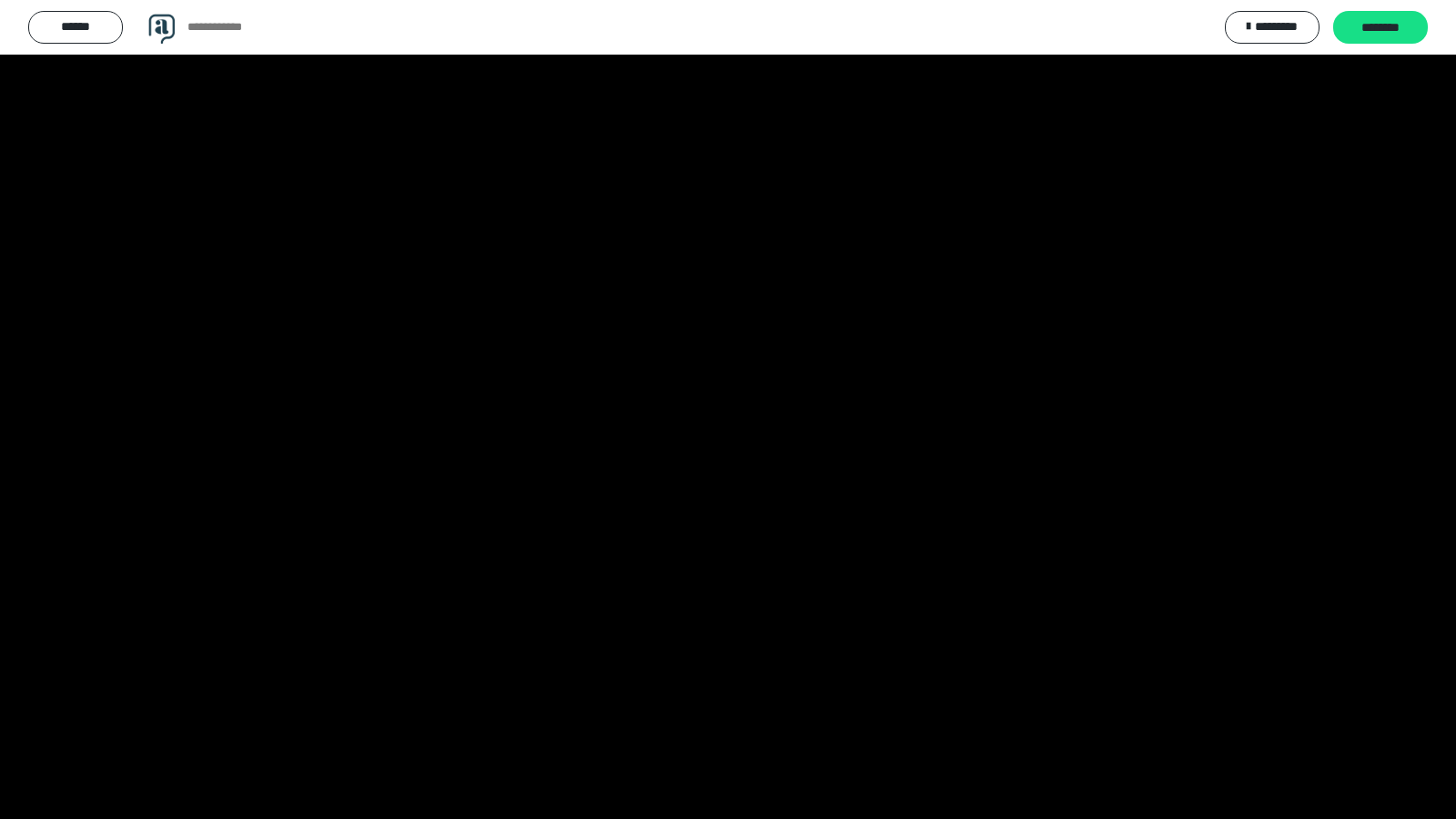 click at bounding box center (728, 410) 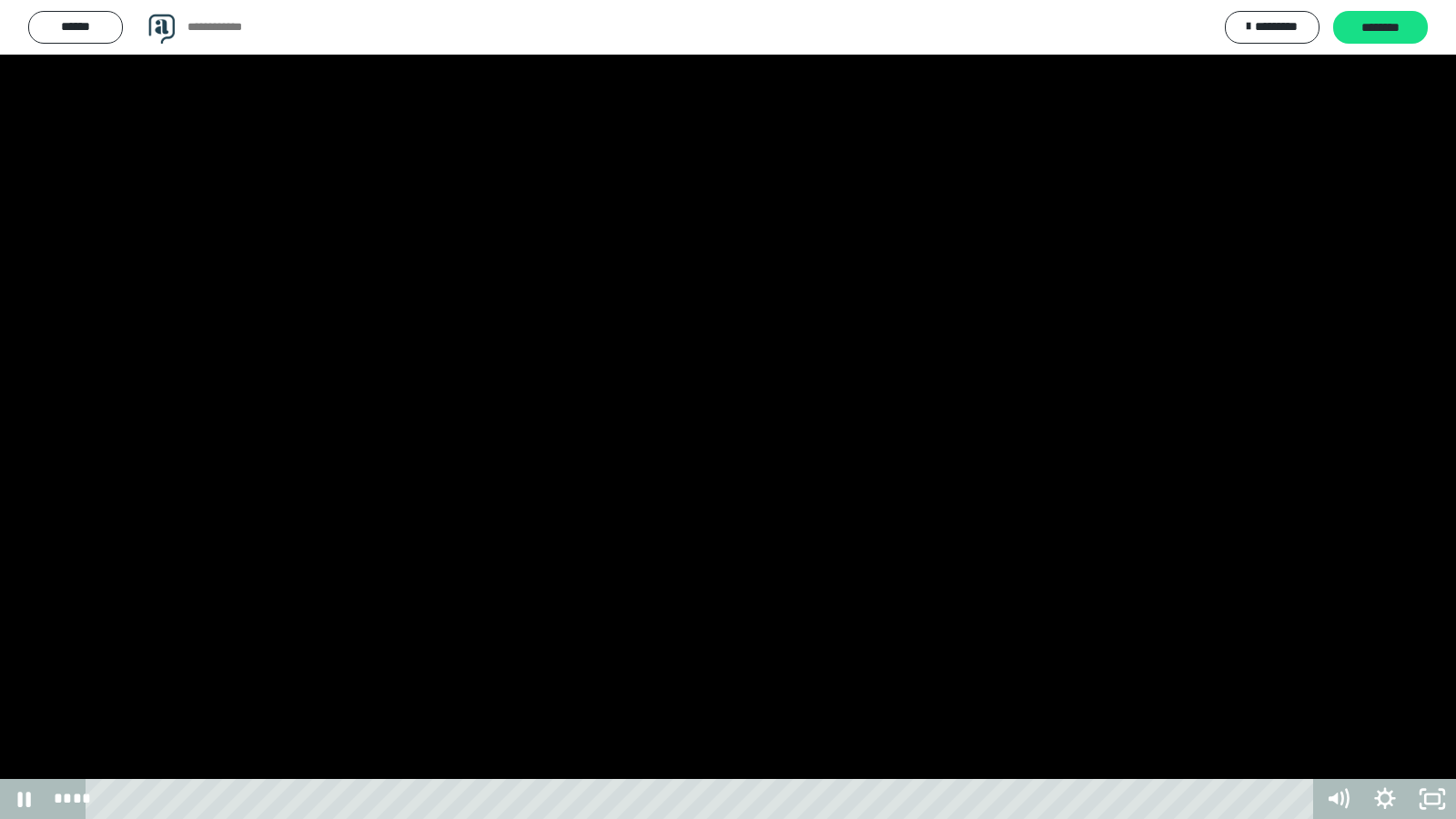 click at bounding box center (728, 410) 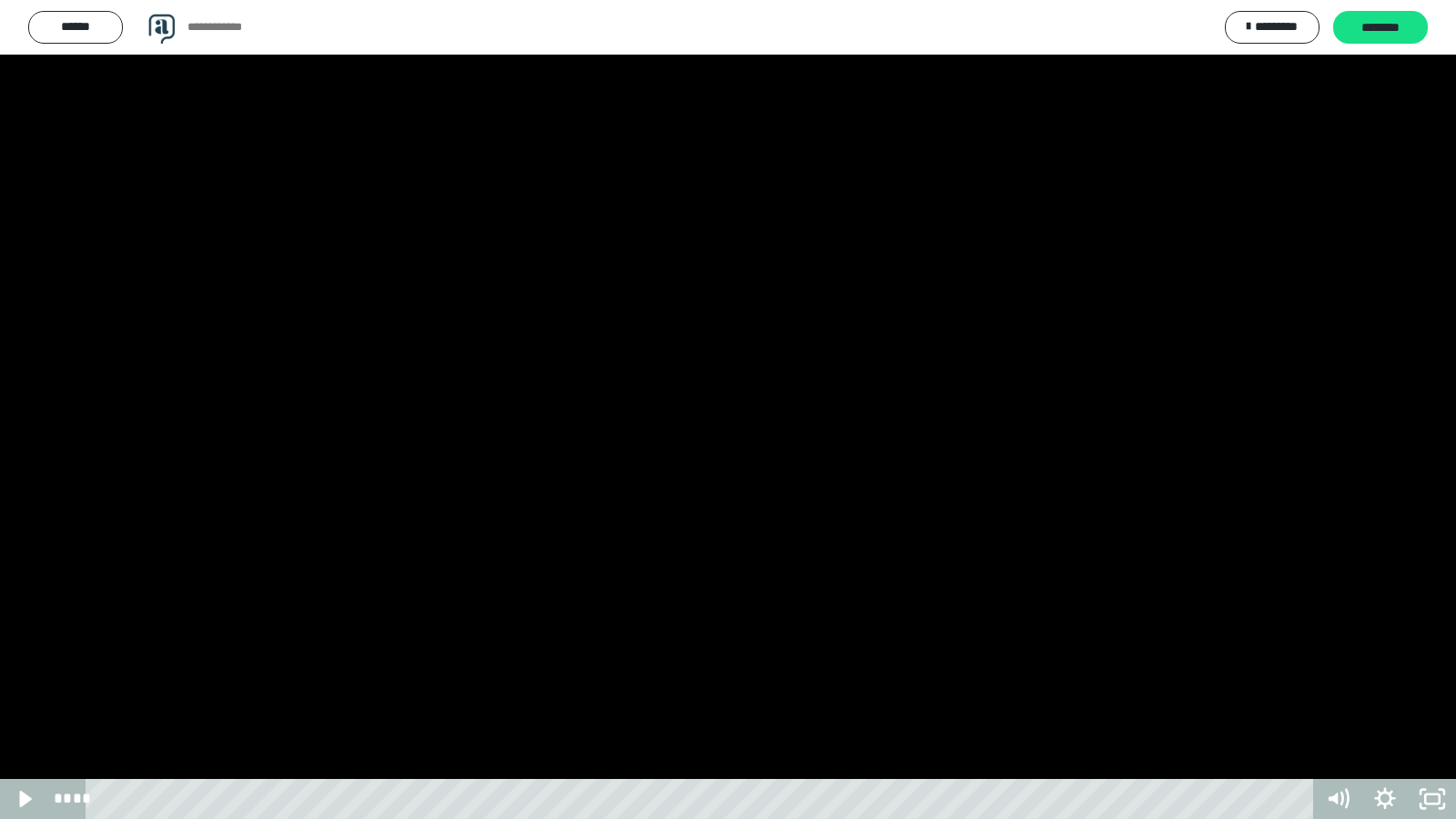 click at bounding box center (728, 410) 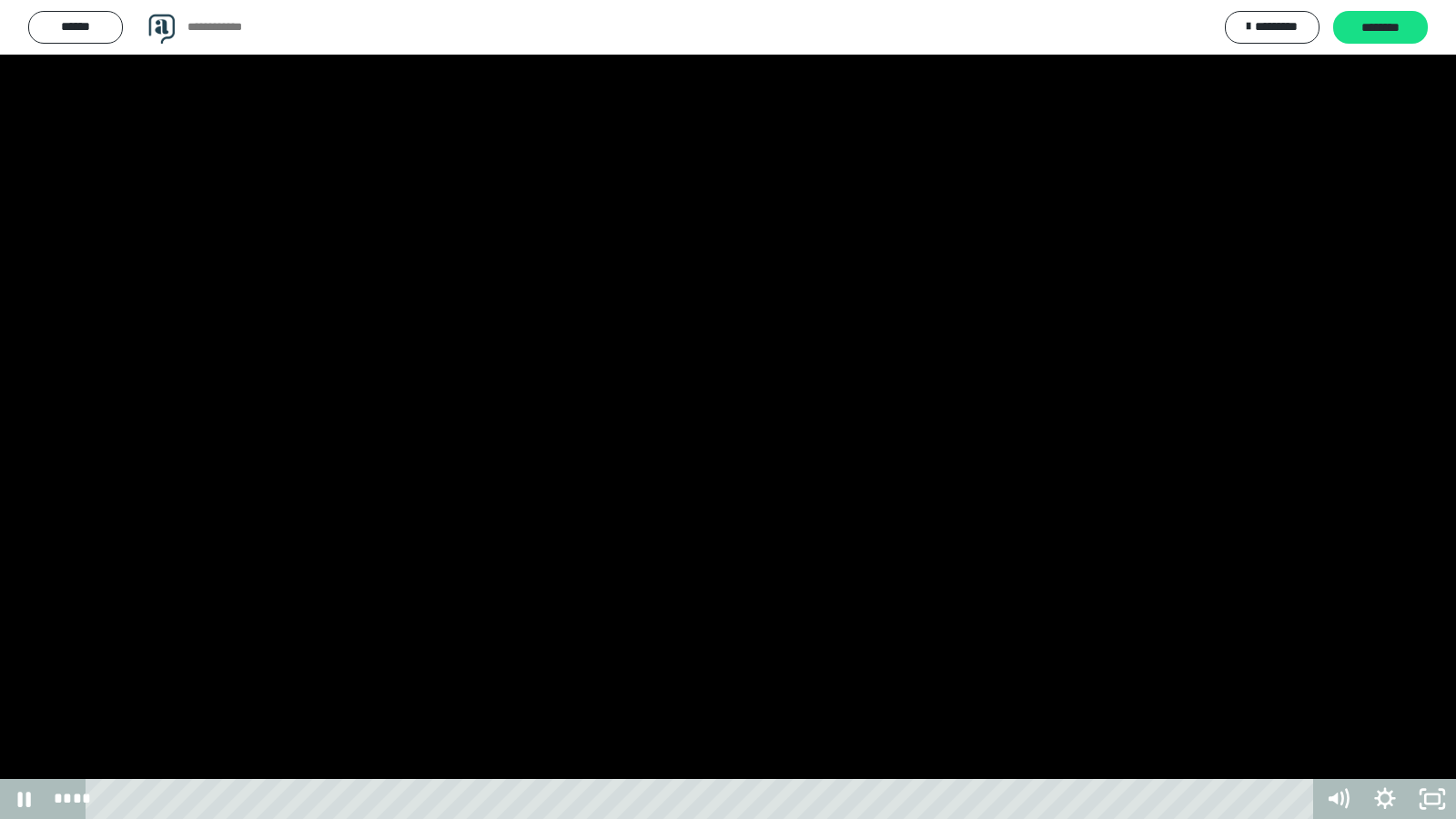 click at bounding box center [728, 410] 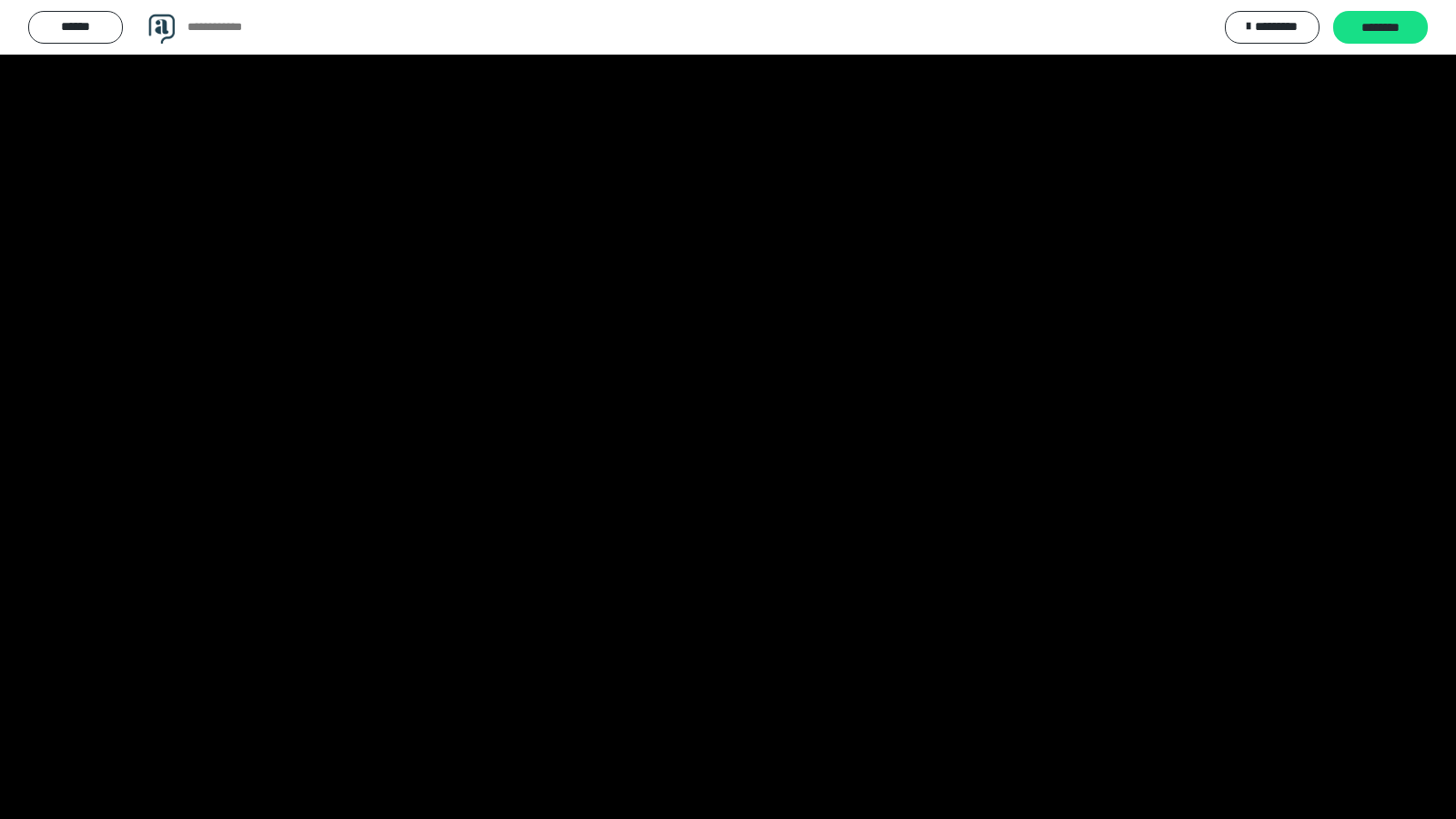 click at bounding box center [728, 410] 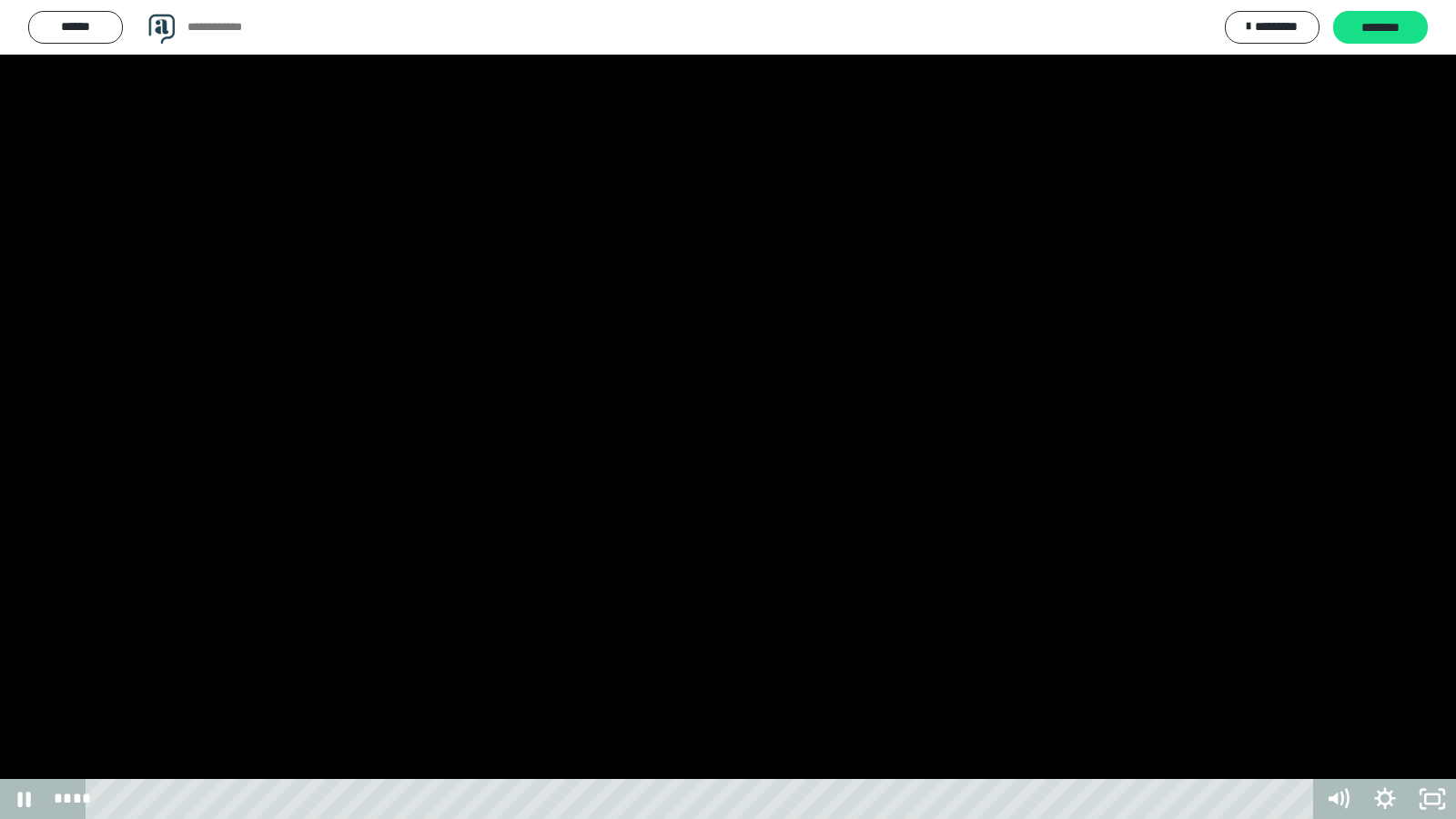 click at bounding box center [728, 410] 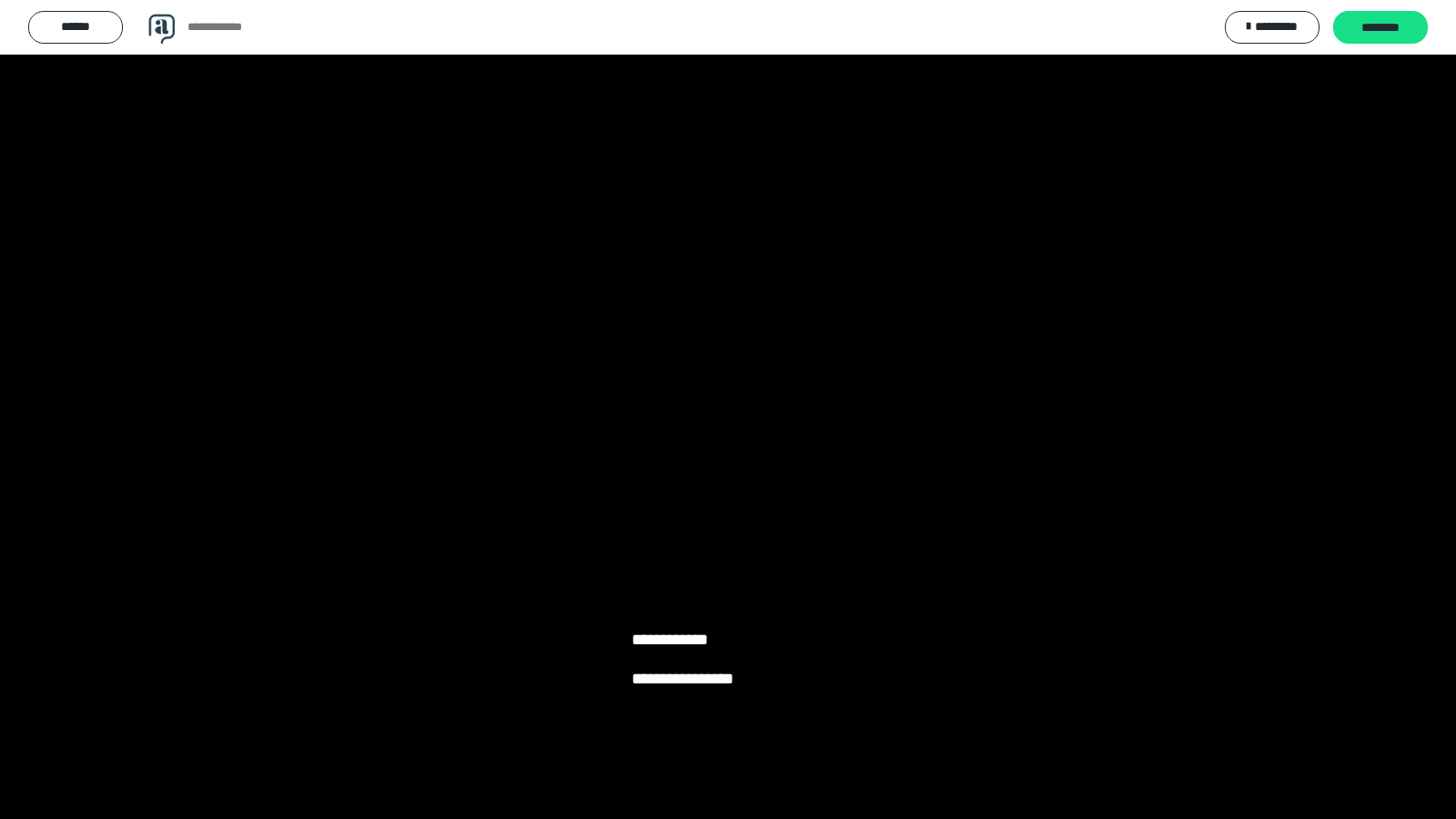 click at bounding box center (728, 410) 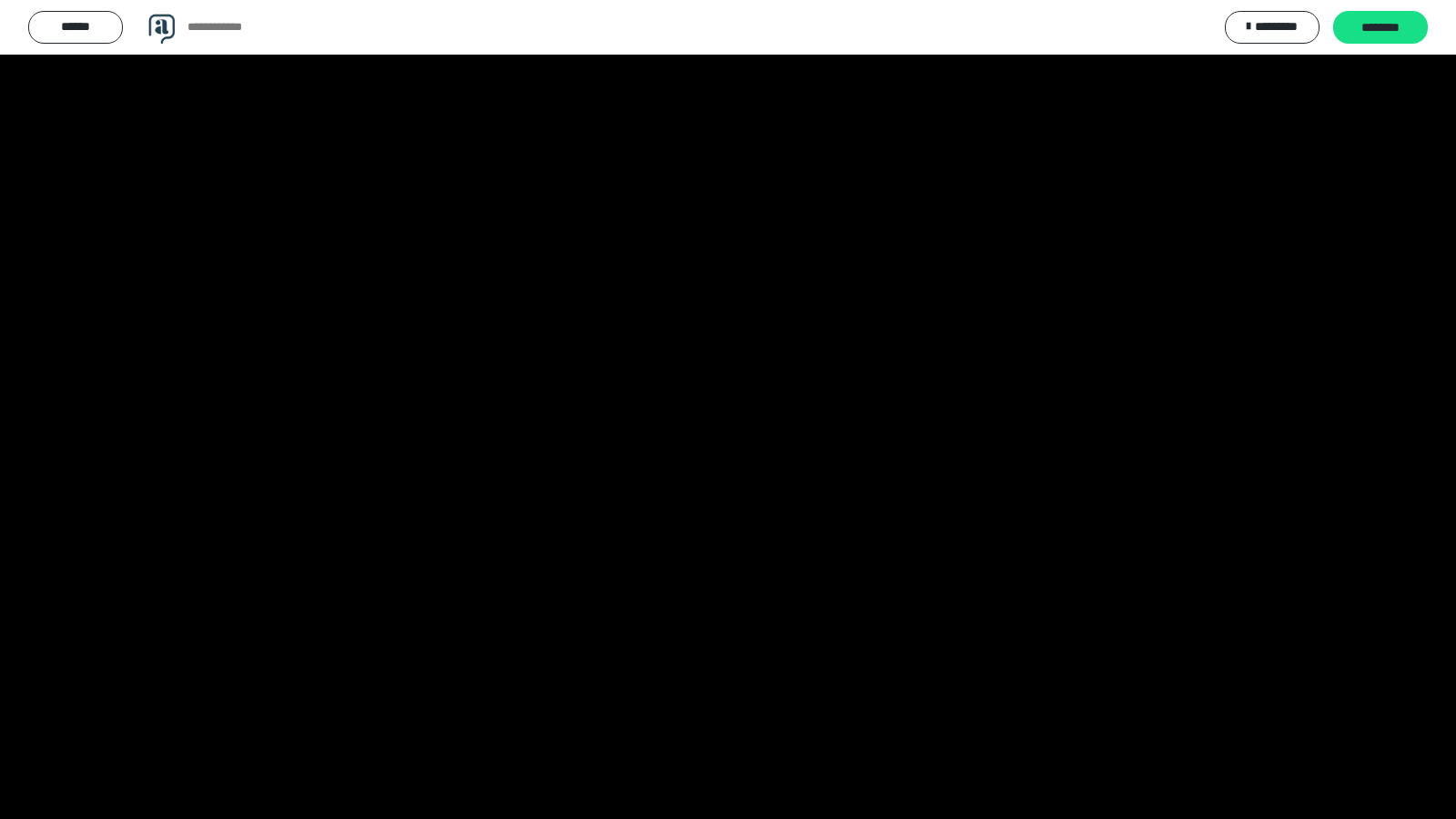 click at bounding box center (728, 410) 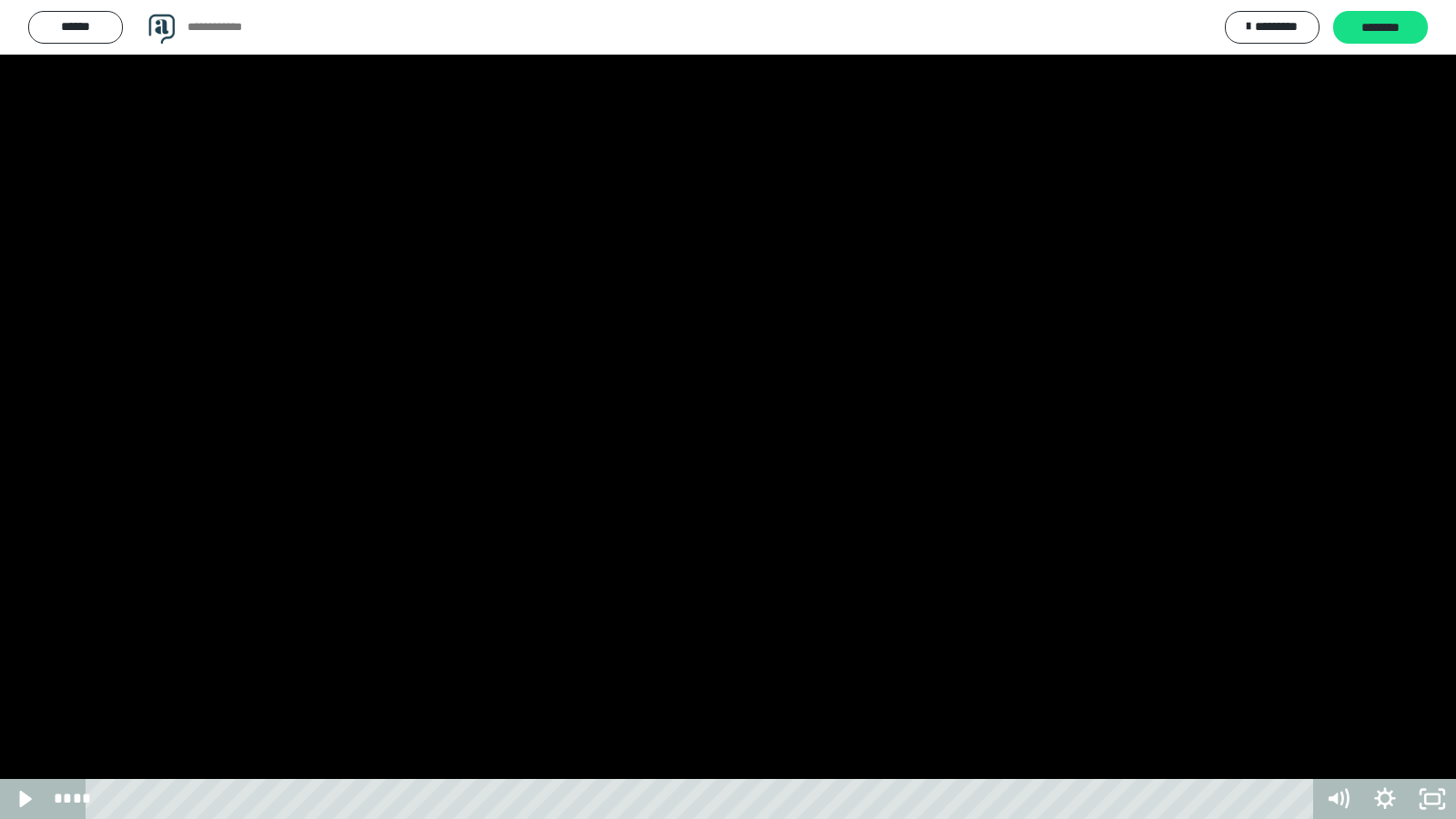 click at bounding box center (728, 410) 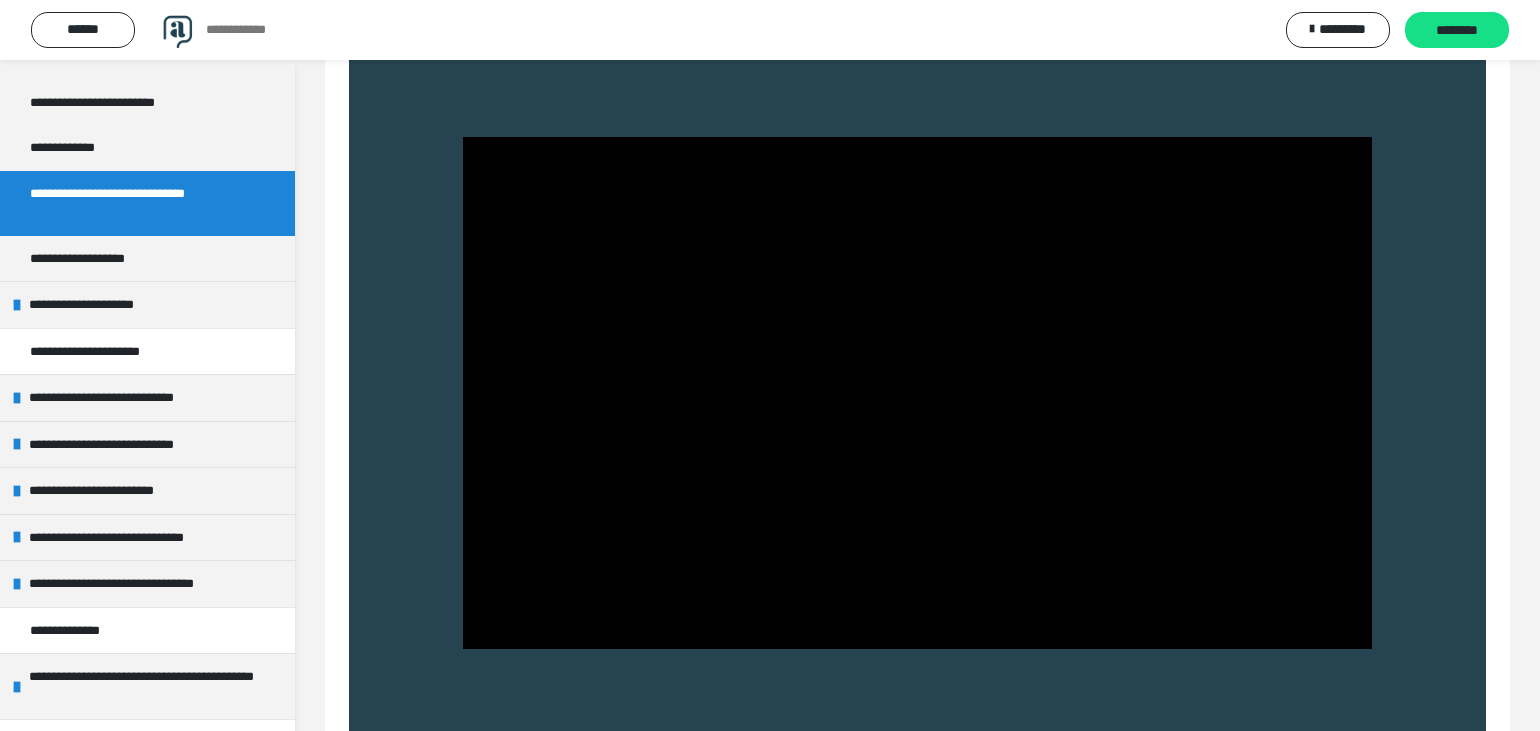 scroll, scrollTop: 940, scrollLeft: 0, axis: vertical 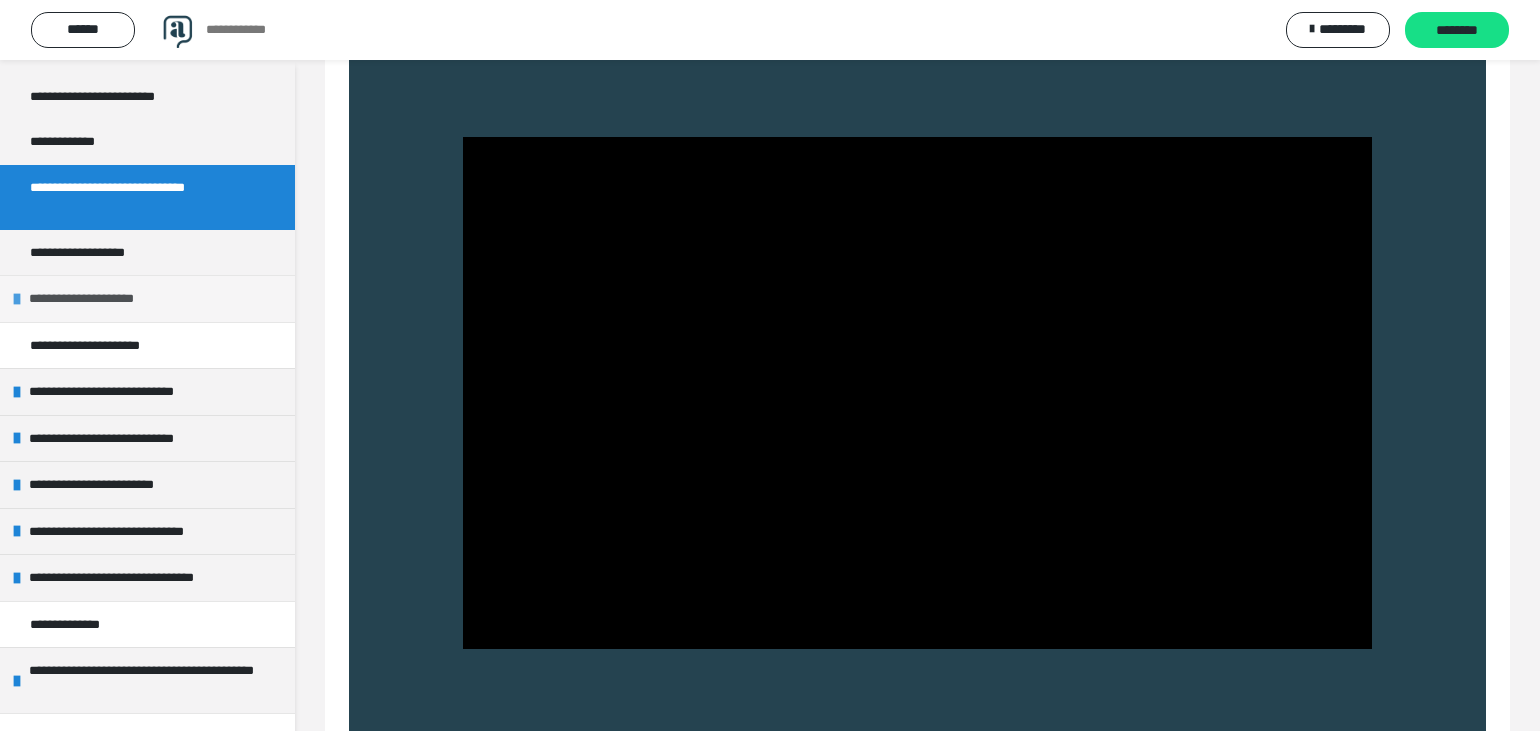 click on "**********" at bounding box center (96, 299) 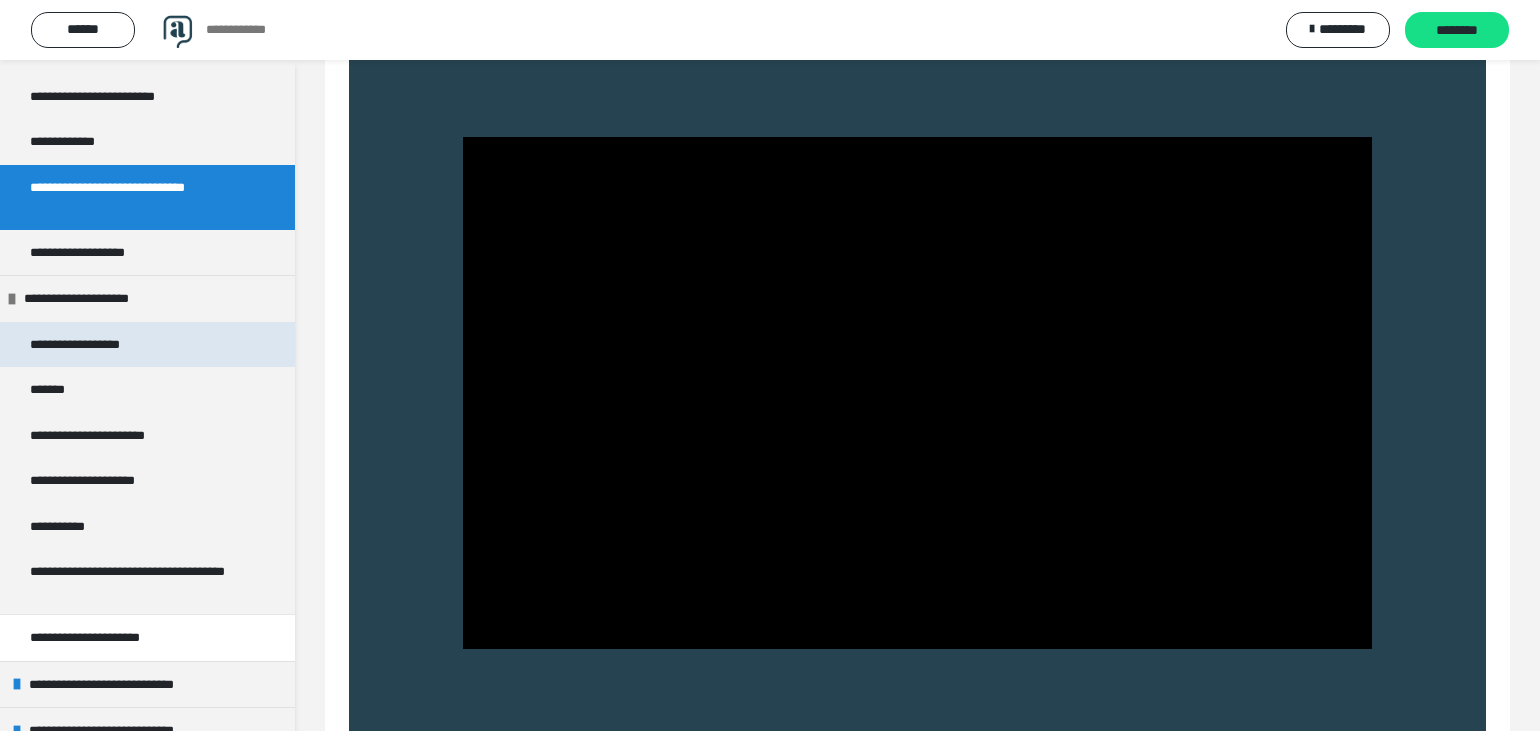 click on "**********" at bounding box center [95, 345] 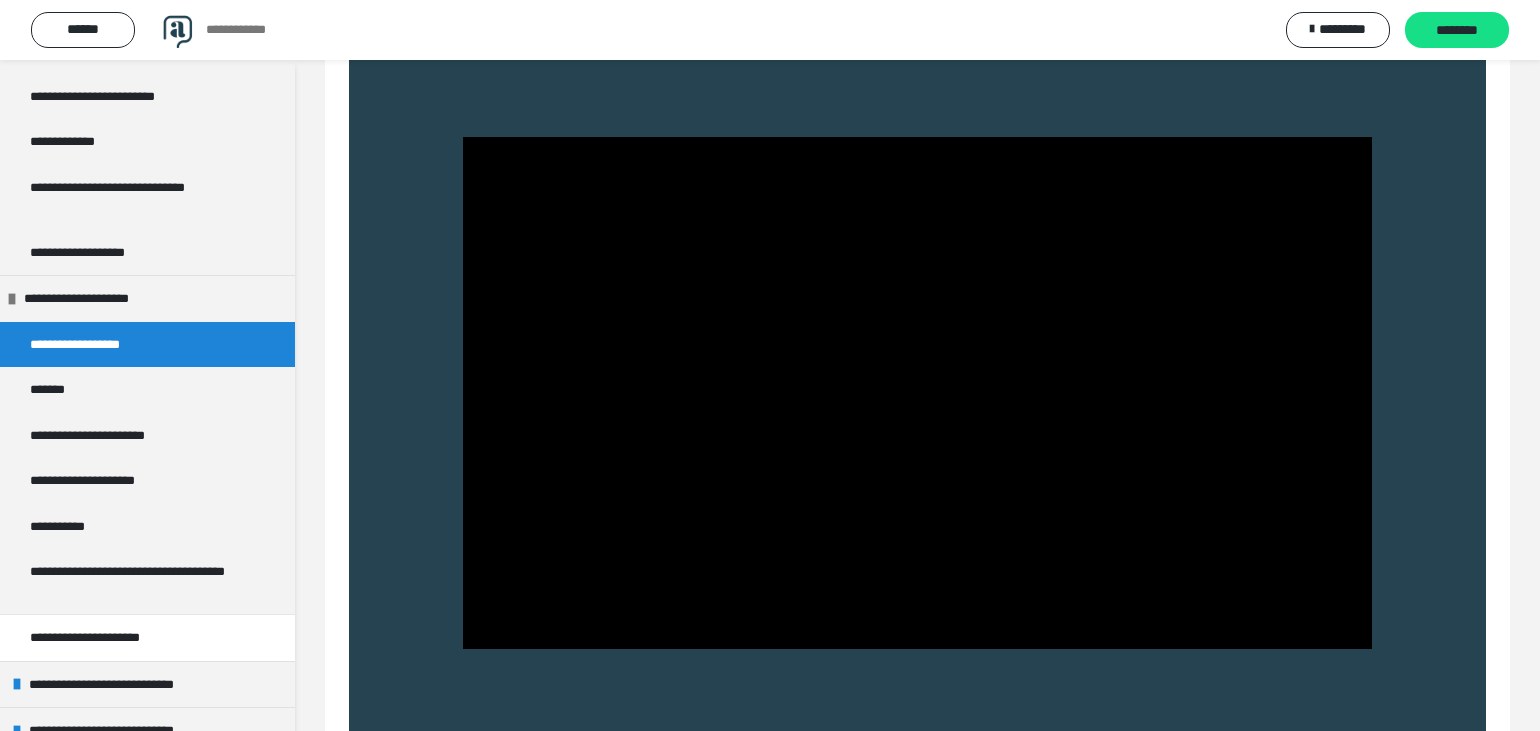 scroll, scrollTop: 372, scrollLeft: 0, axis: vertical 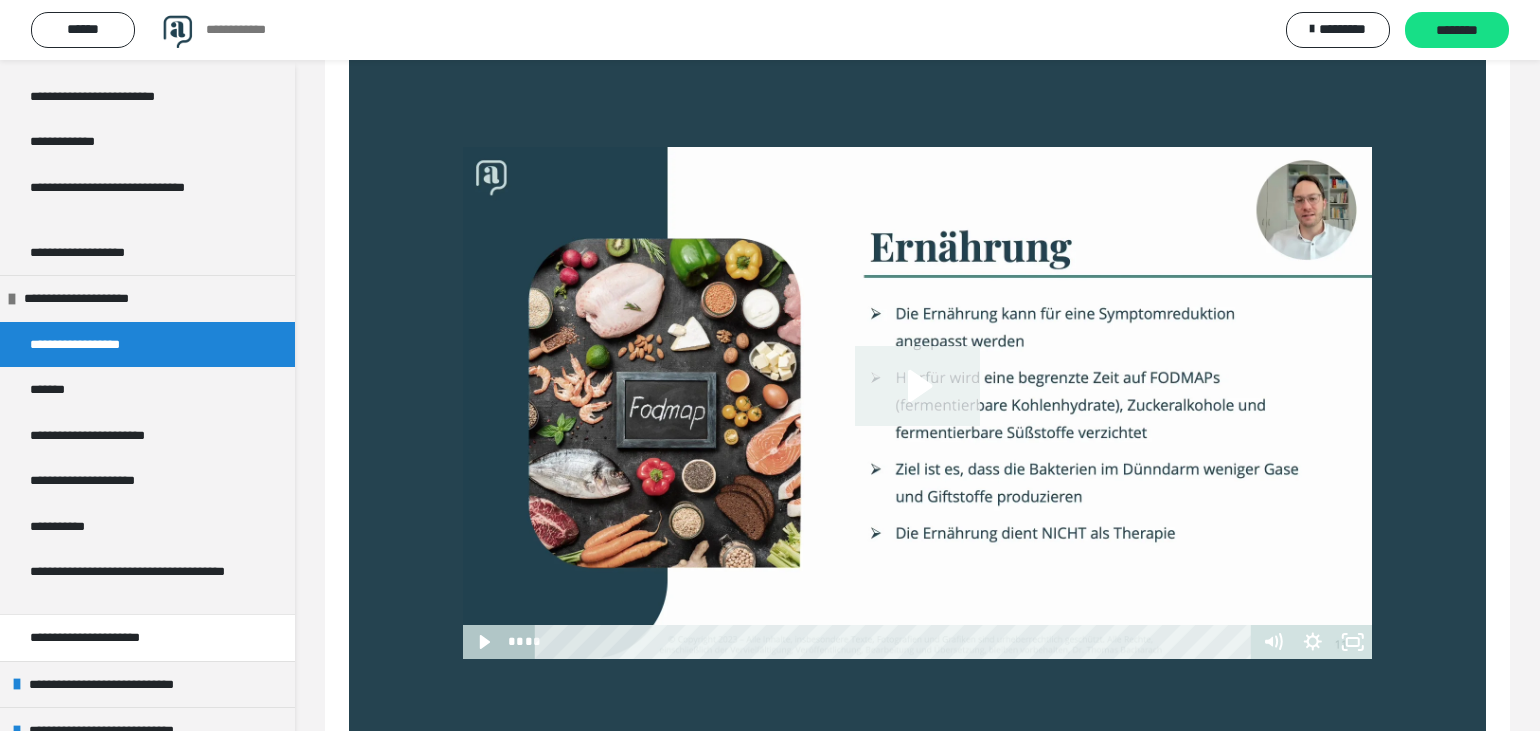 click 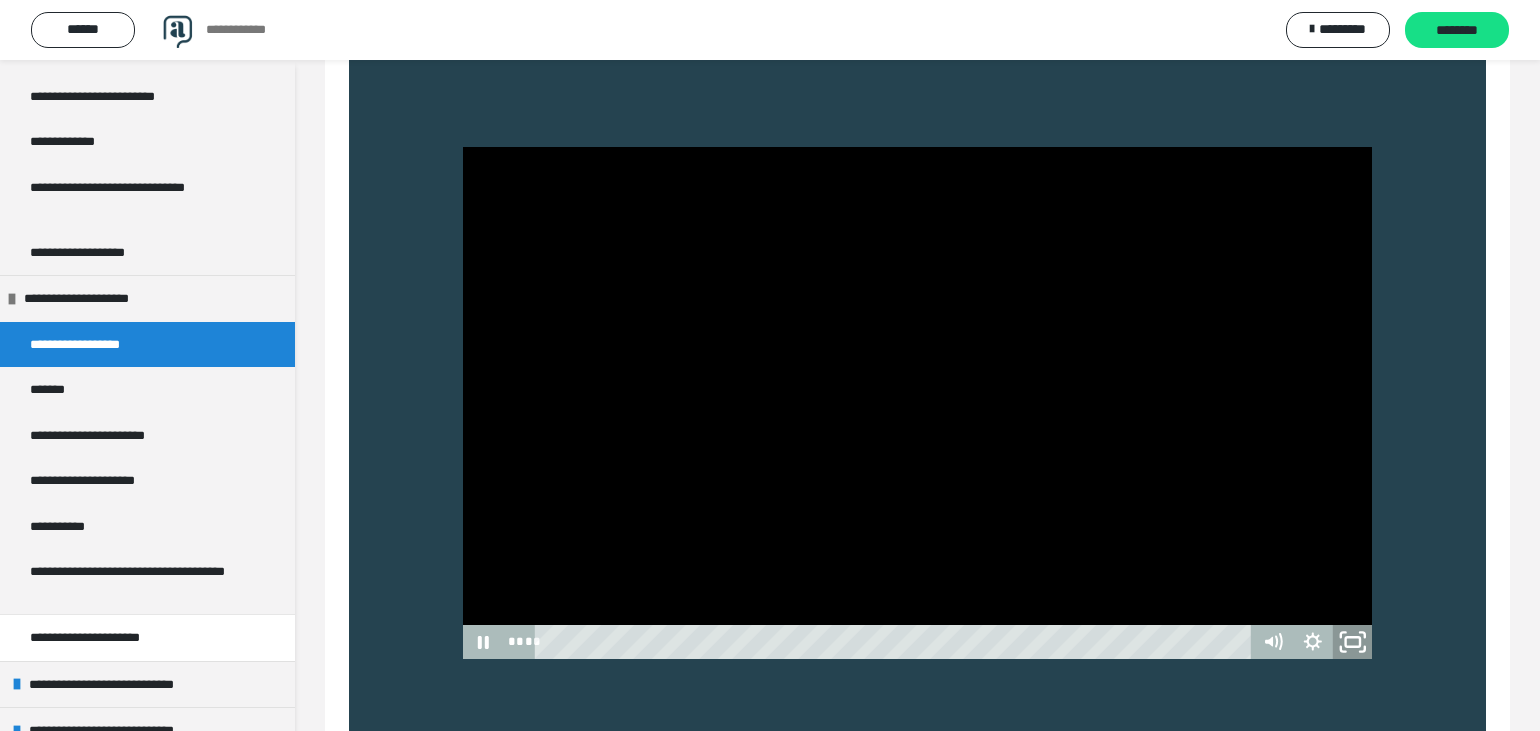 click 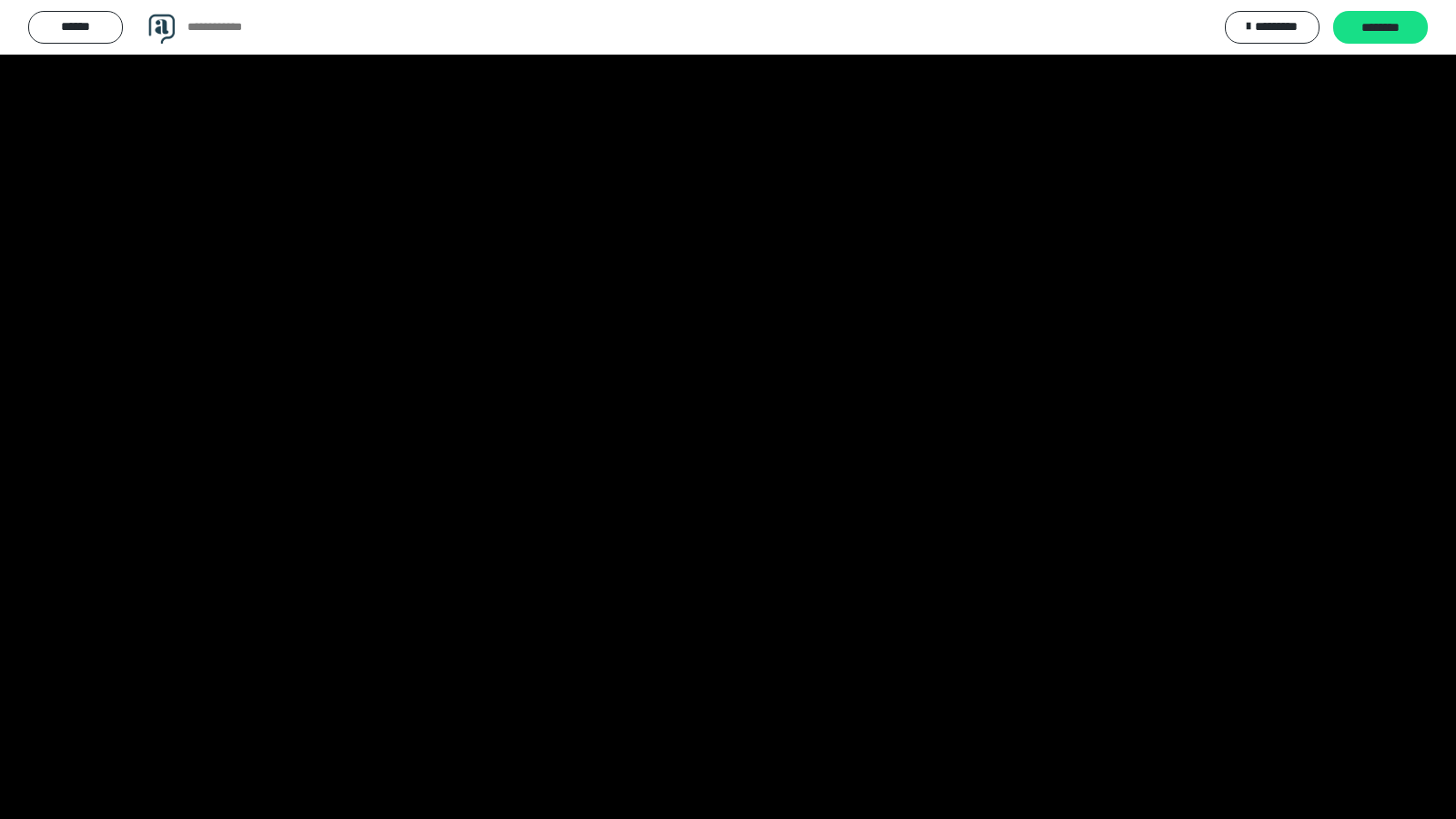 click at bounding box center [728, 410] 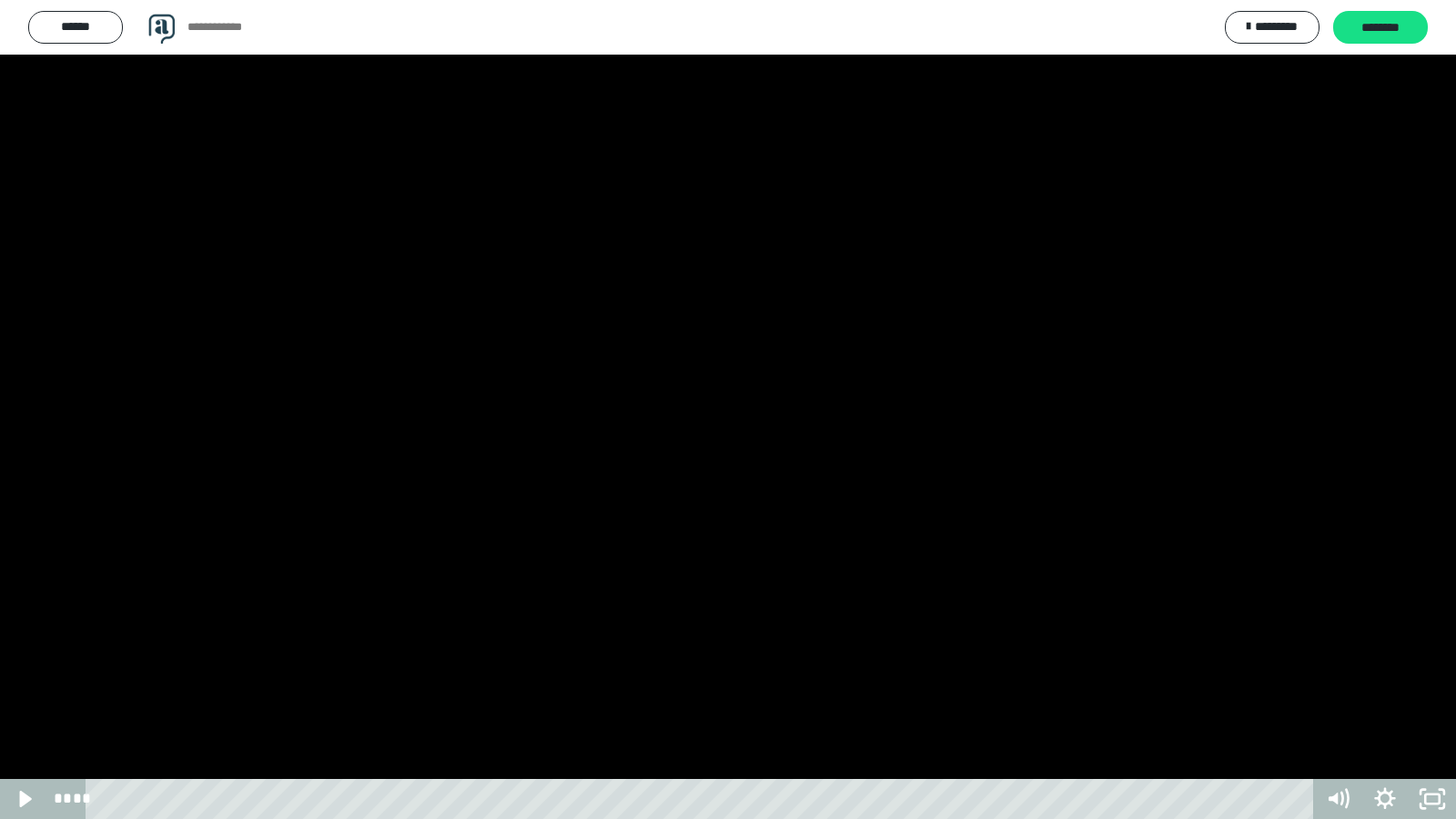 click at bounding box center (728, 410) 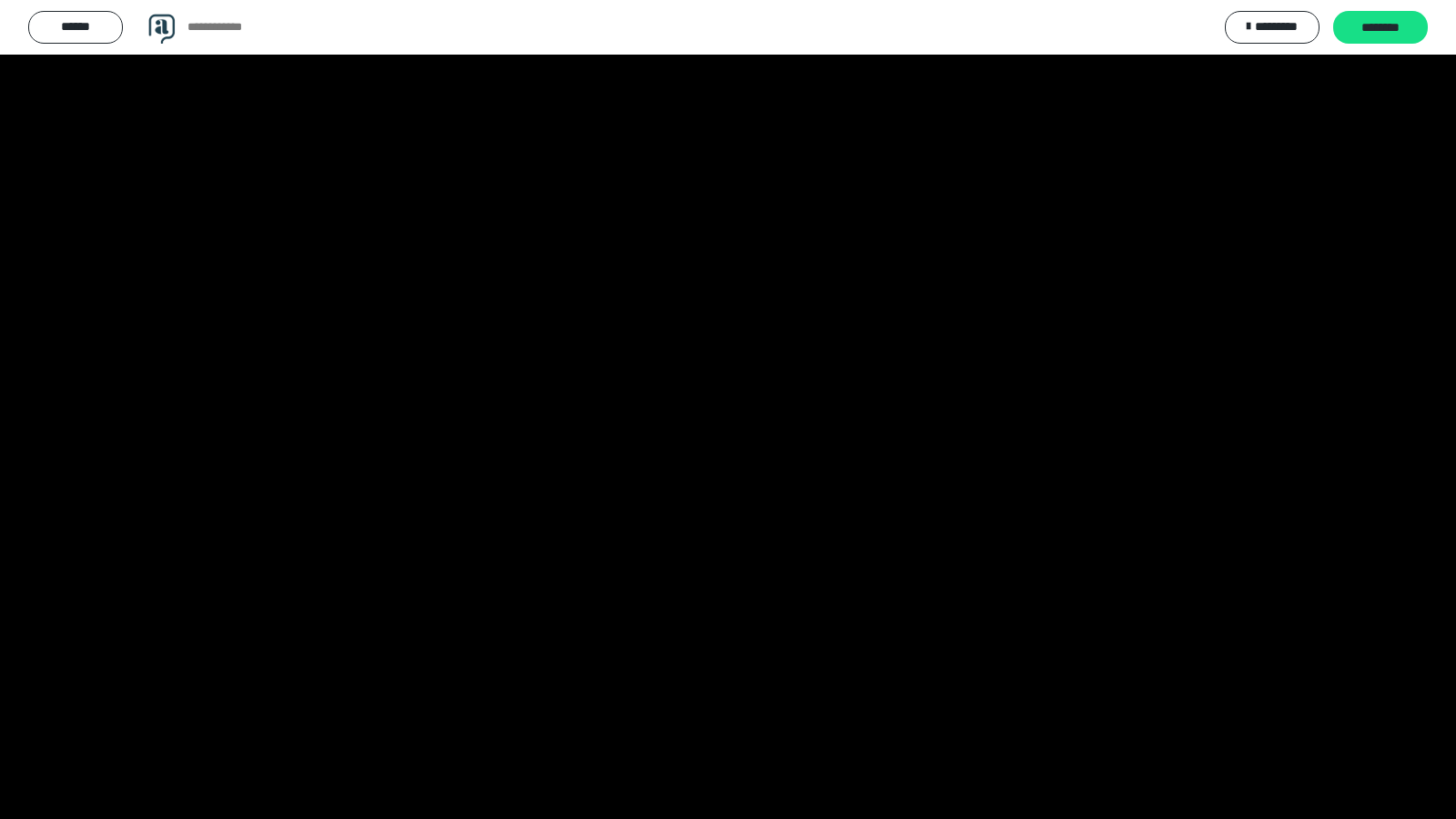 click at bounding box center [728, 410] 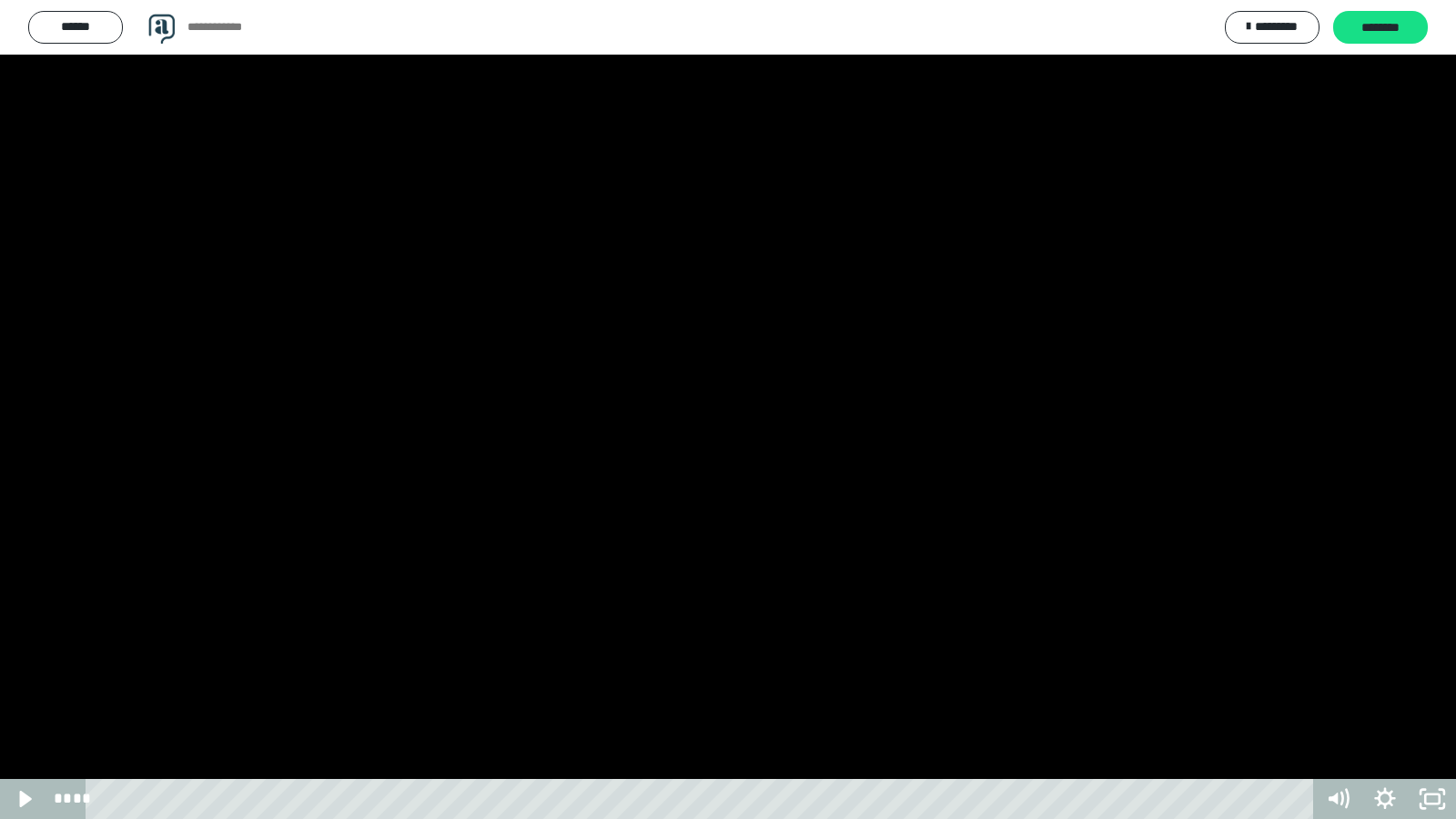 click at bounding box center [728, 410] 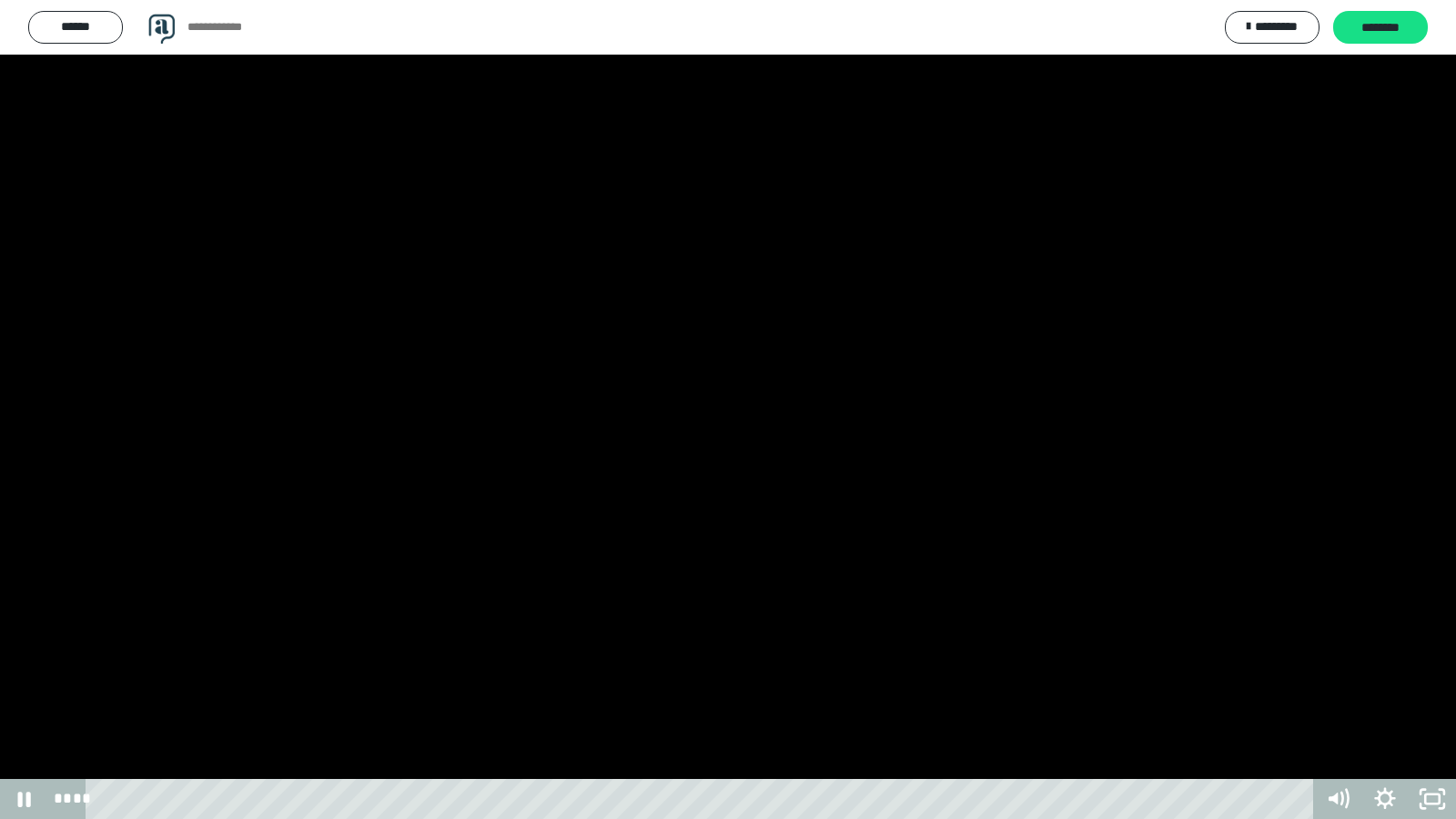 click at bounding box center (728, 410) 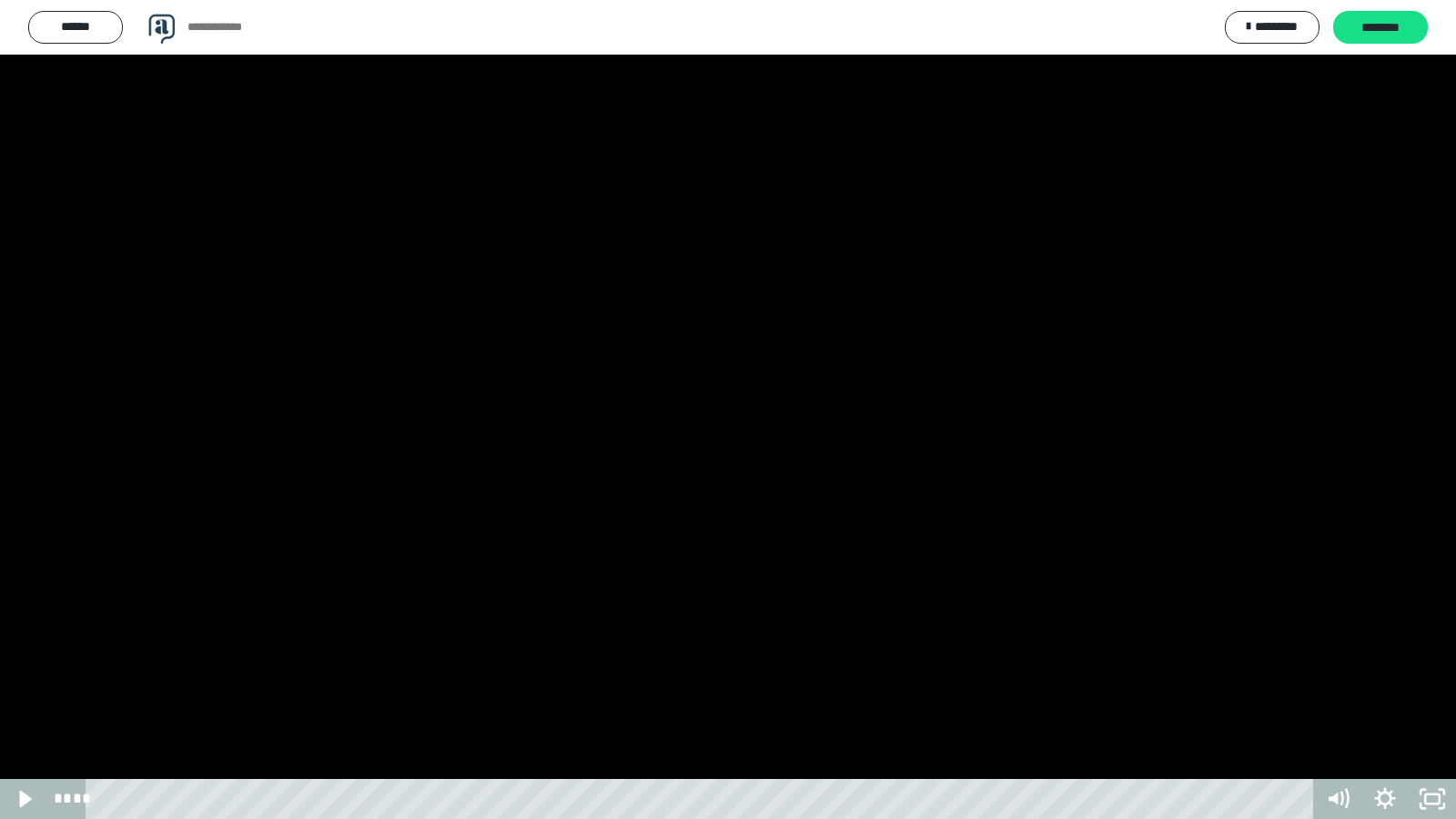 click at bounding box center (728, 410) 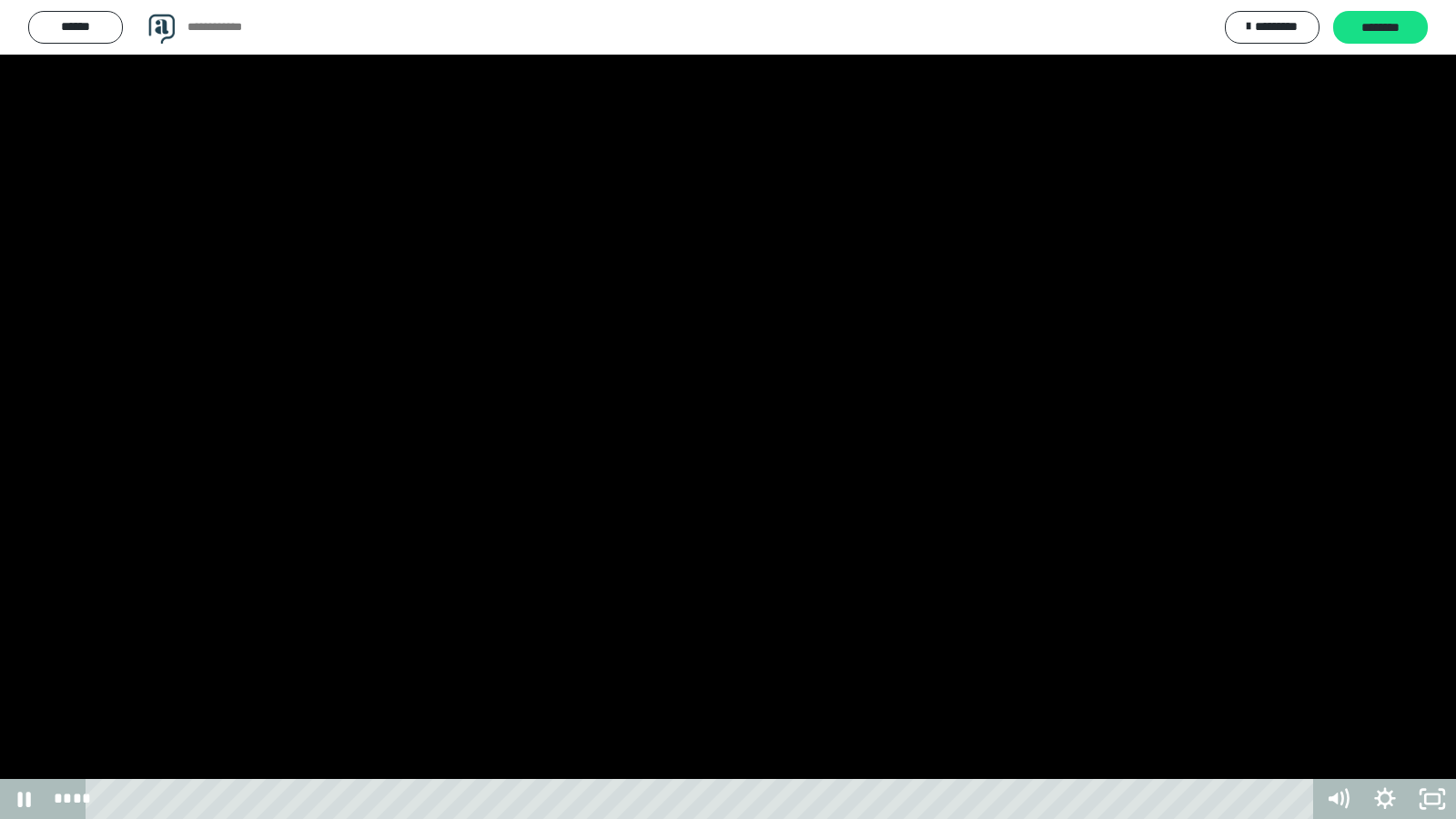 click at bounding box center [728, 410] 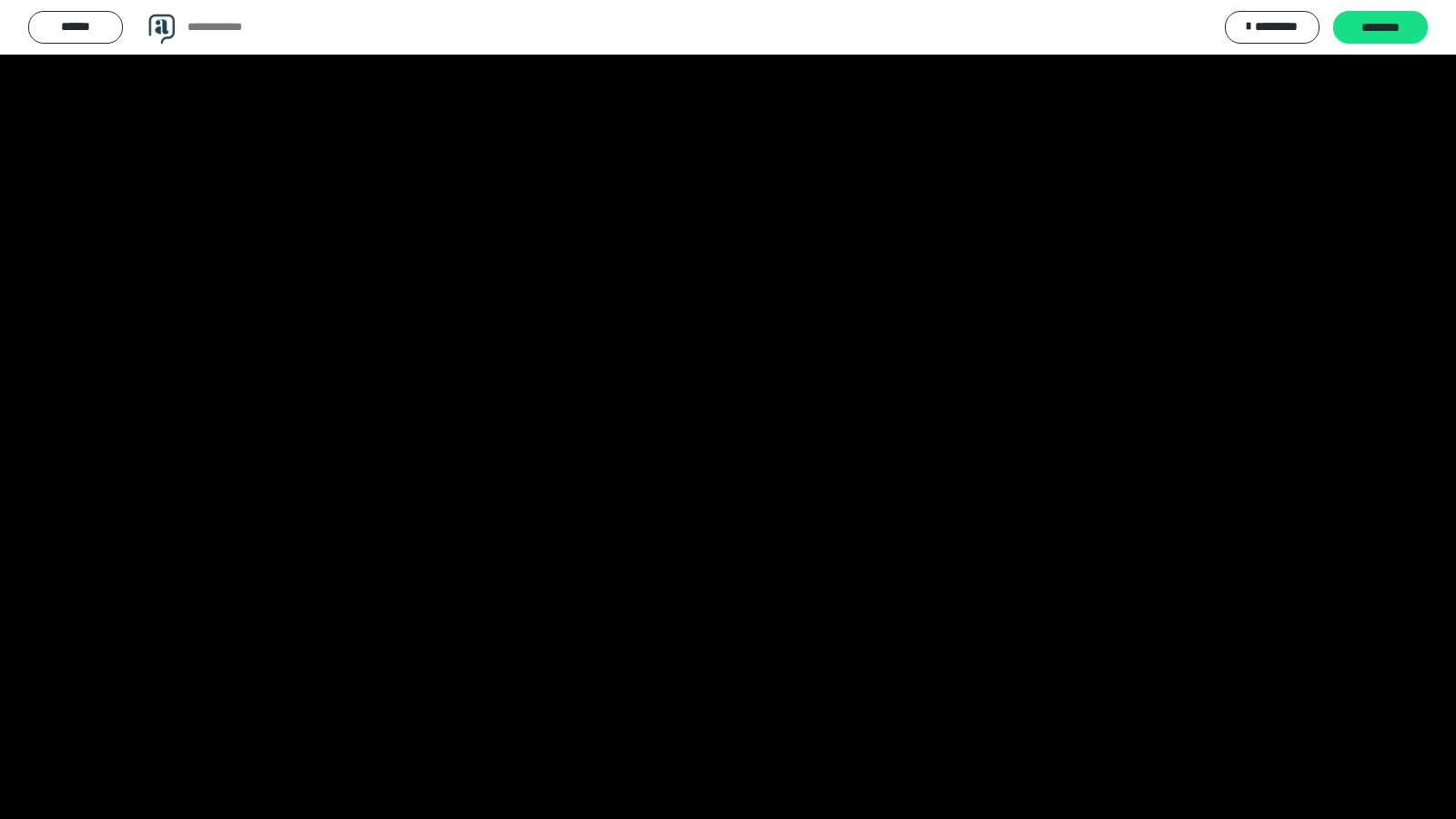 click at bounding box center [728, 410] 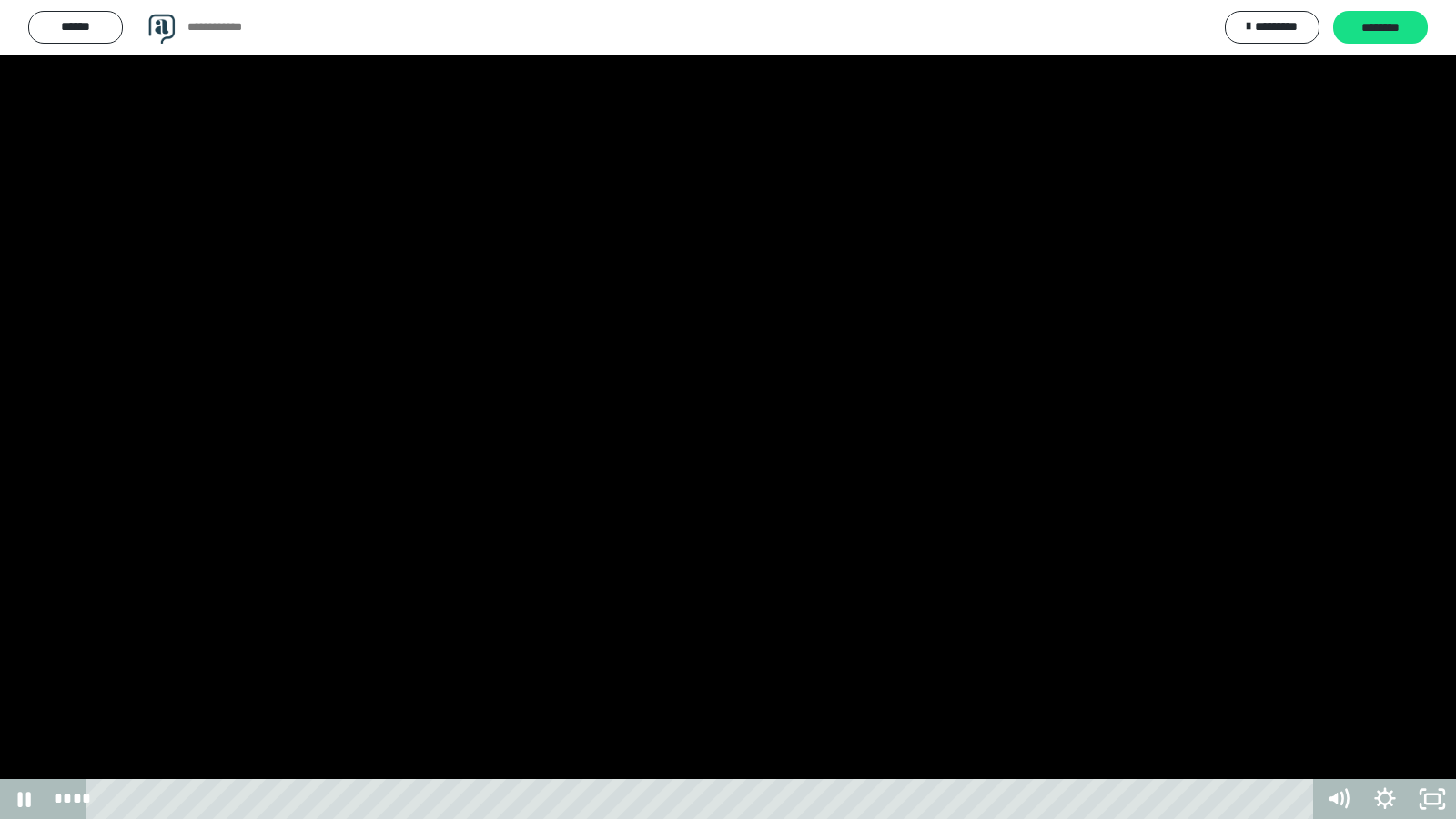 click at bounding box center [728, 410] 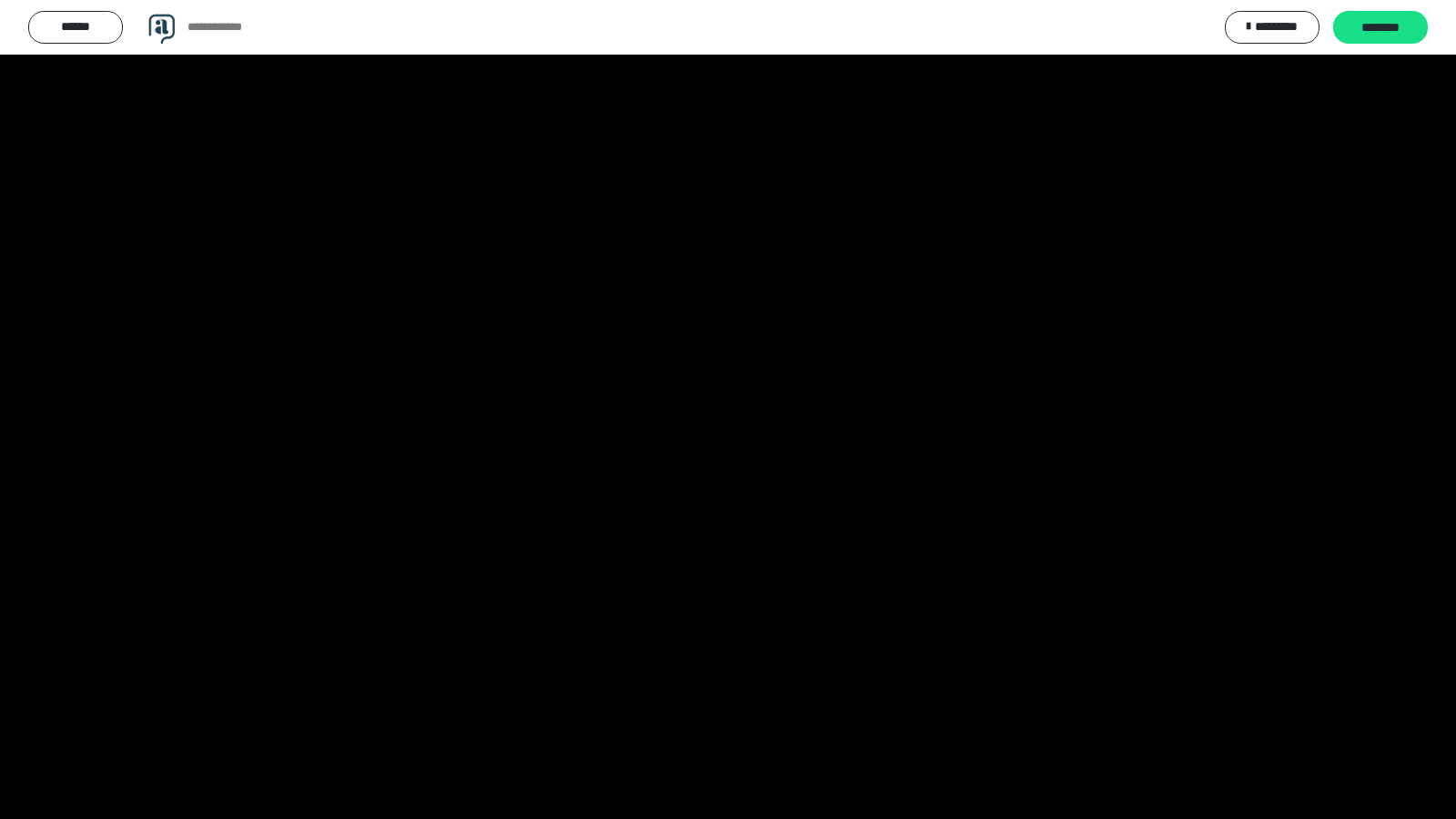 click at bounding box center [728, 410] 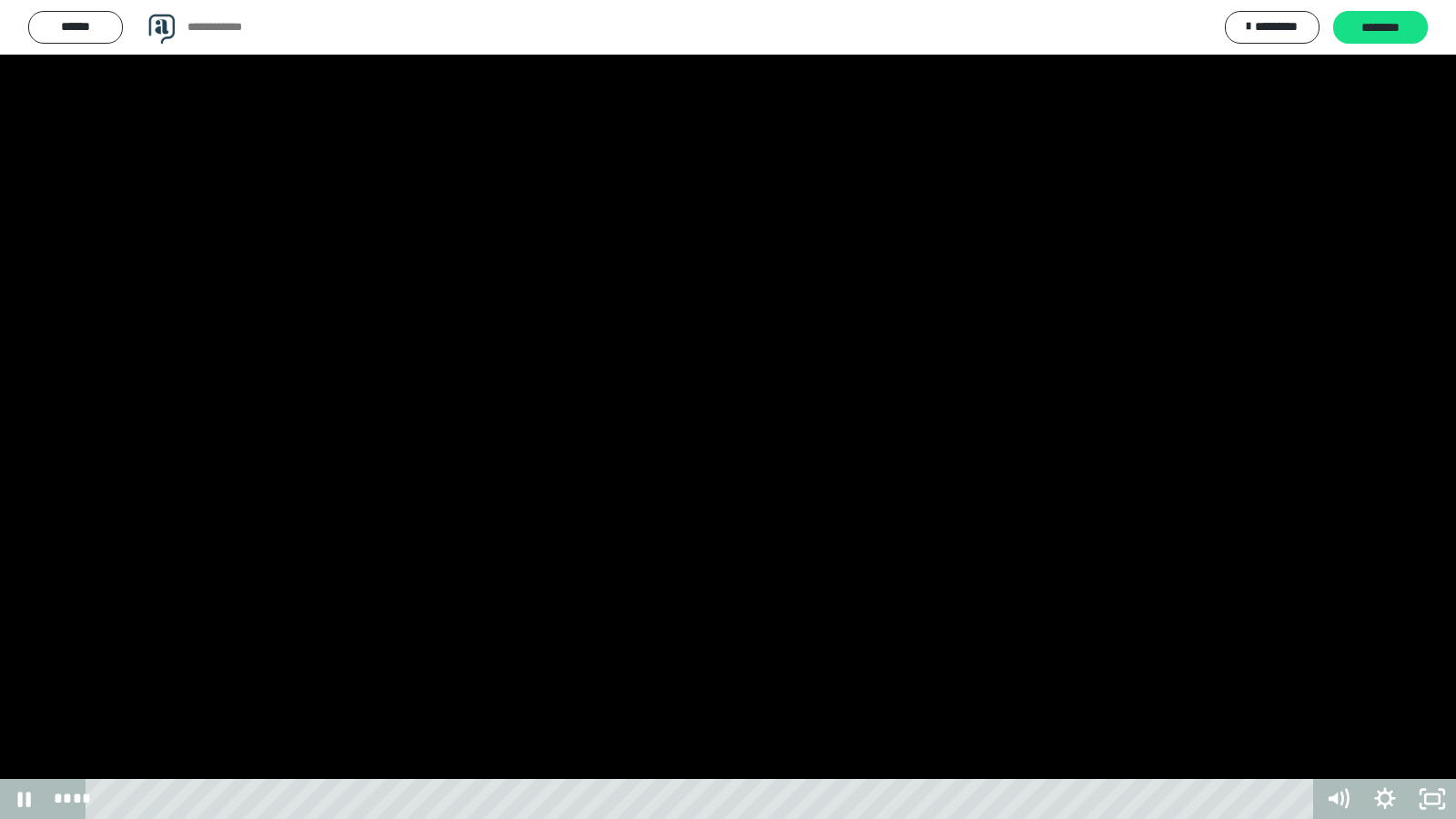 click at bounding box center (728, 410) 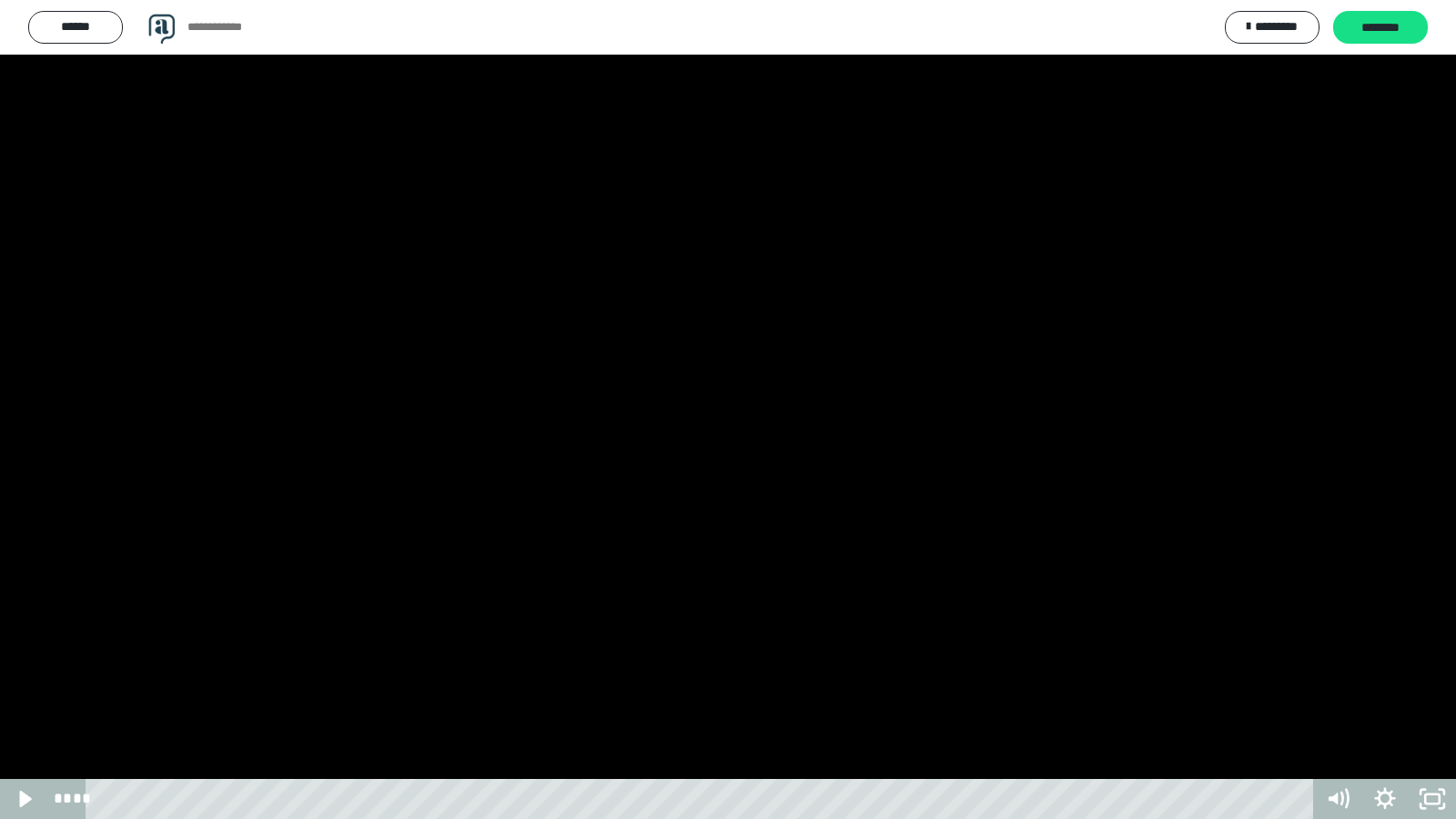 click at bounding box center [728, 410] 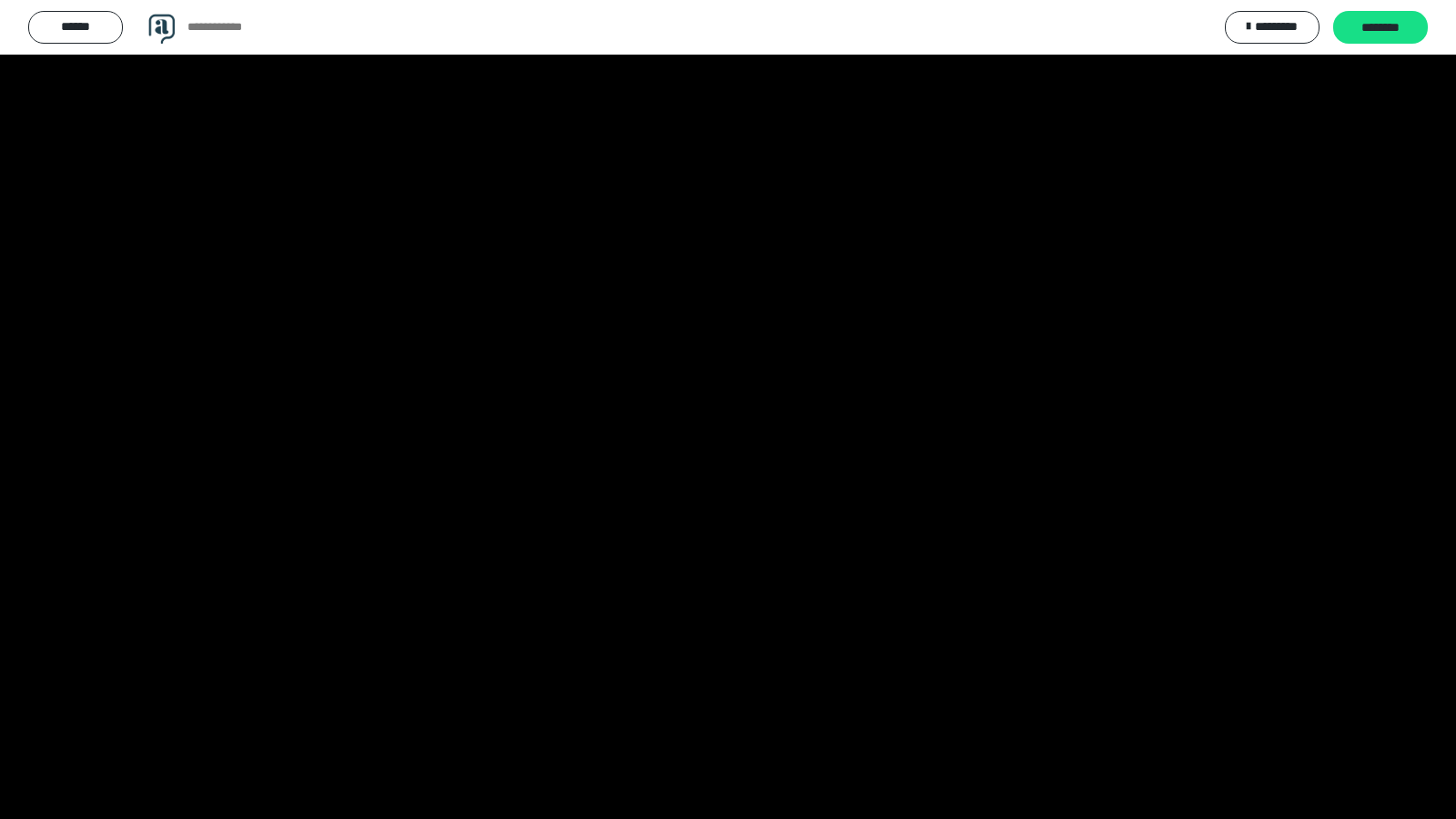 click at bounding box center [728, 410] 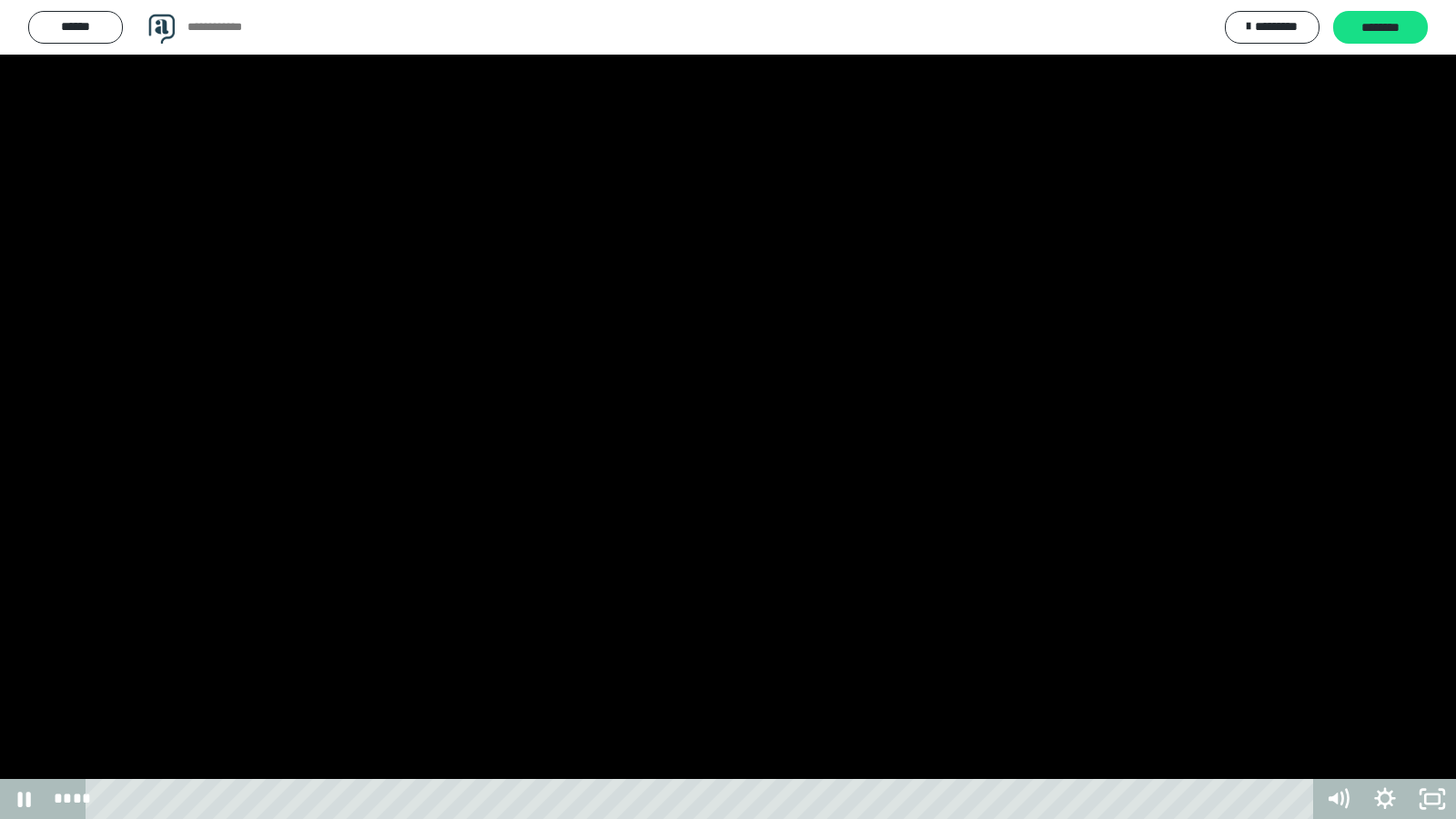click at bounding box center (728, 410) 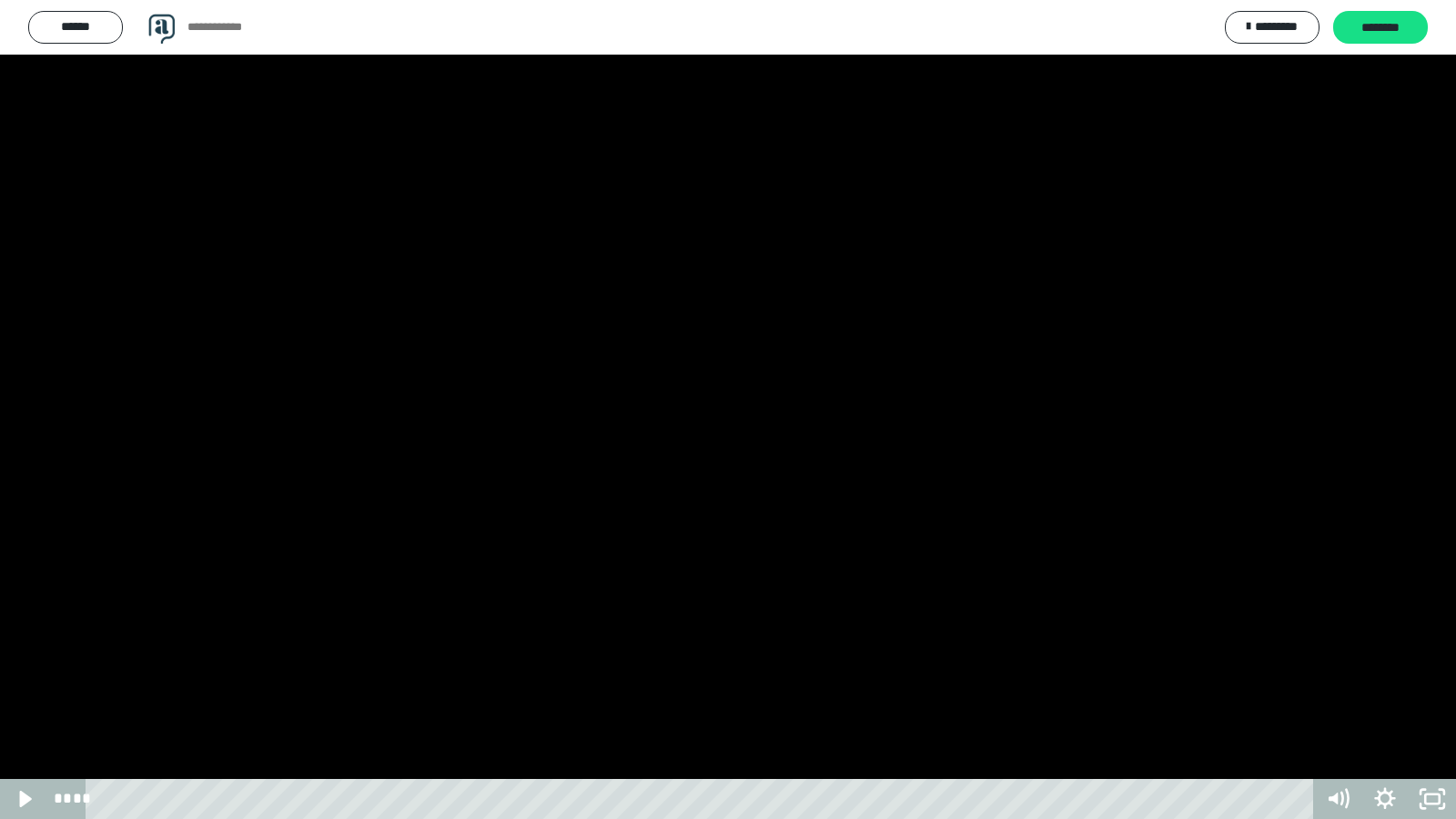 click at bounding box center (728, 410) 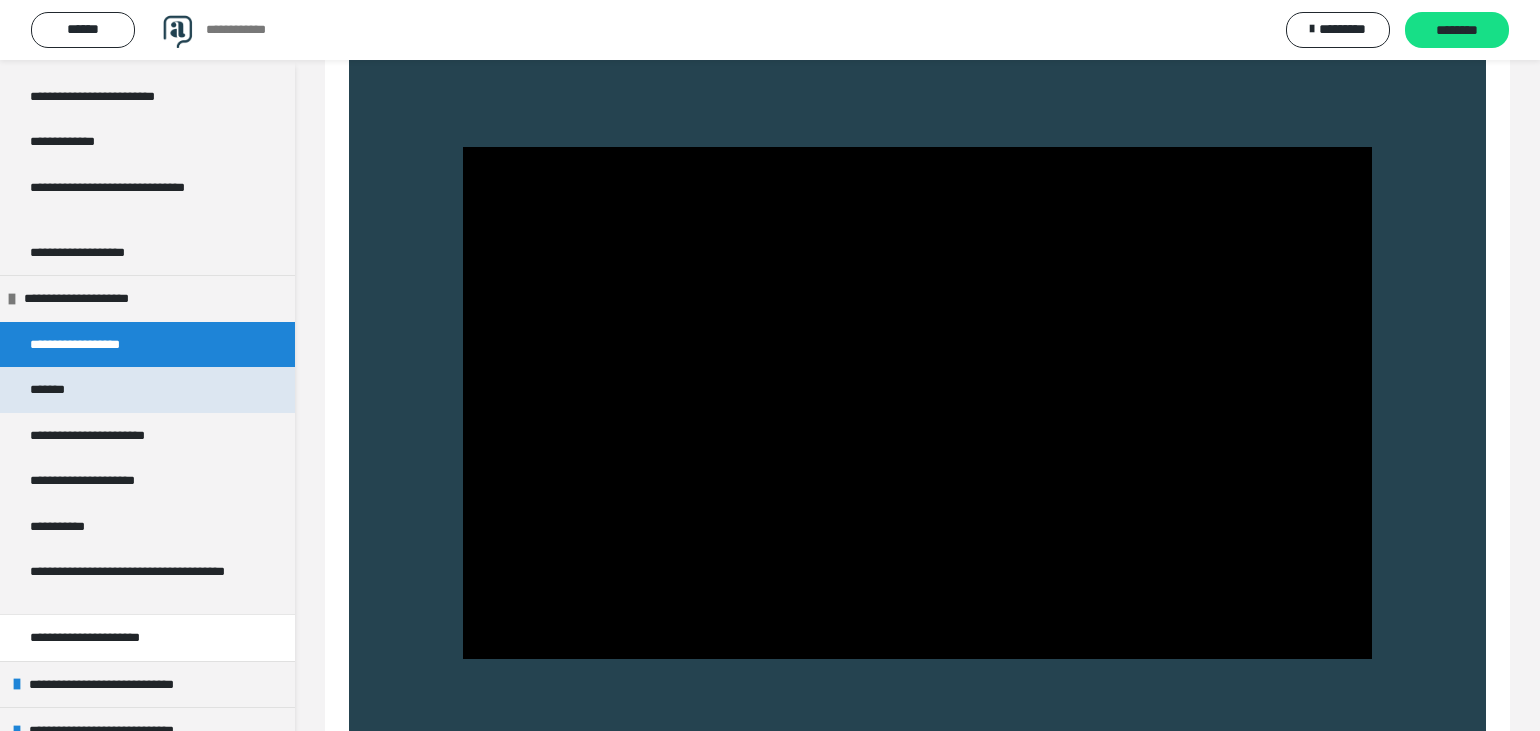 click on "*******" at bounding box center (63, 390) 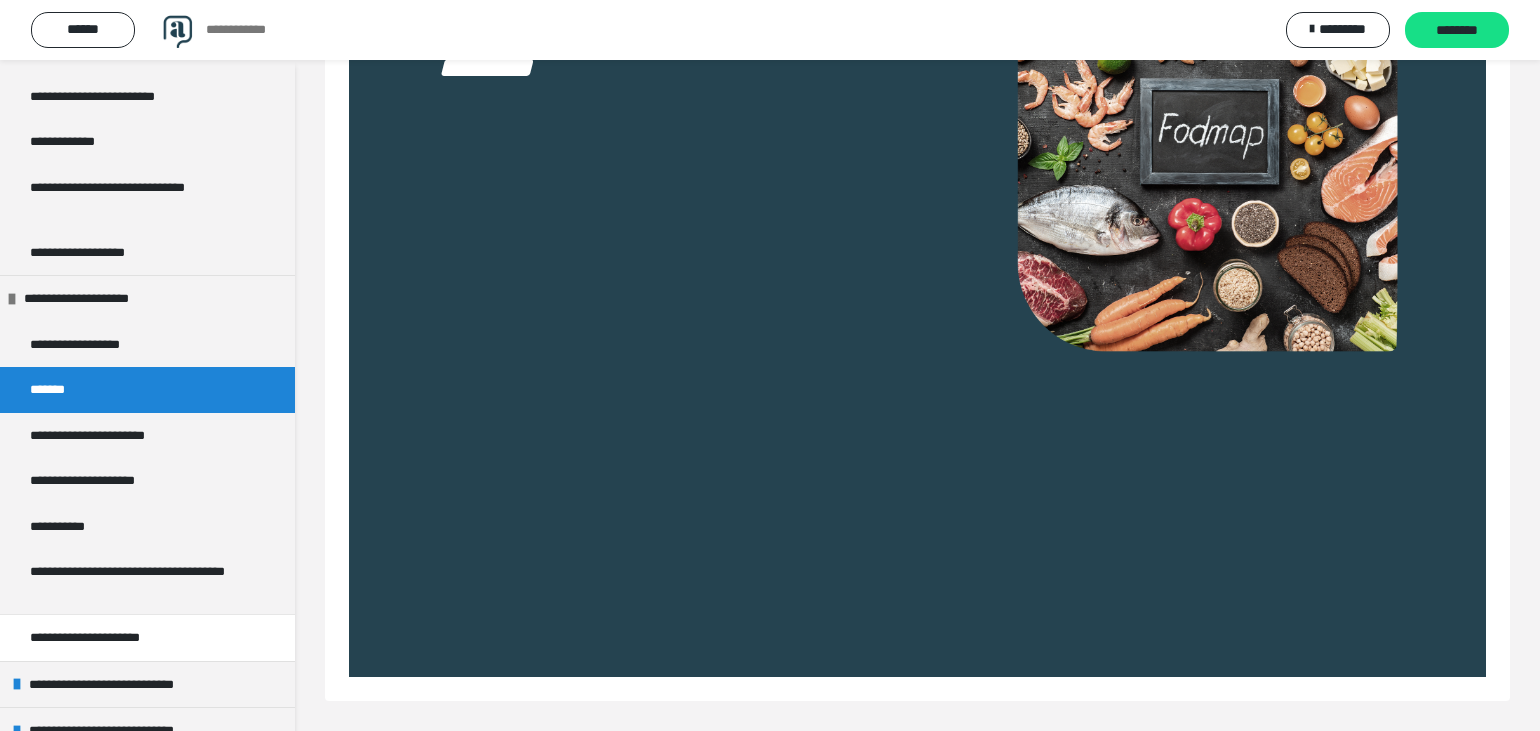 scroll, scrollTop: 366, scrollLeft: 0, axis: vertical 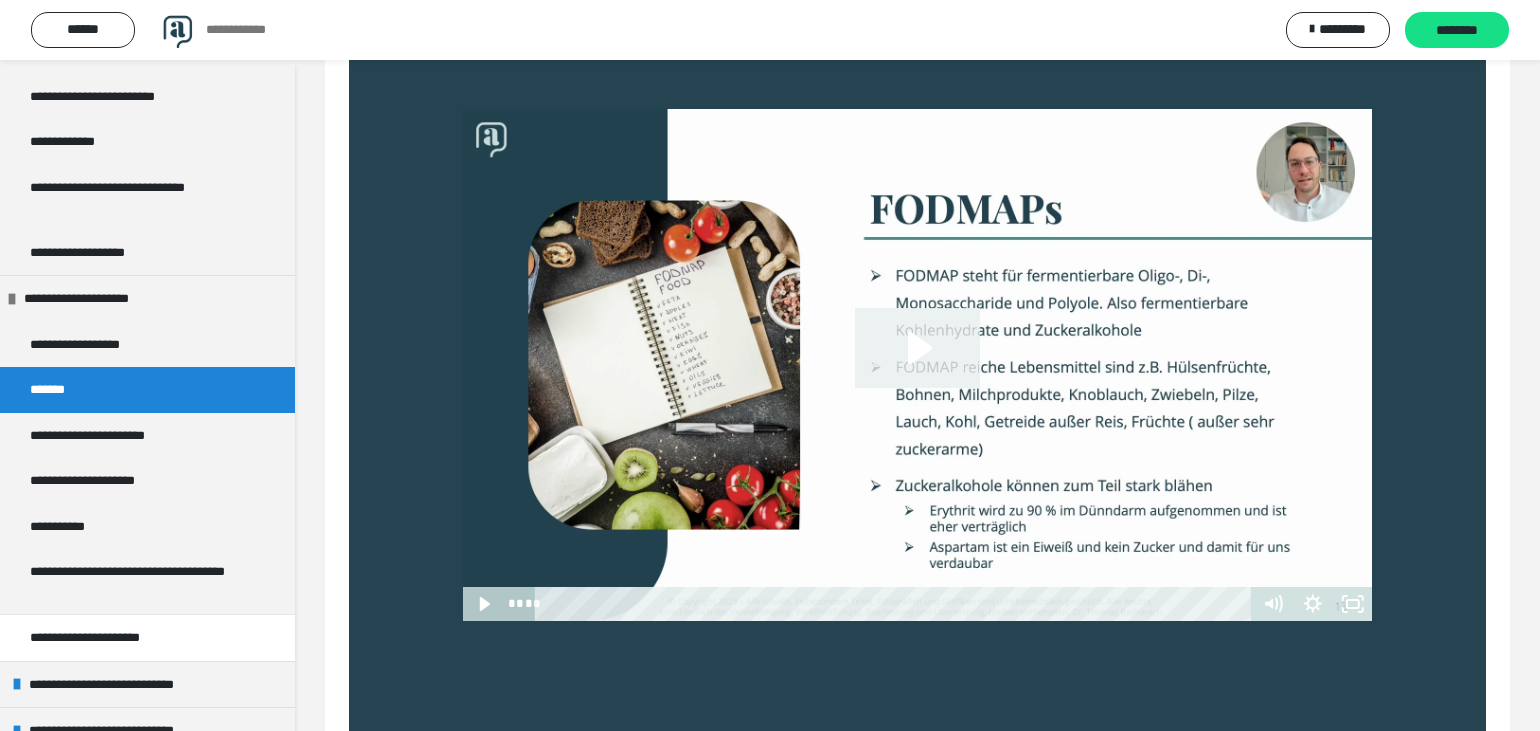 click 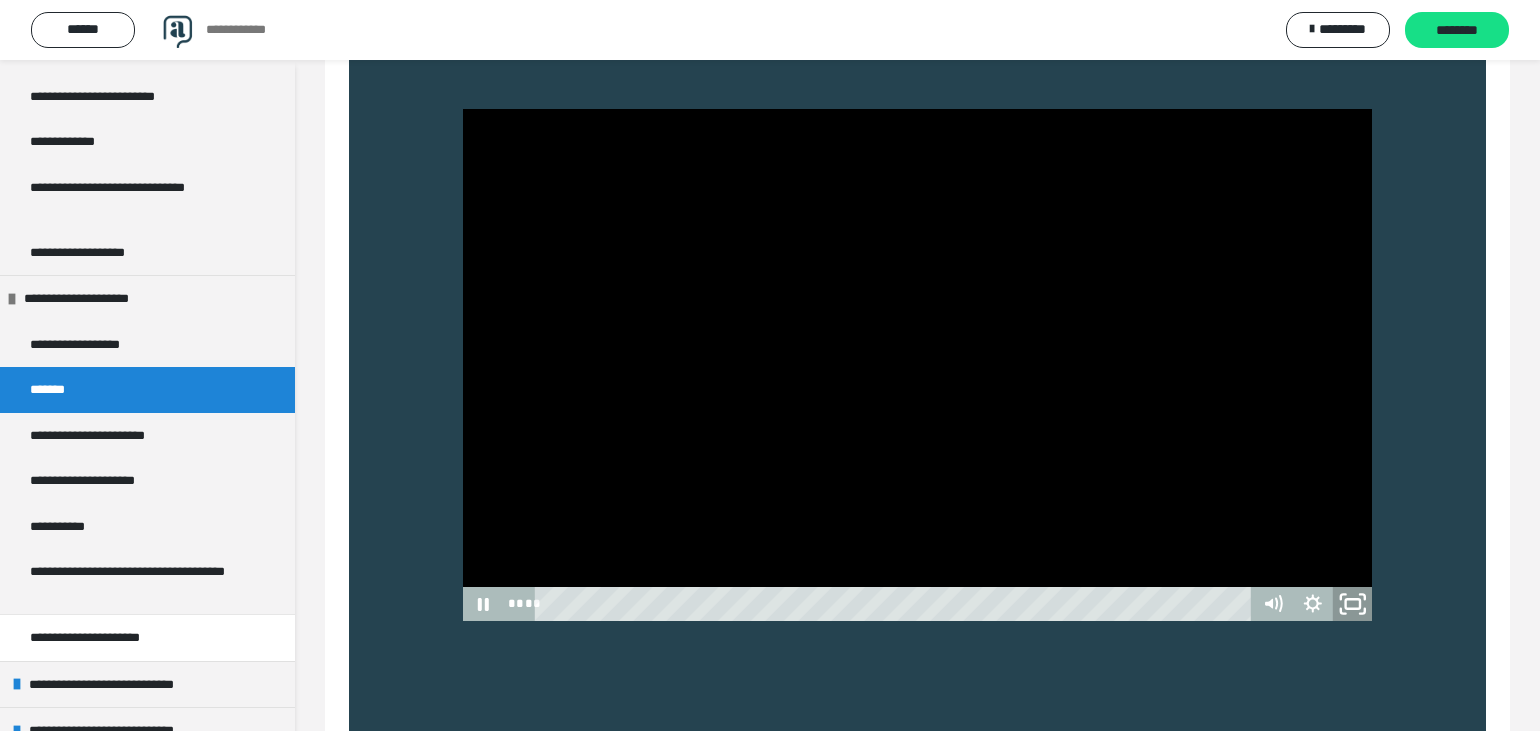 click 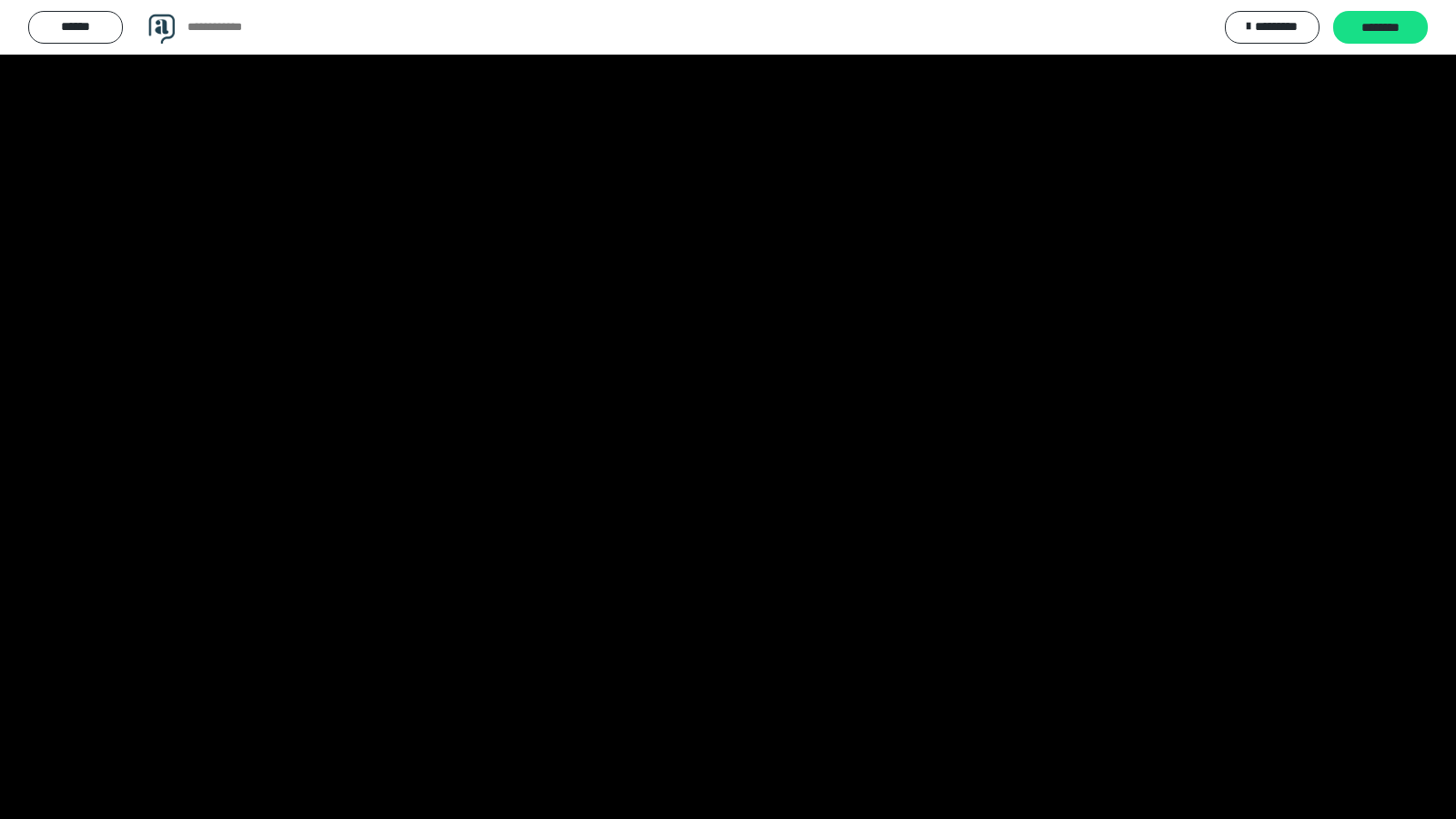 click at bounding box center (728, 410) 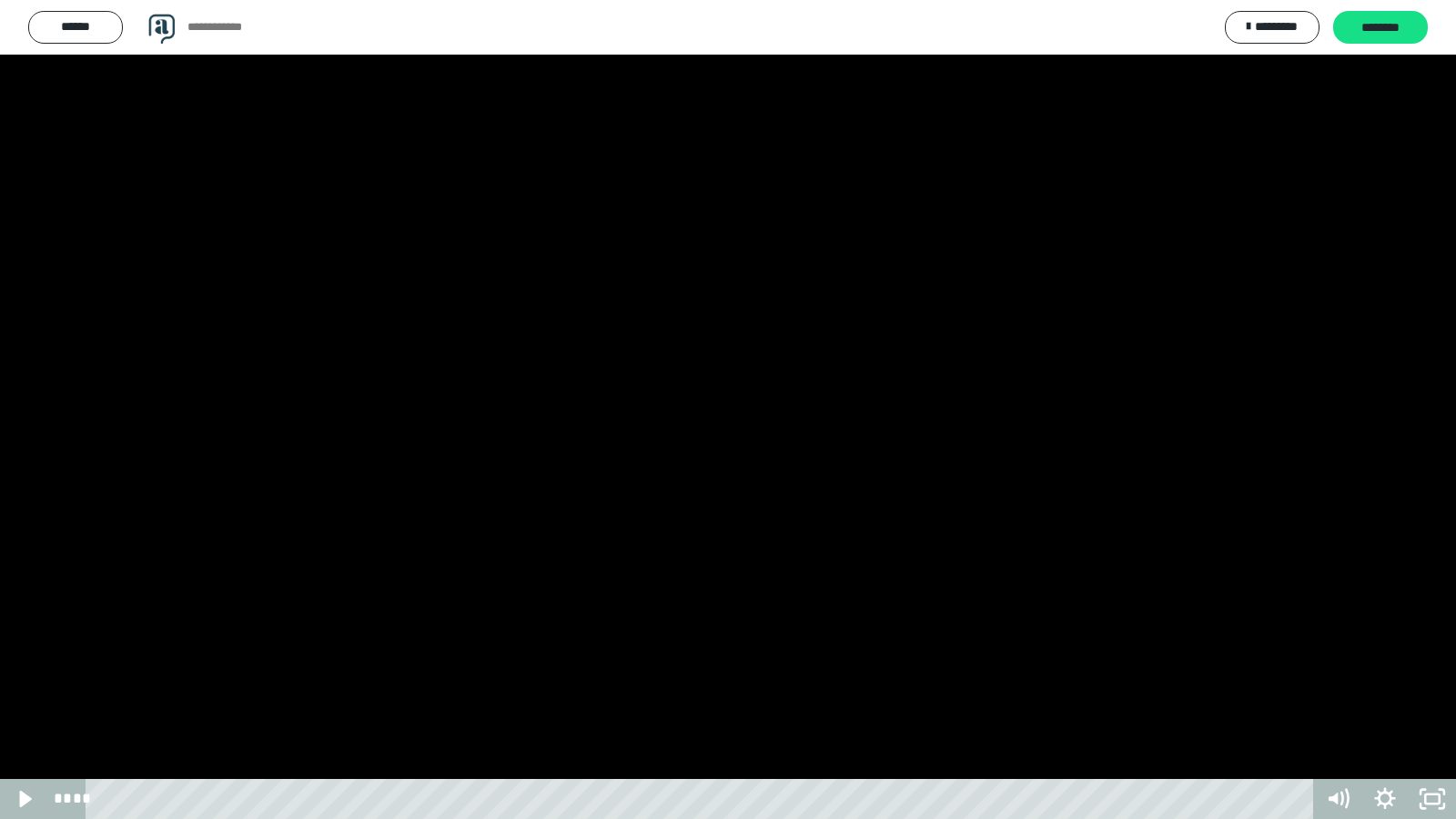click at bounding box center (728, 410) 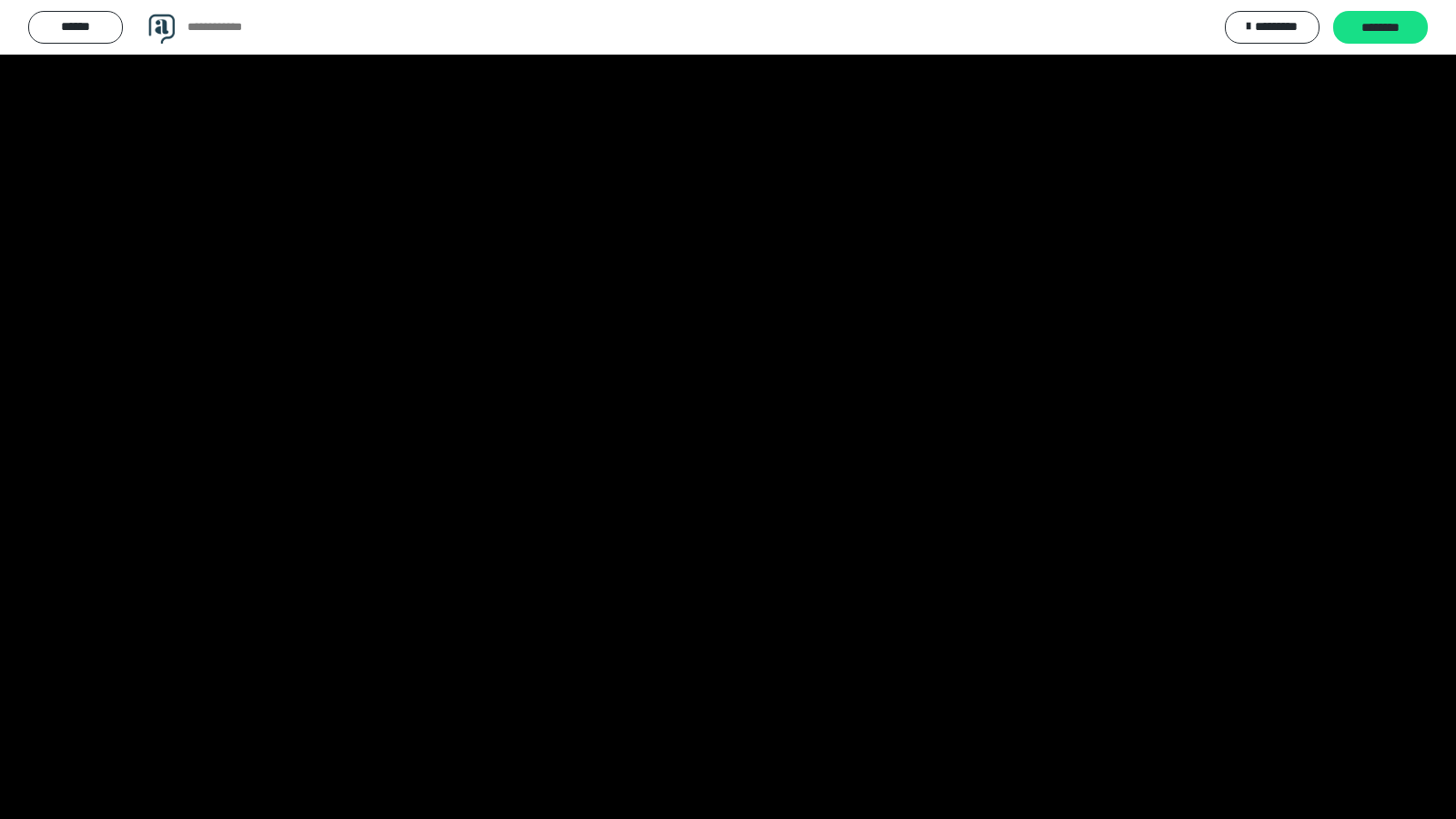 click at bounding box center (728, 410) 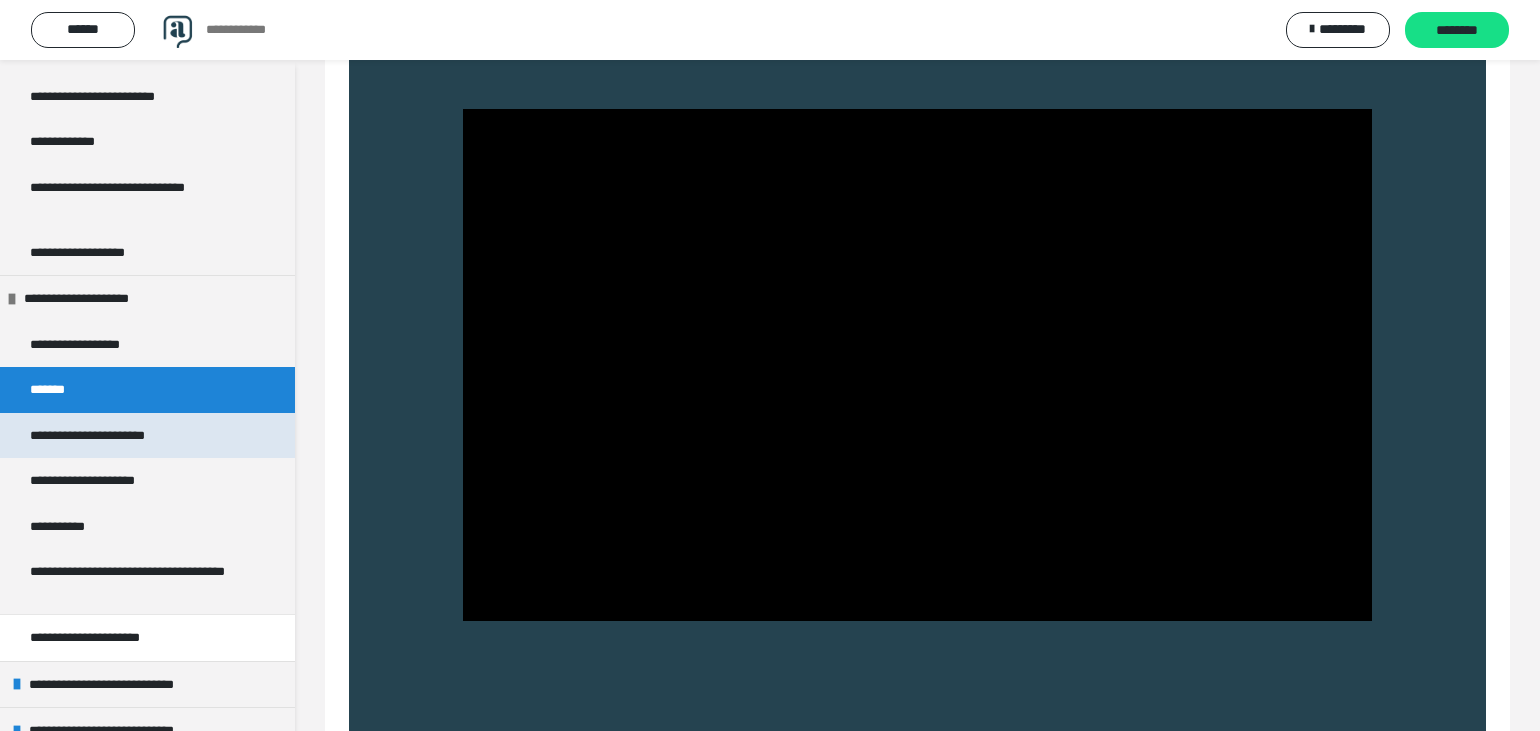 click on "**********" at bounding box center [109, 436] 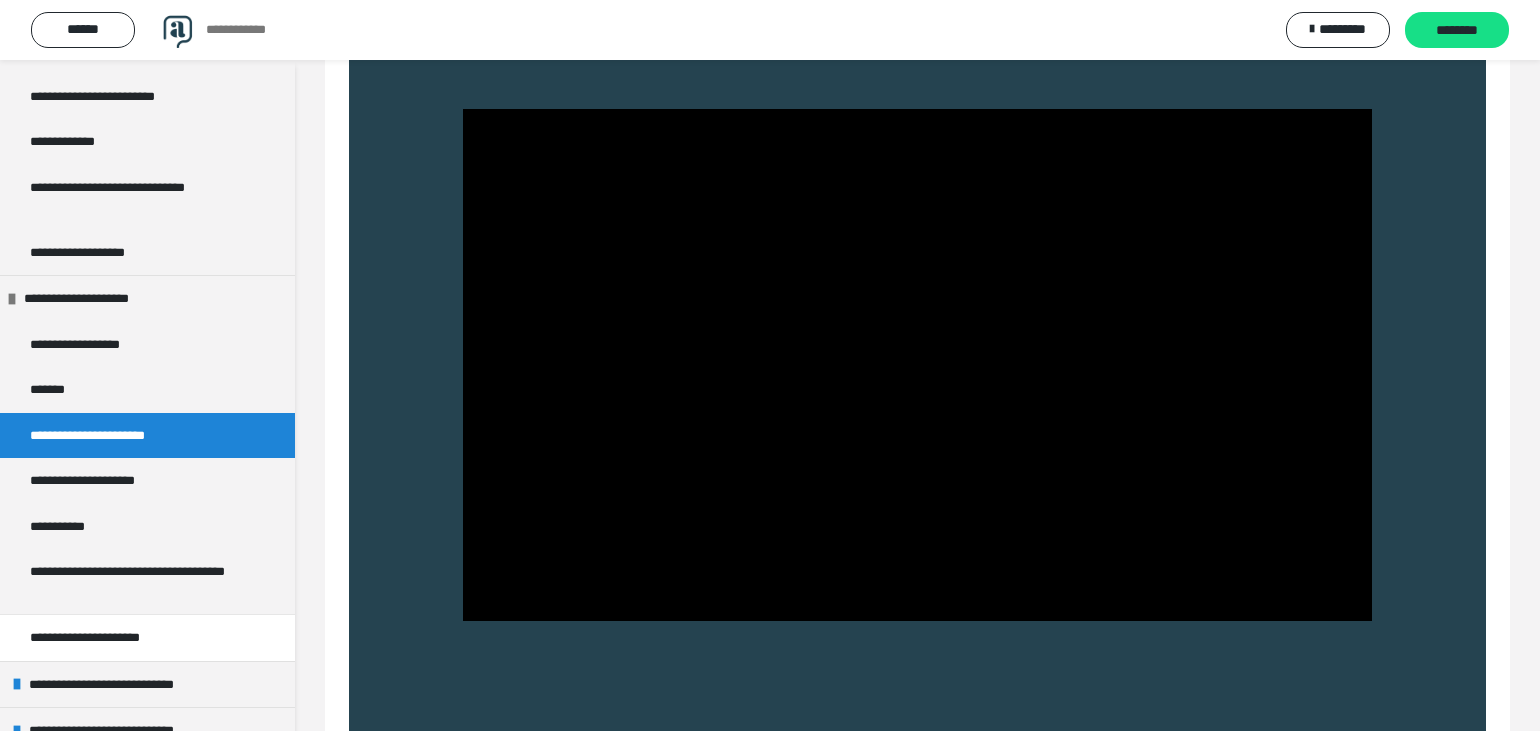 scroll, scrollTop: 366, scrollLeft: 0, axis: vertical 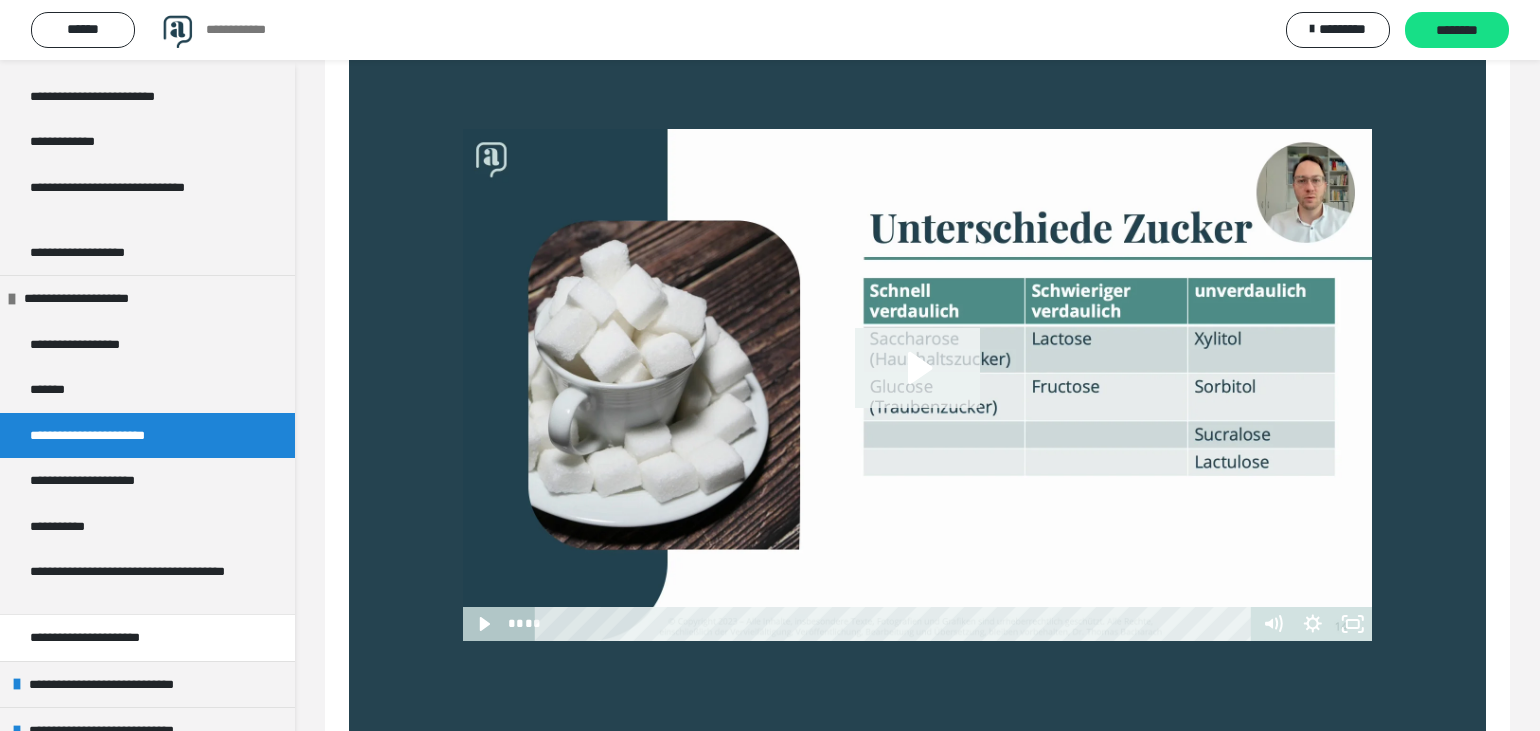 click 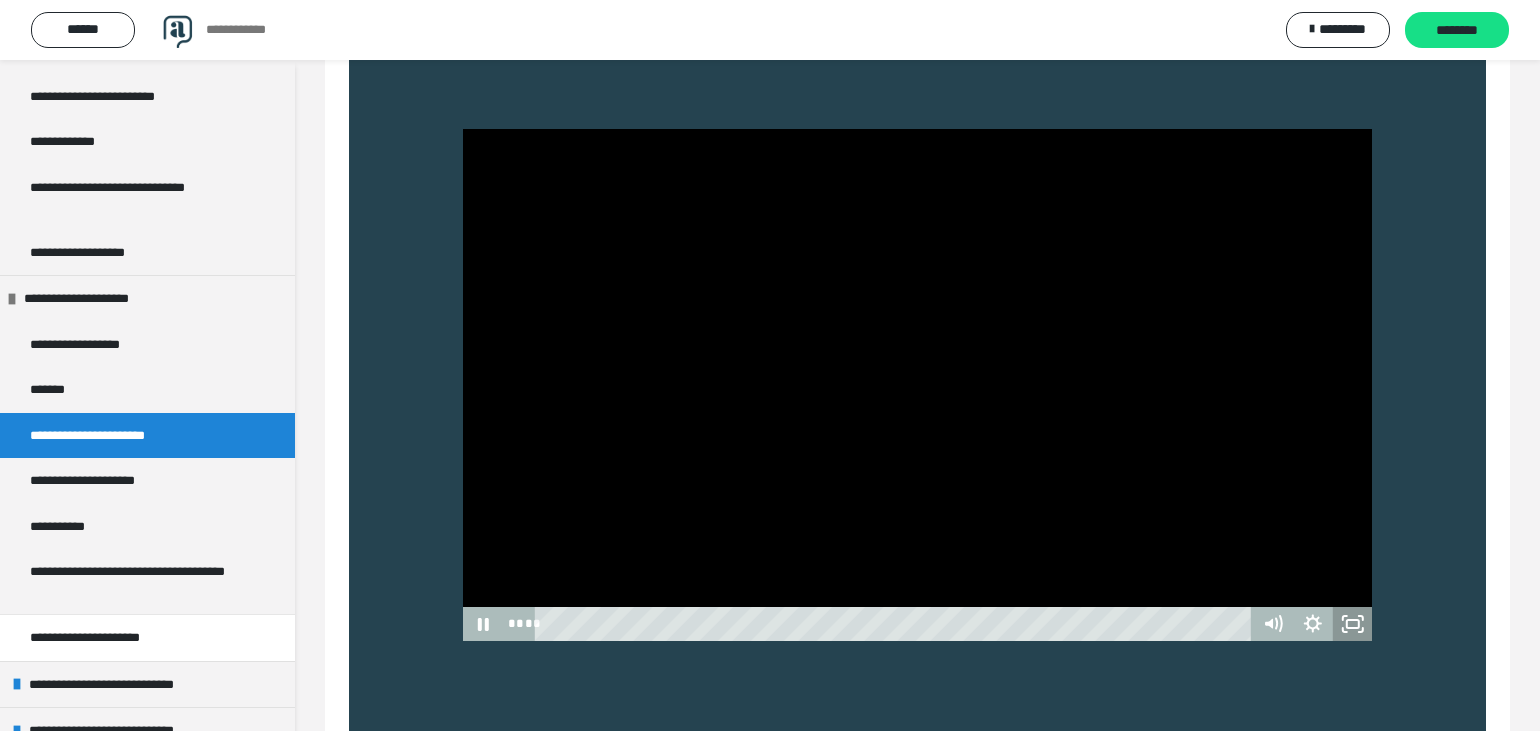 click 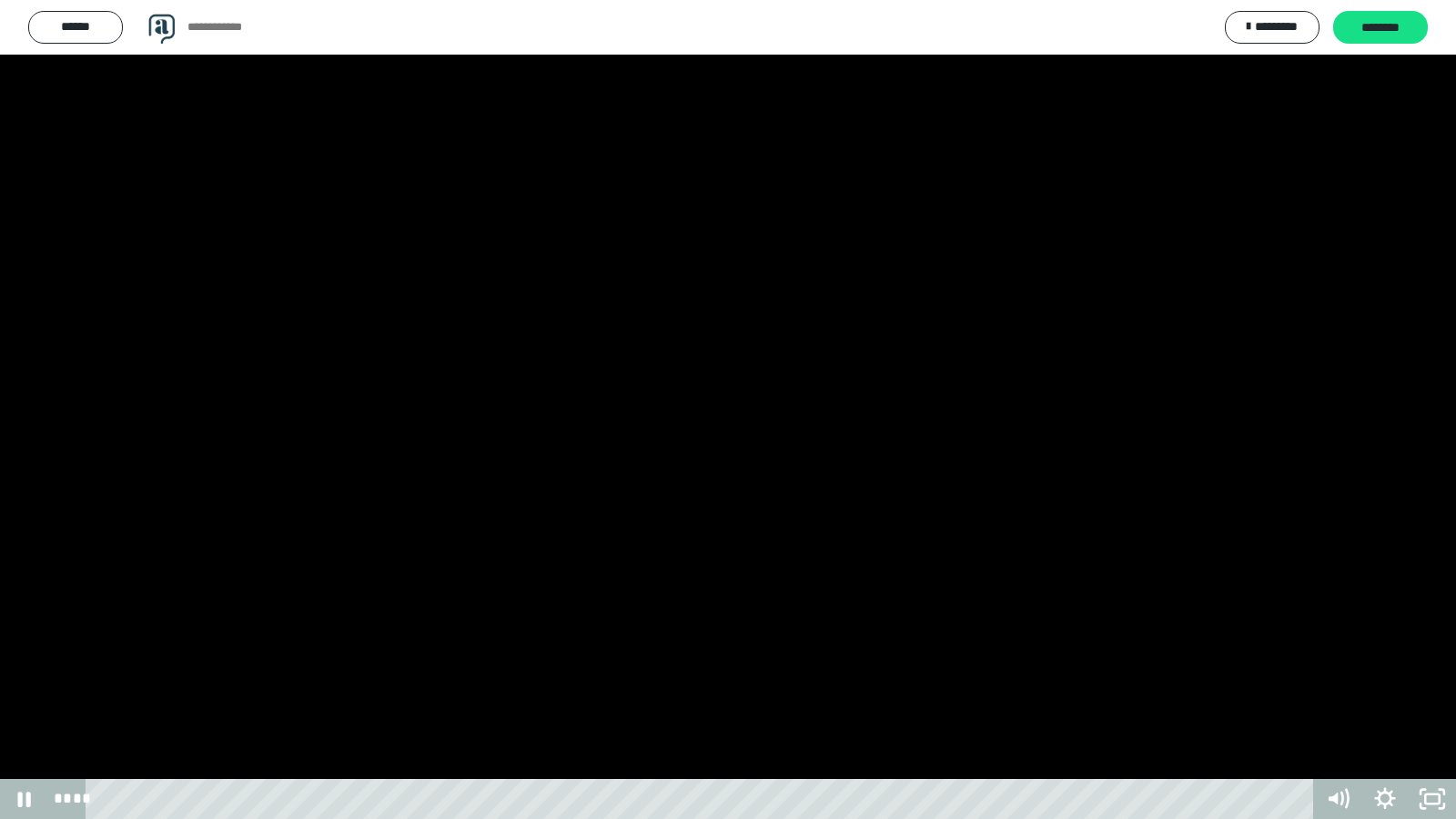 click at bounding box center (728, 410) 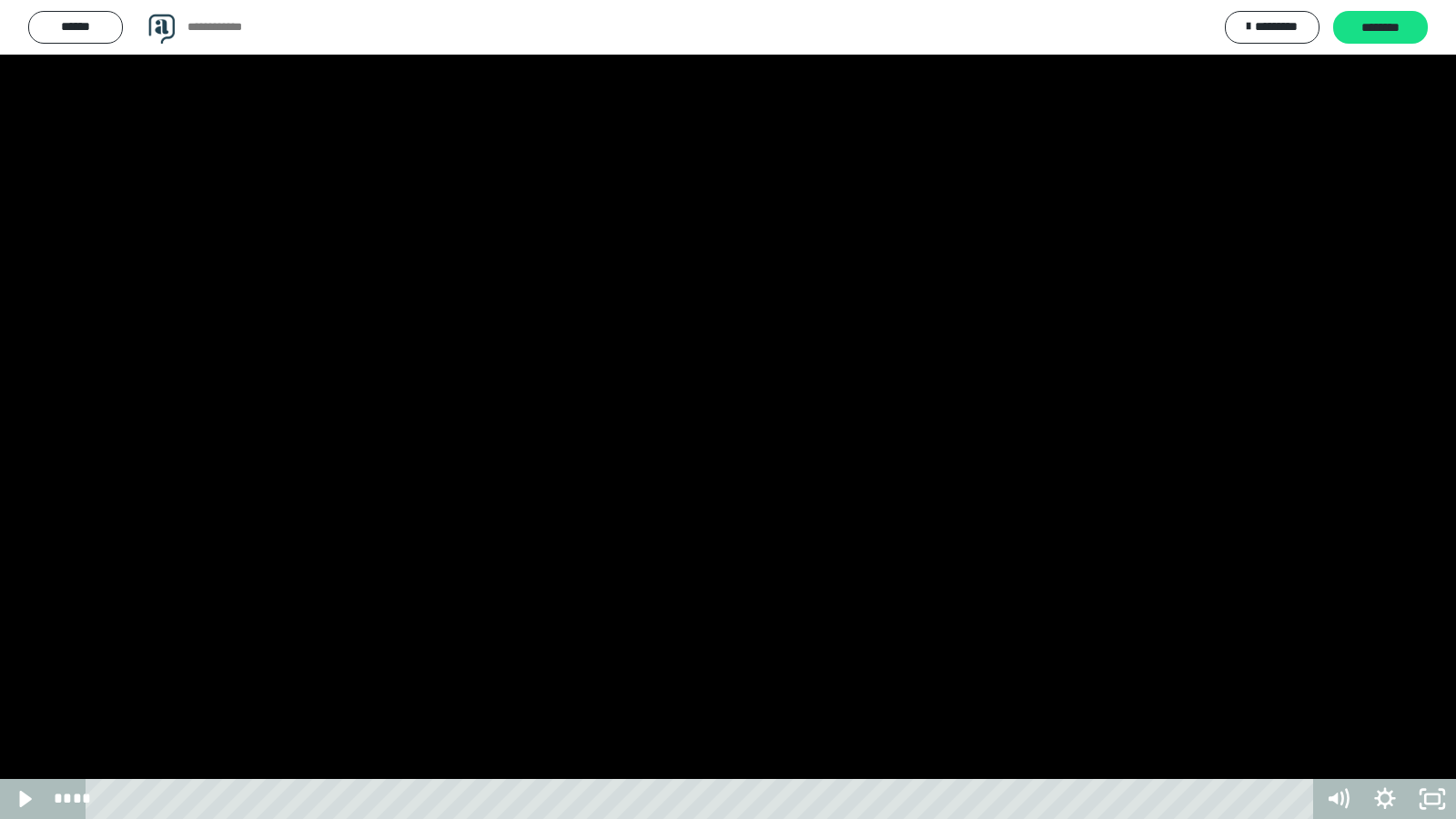 click at bounding box center (728, 410) 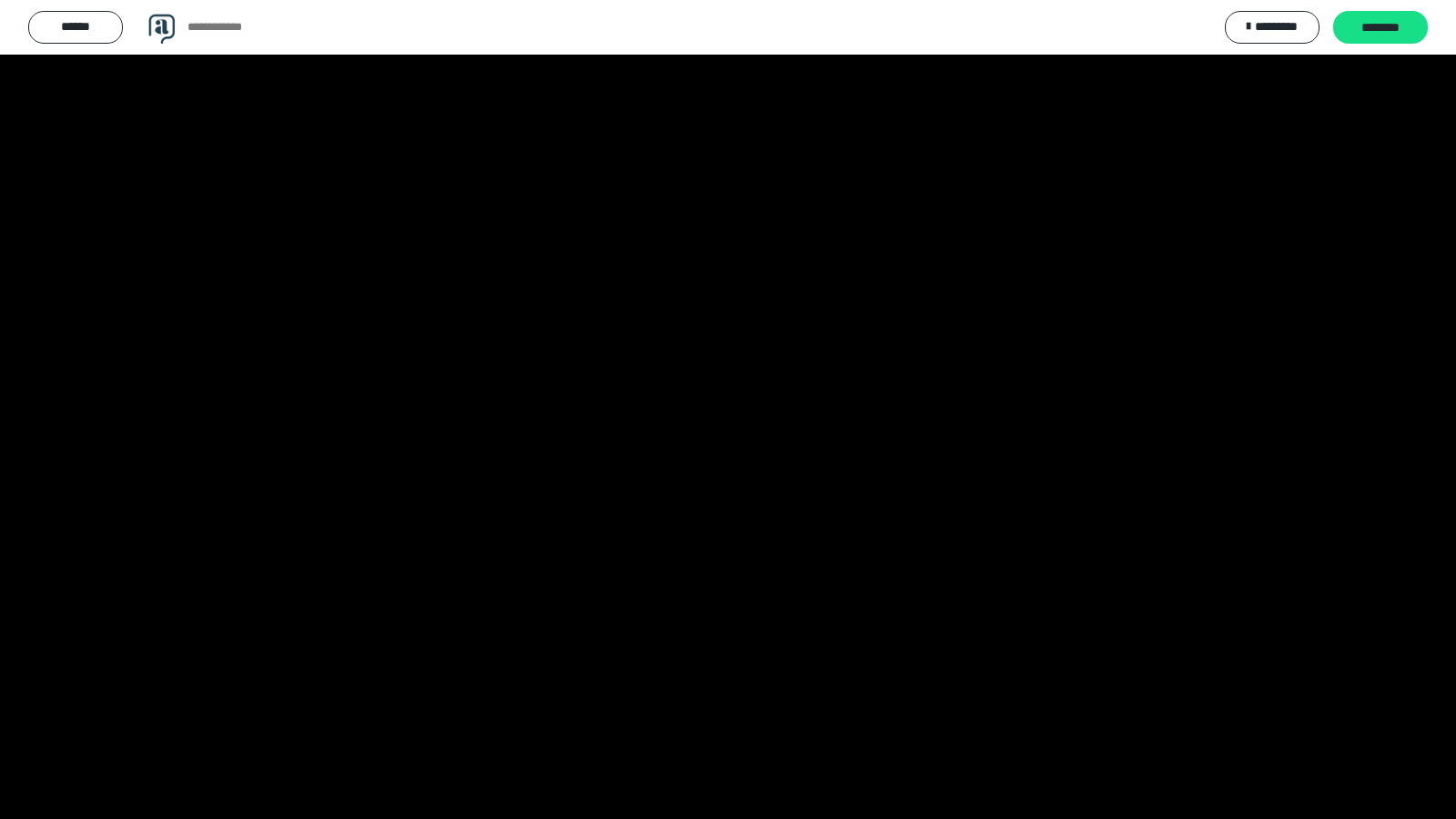 click at bounding box center (728, 410) 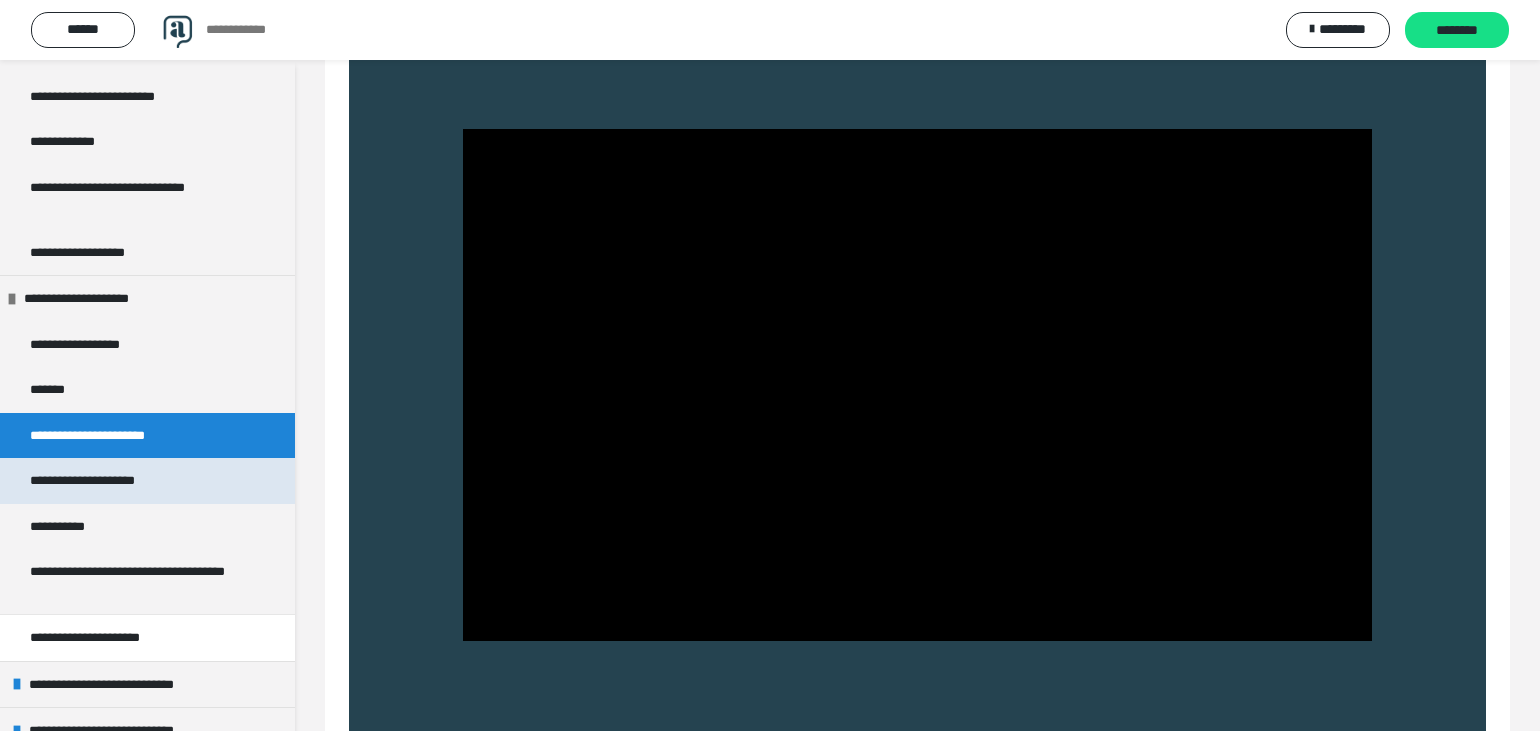 click on "**********" at bounding box center (106, 481) 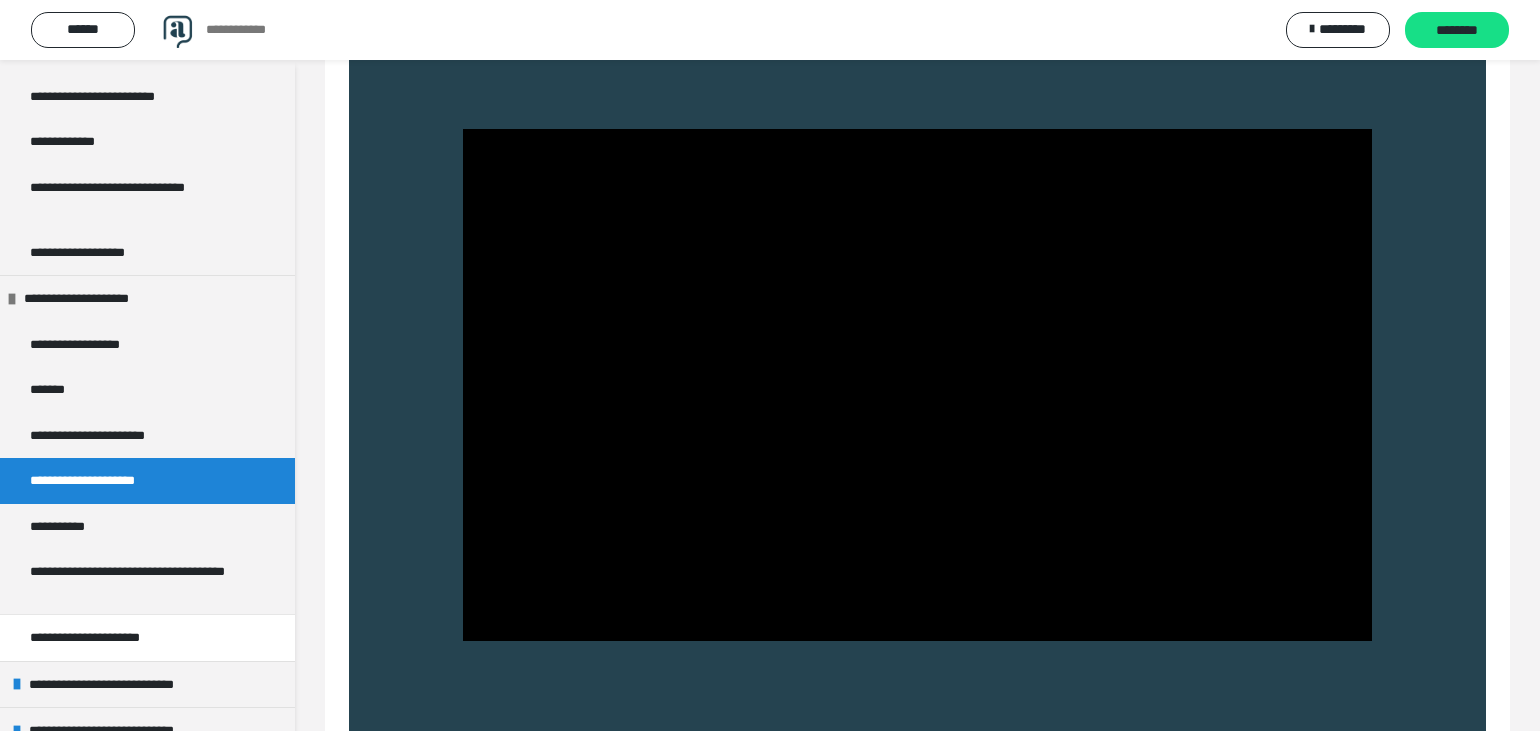 scroll, scrollTop: 386, scrollLeft: 0, axis: vertical 